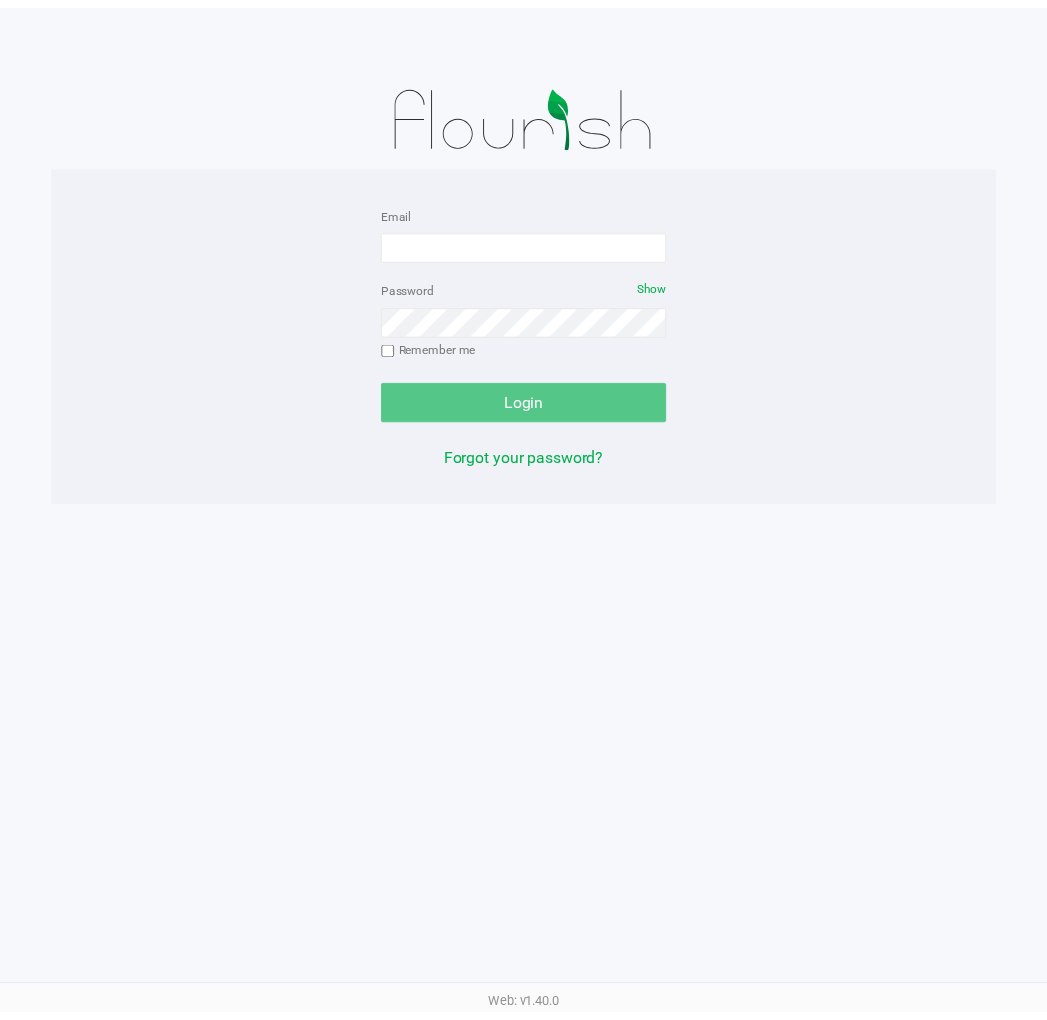 scroll, scrollTop: 0, scrollLeft: 0, axis: both 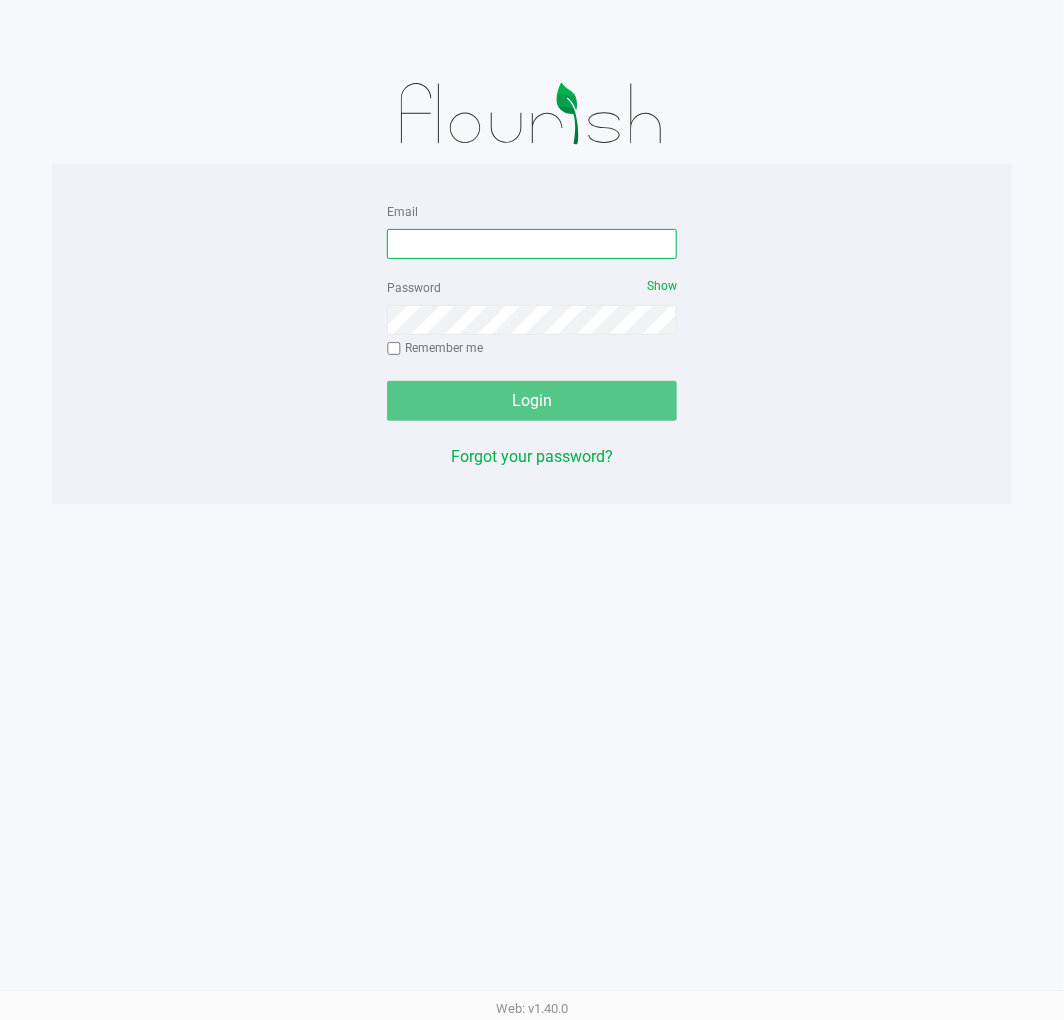 click on "Email" at bounding box center [532, 244] 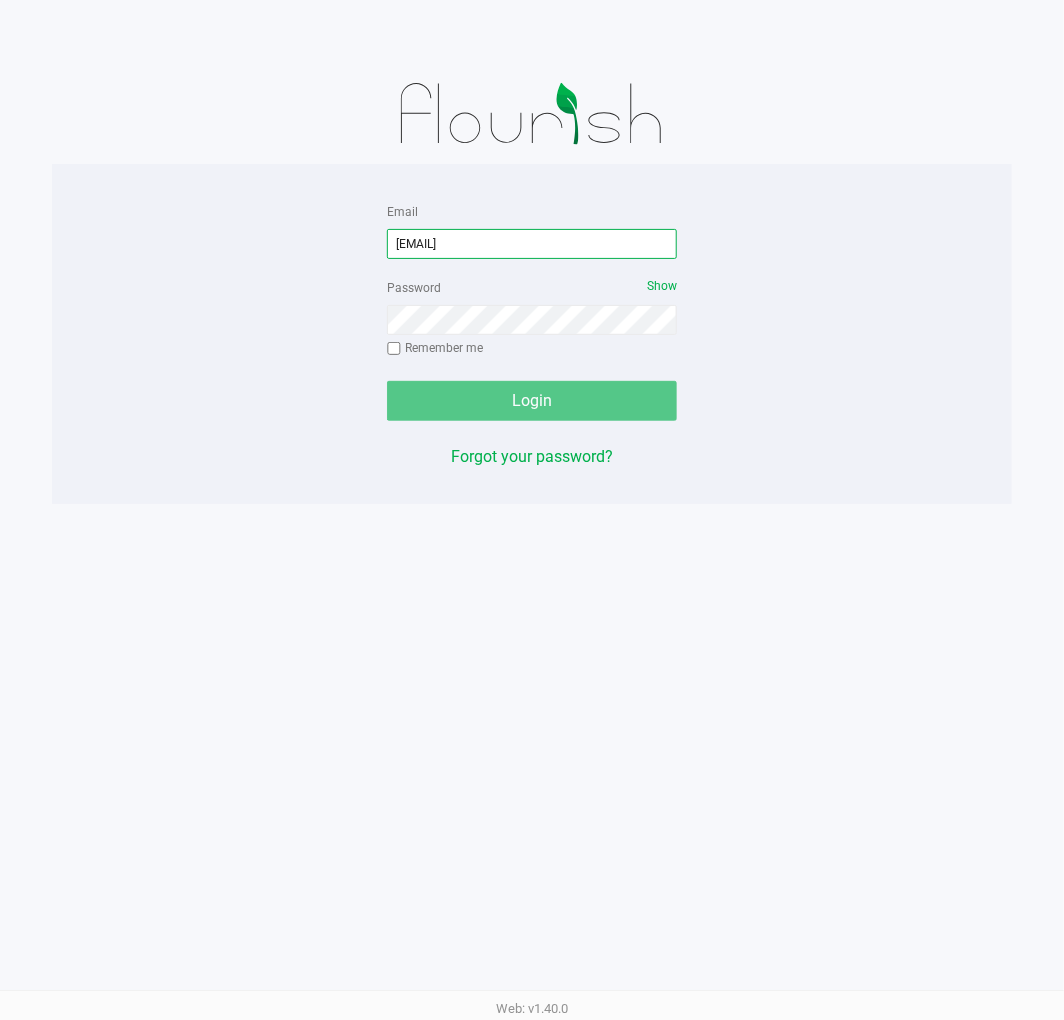 type on "[EMAIL]" 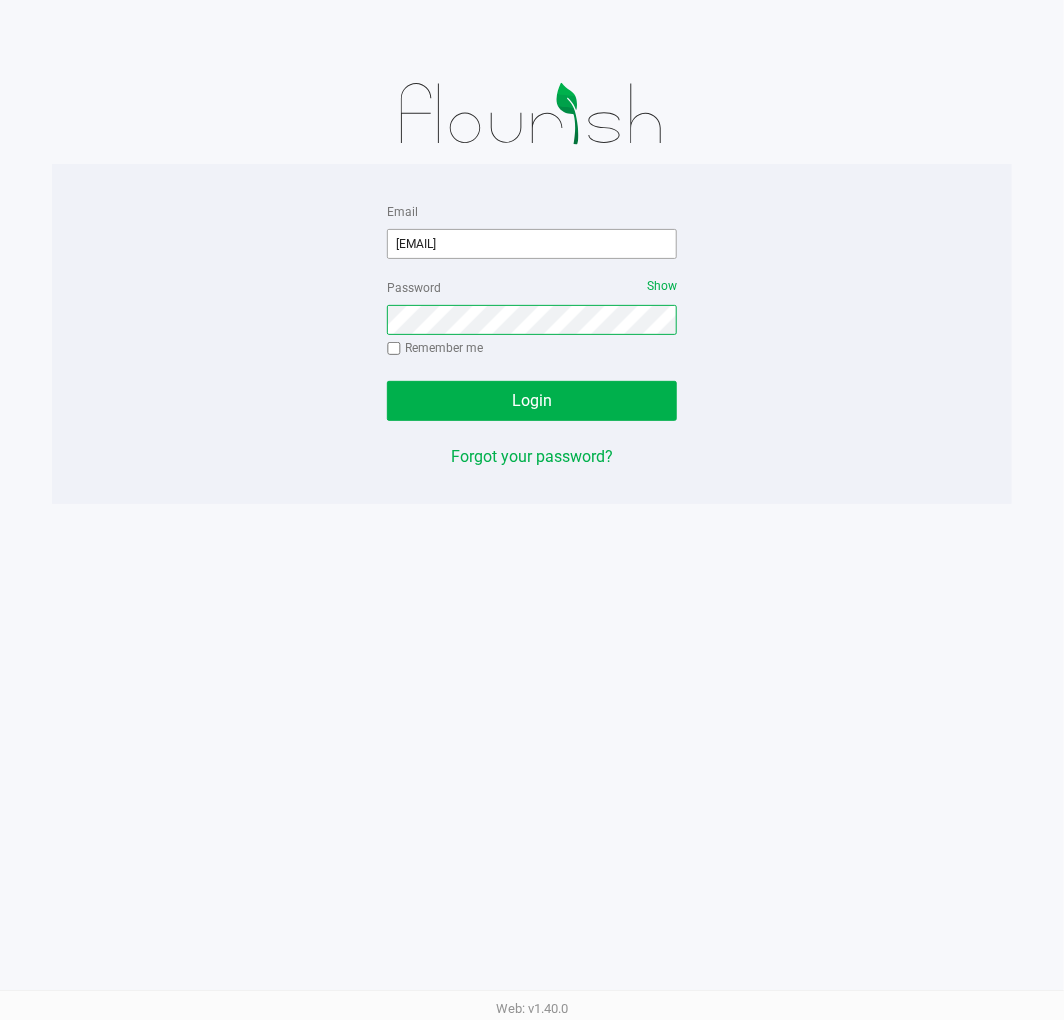 click on "Login" 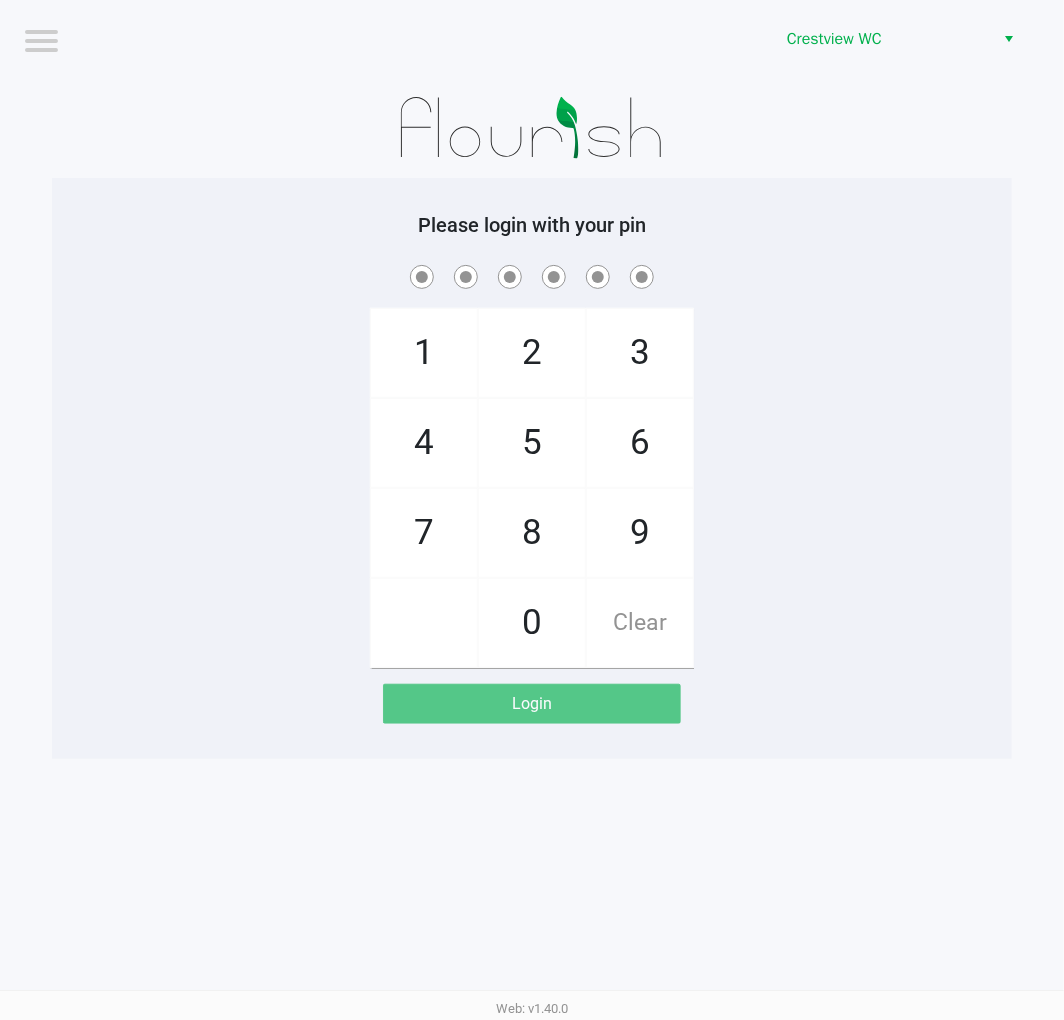 click on "7" 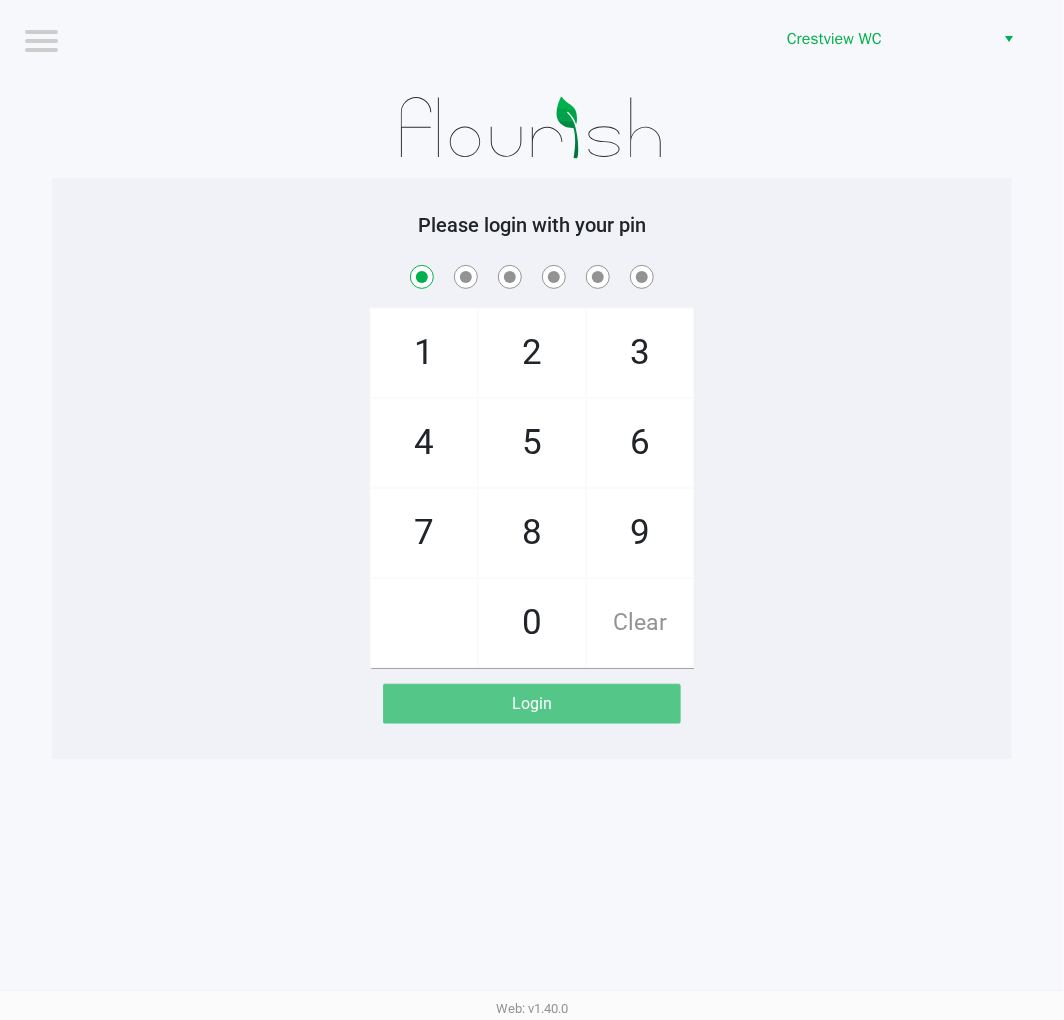 checkbox on "true" 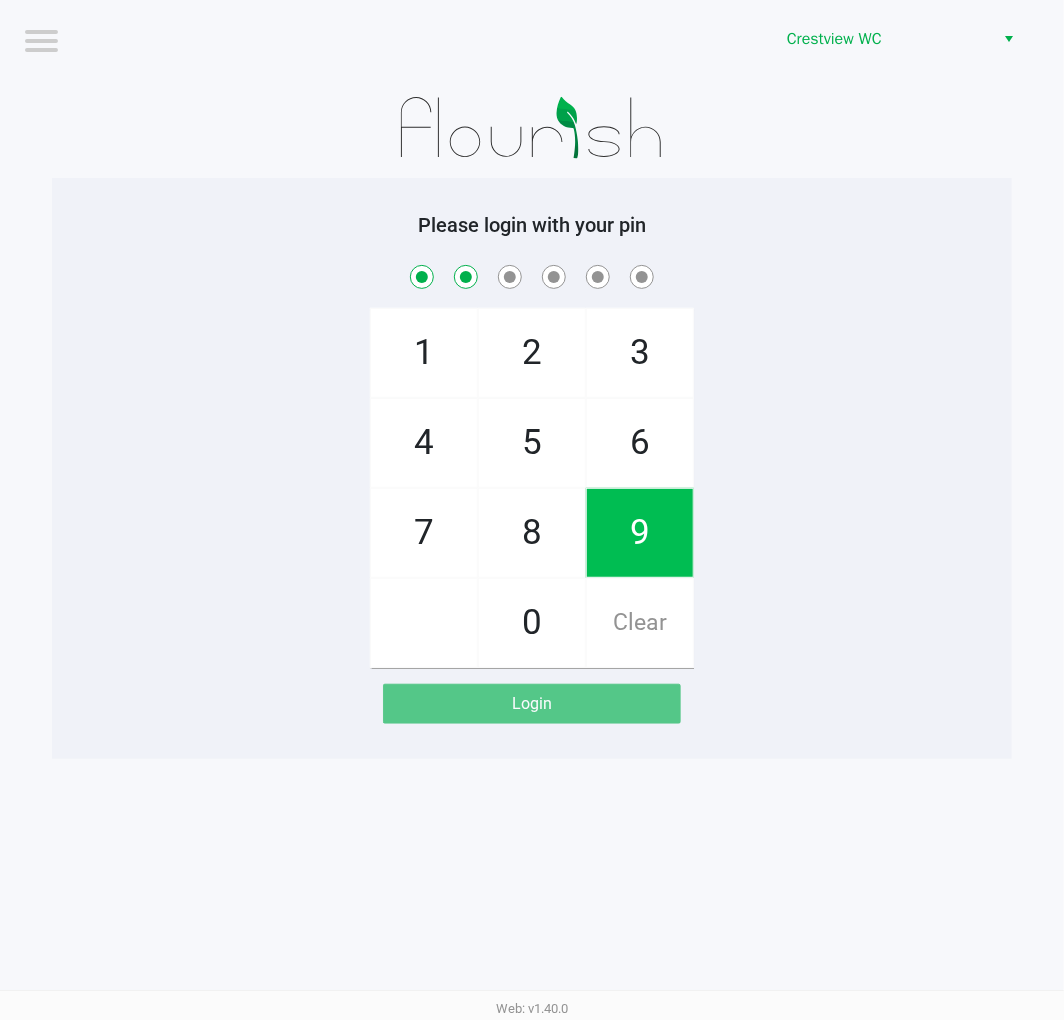 checkbox on "true" 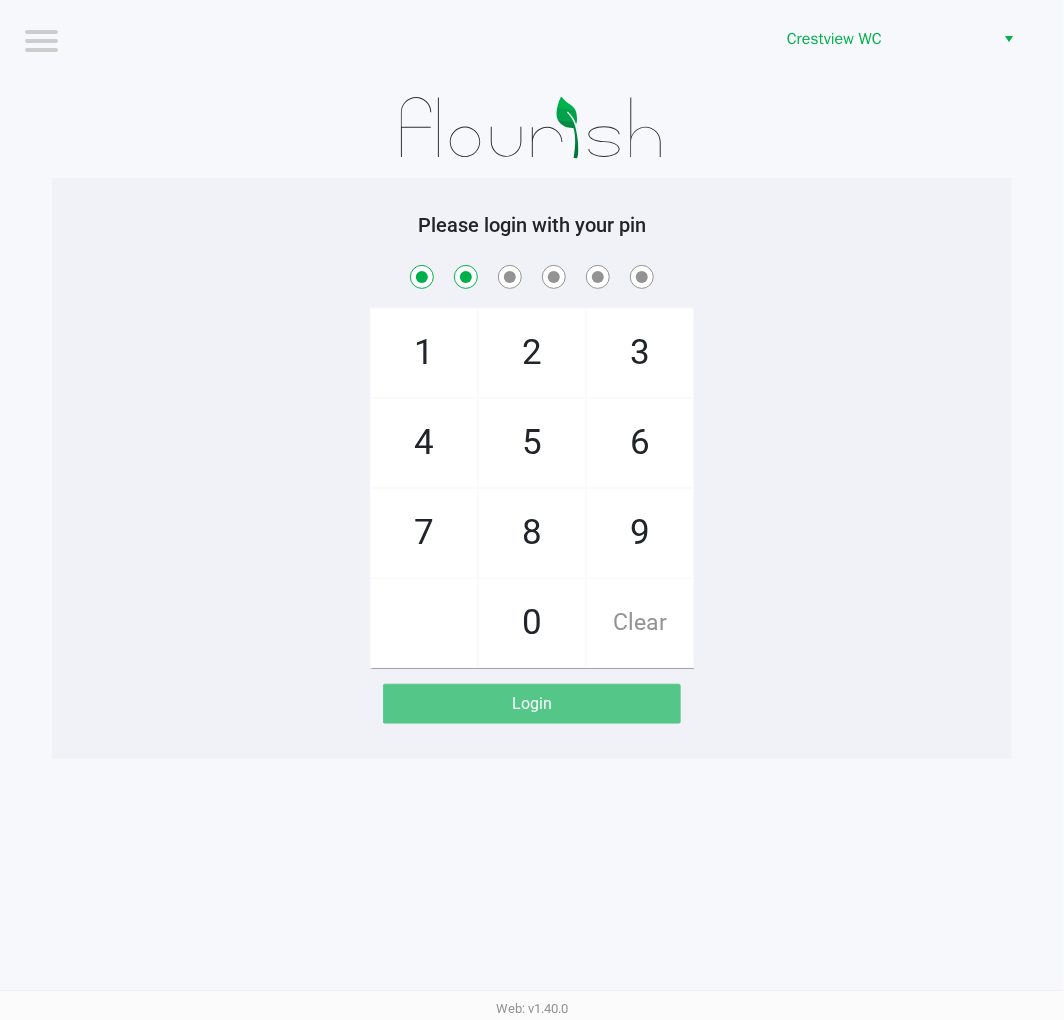 click on "2" 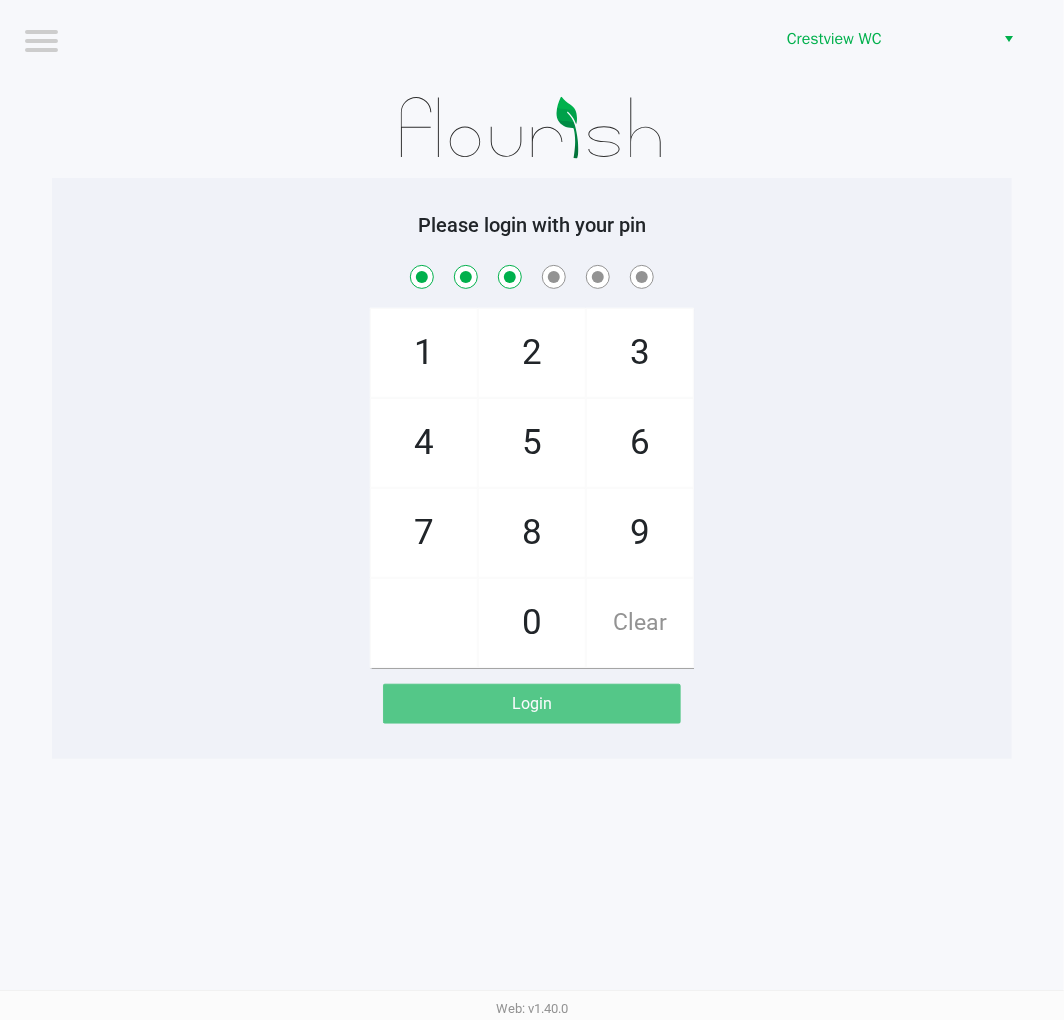 checkbox on "true" 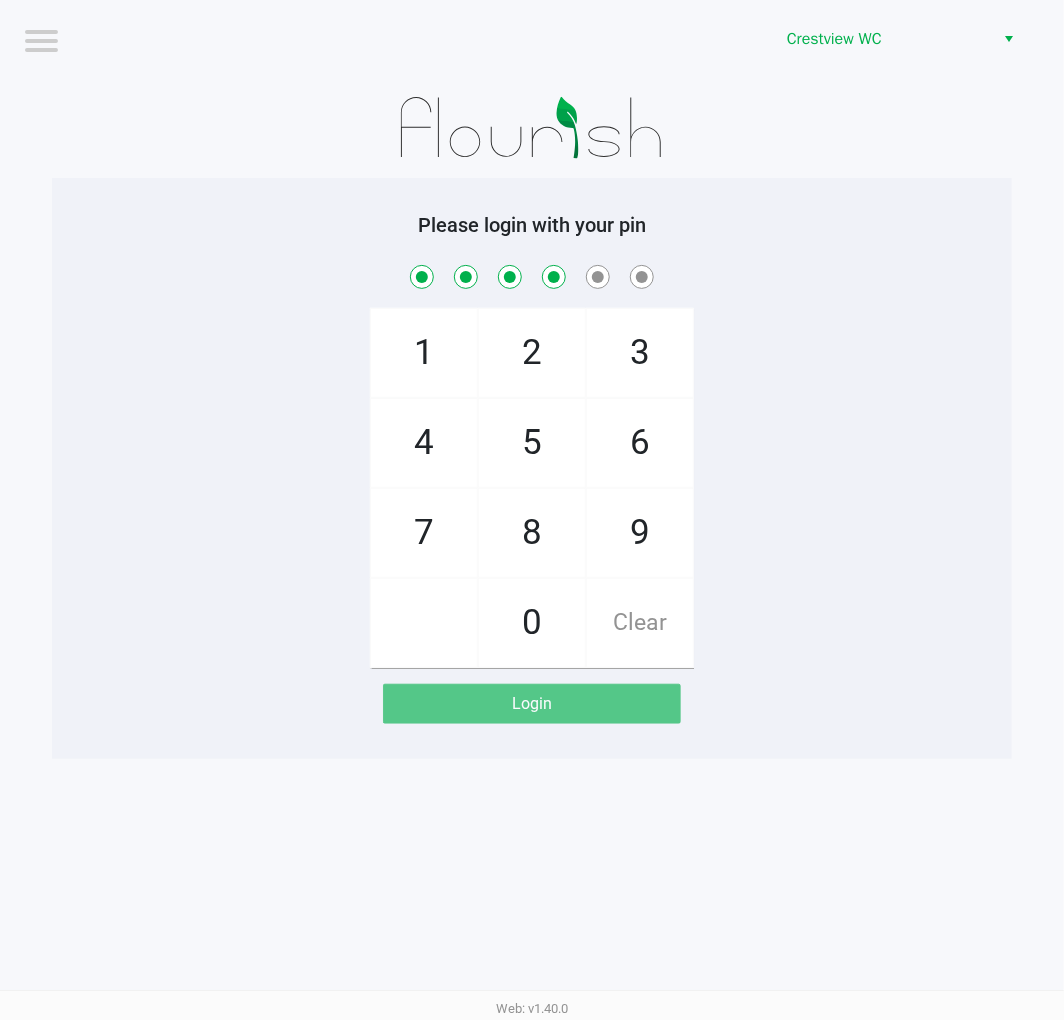checkbox on "true" 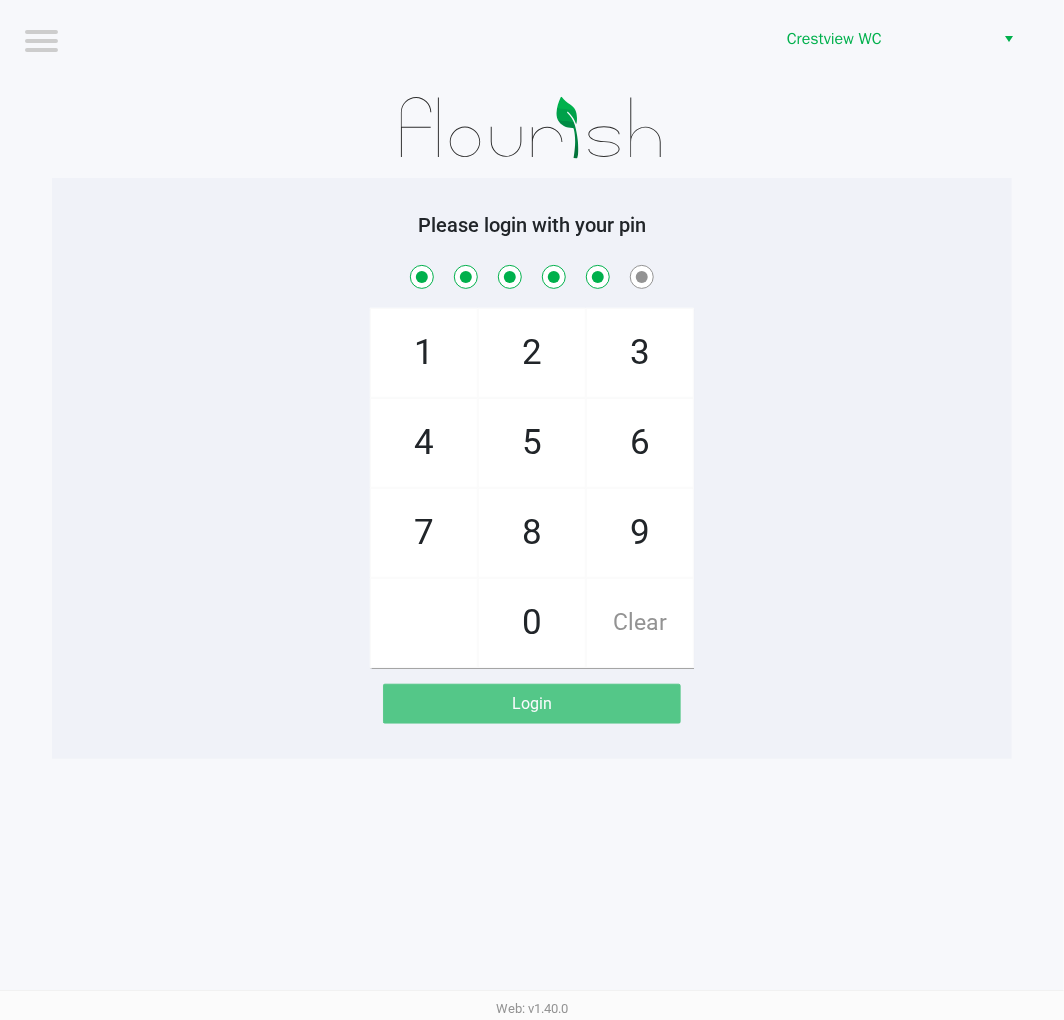 checkbox on "true" 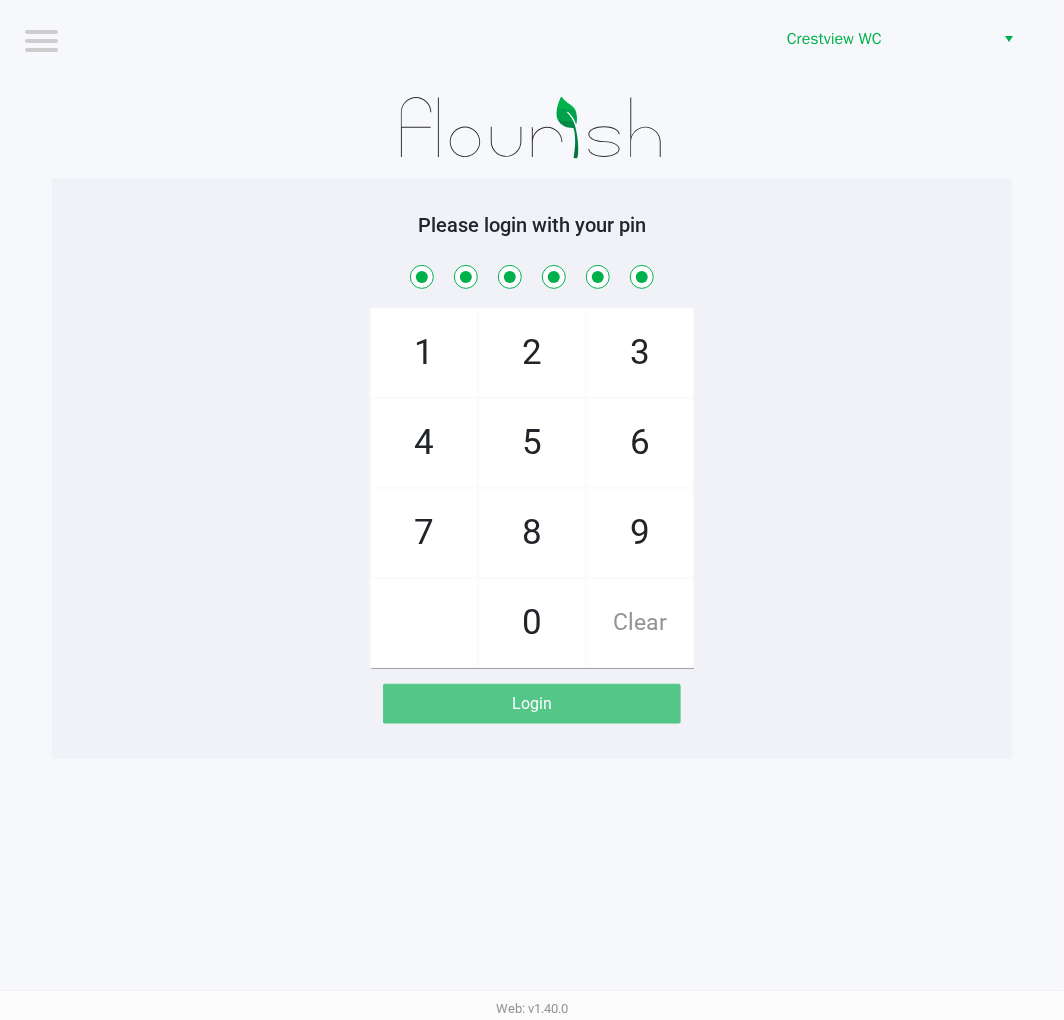 checkbox on "true" 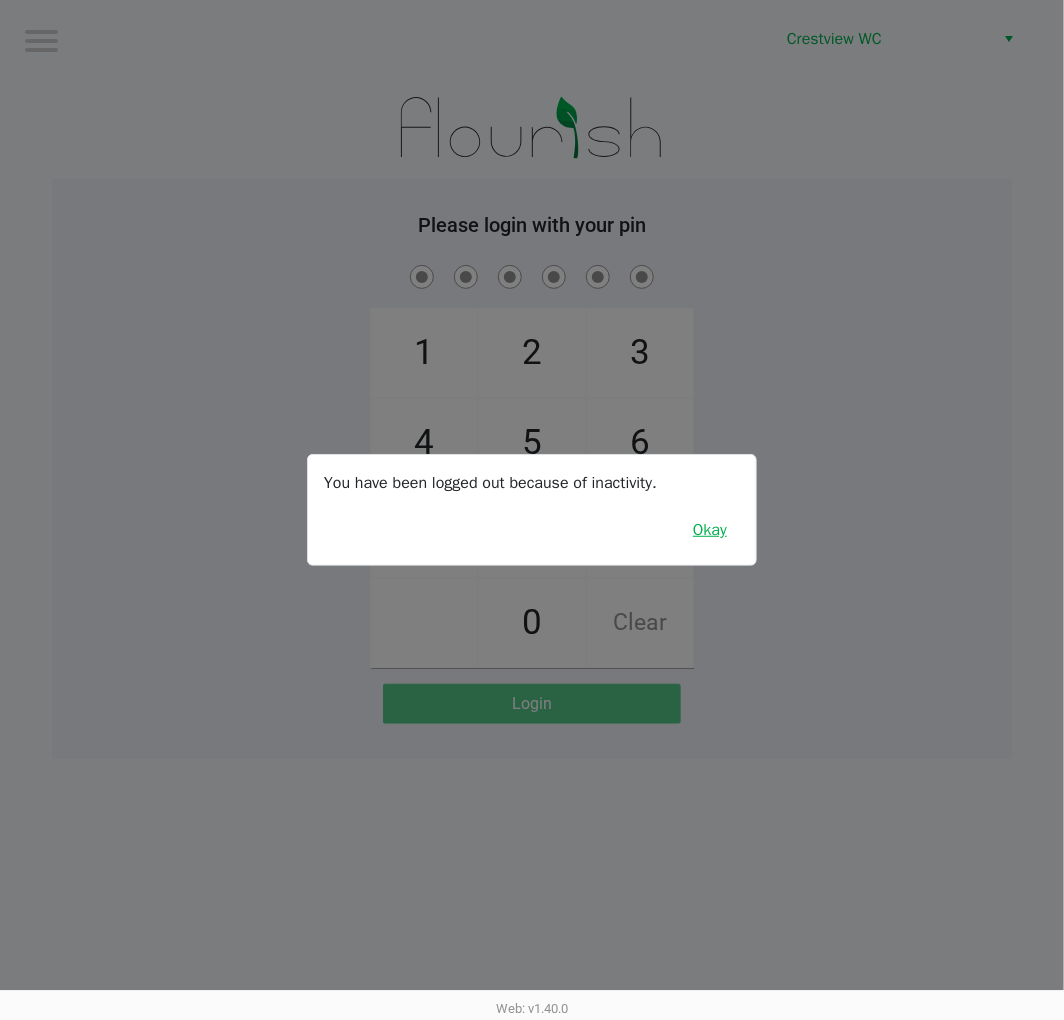 click on "Okay" at bounding box center (710, 530) 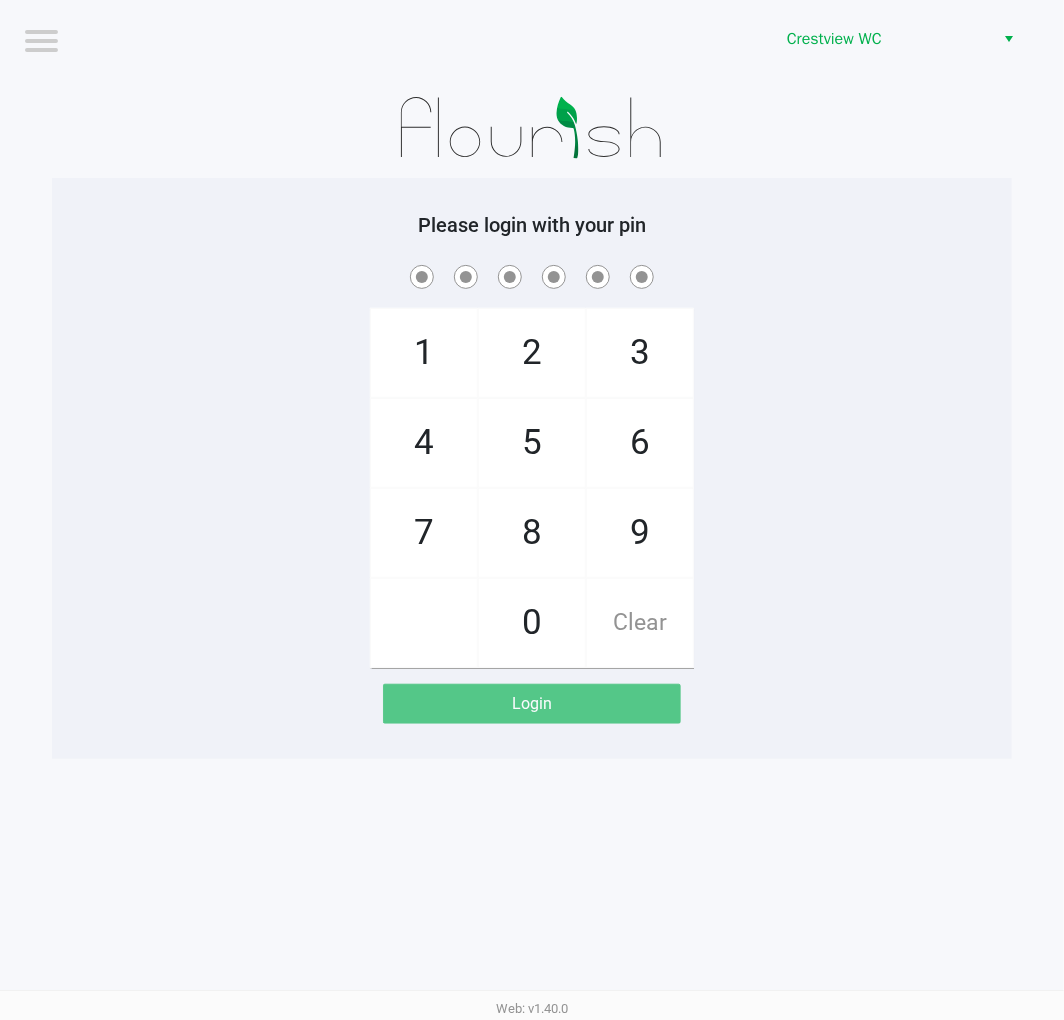 click on "7" 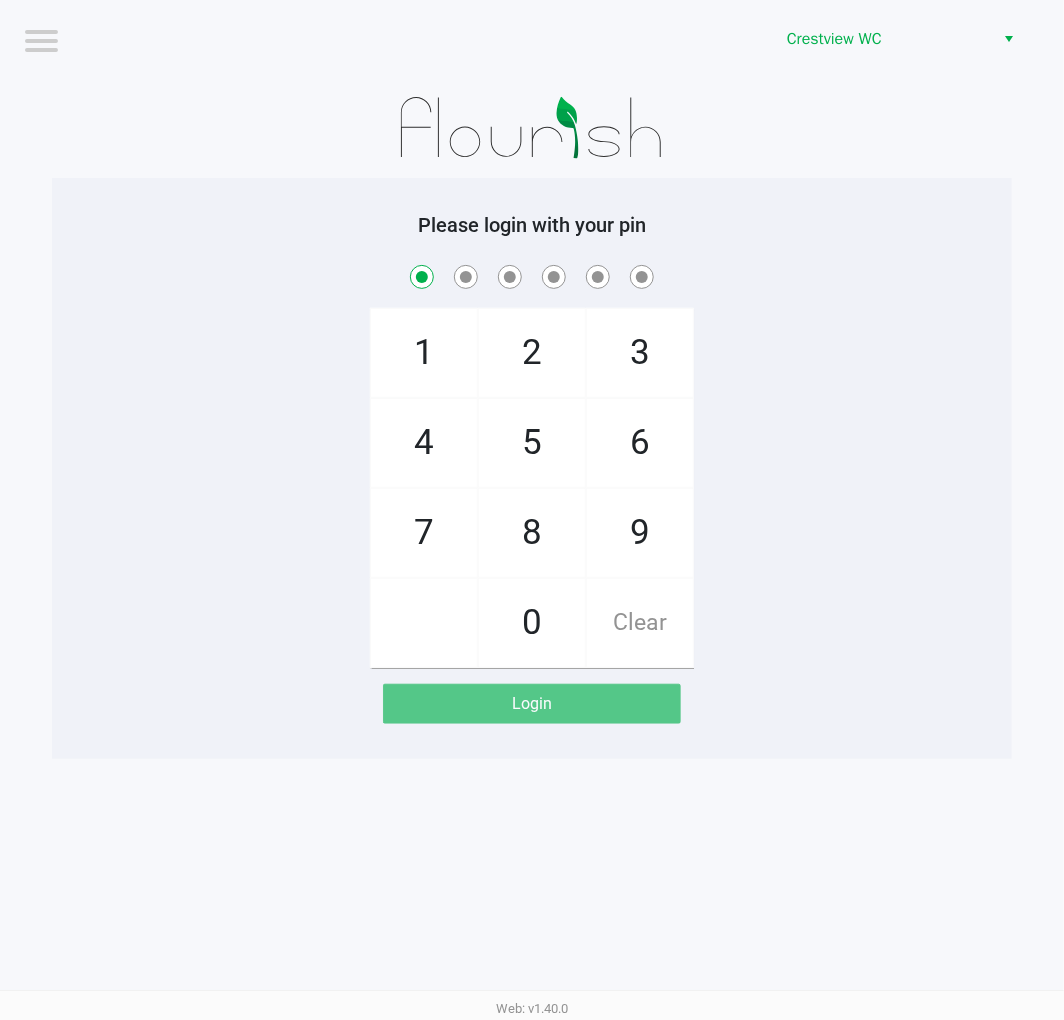 checkbox on "true" 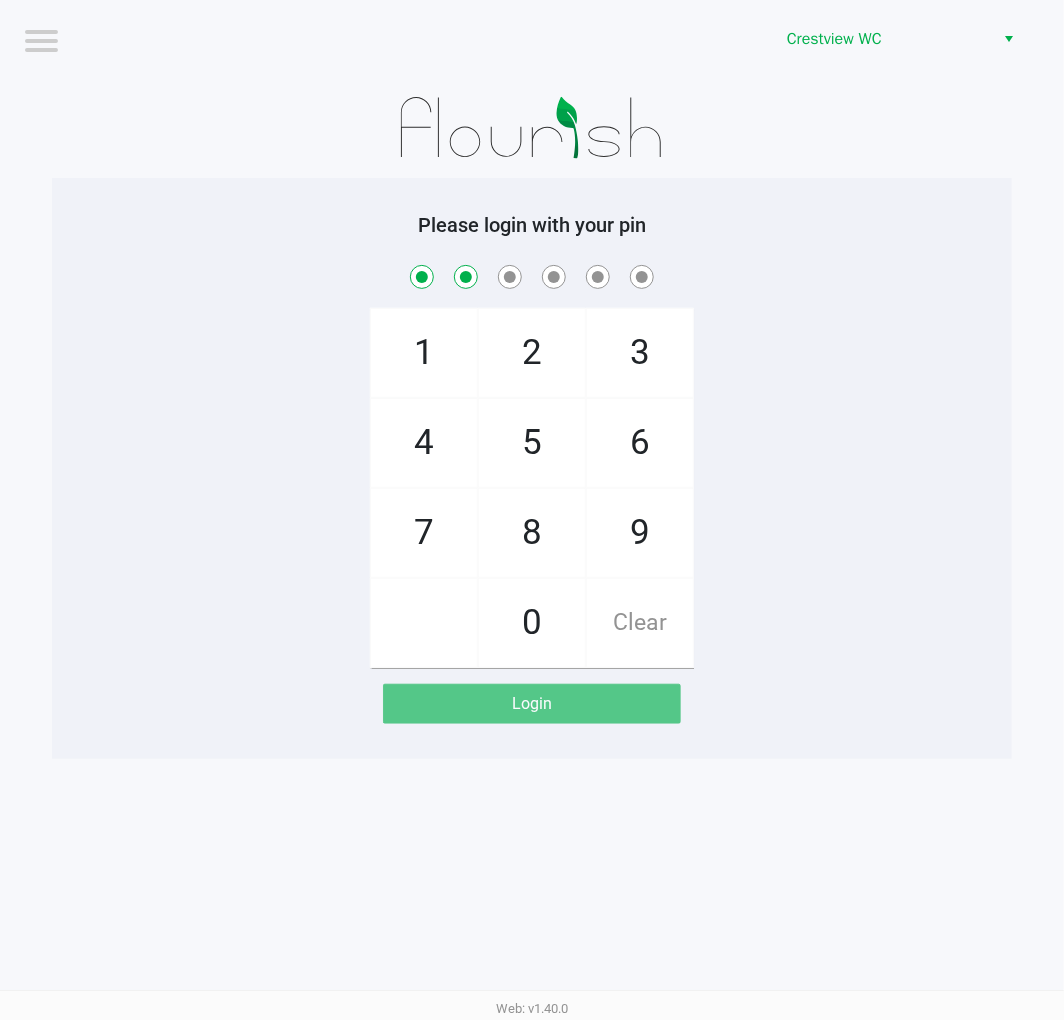 checkbox on "true" 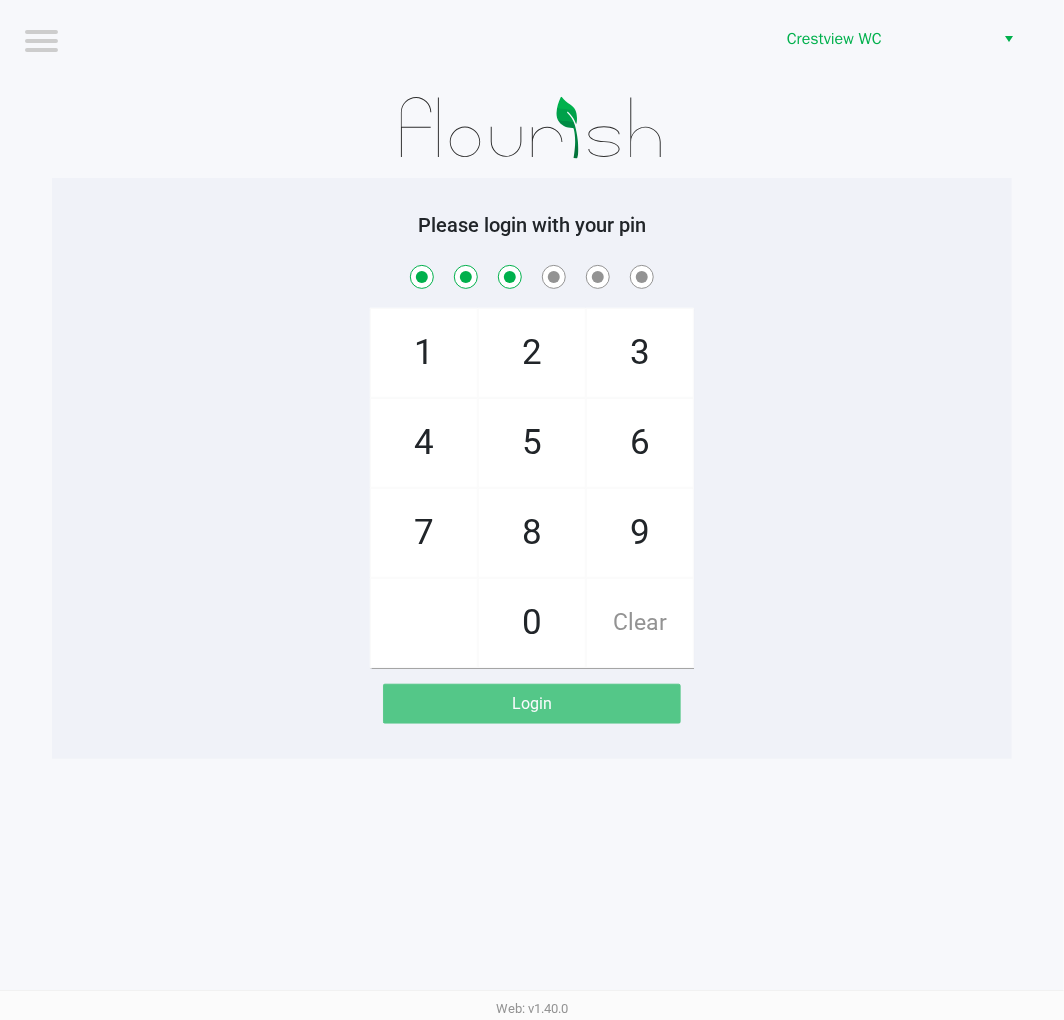 checkbox on "true" 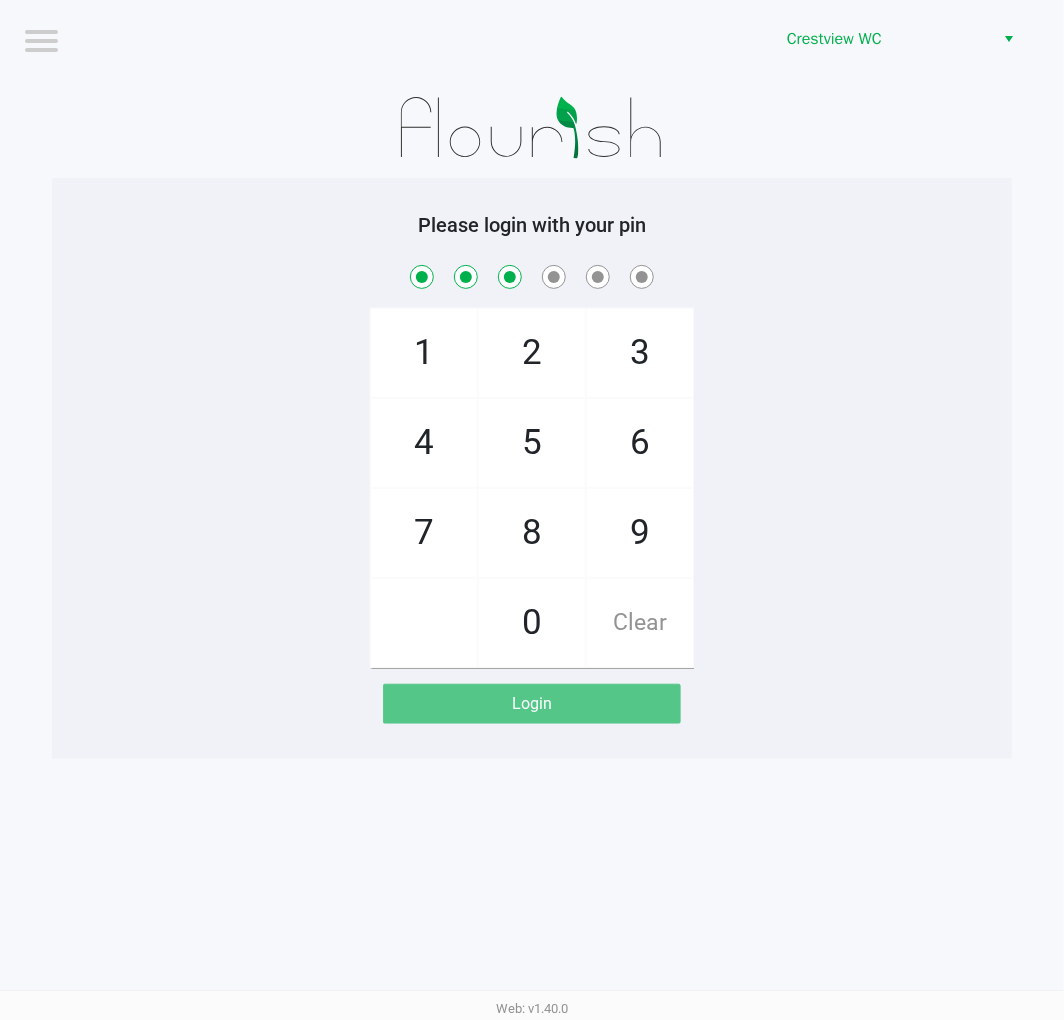 click on "0" 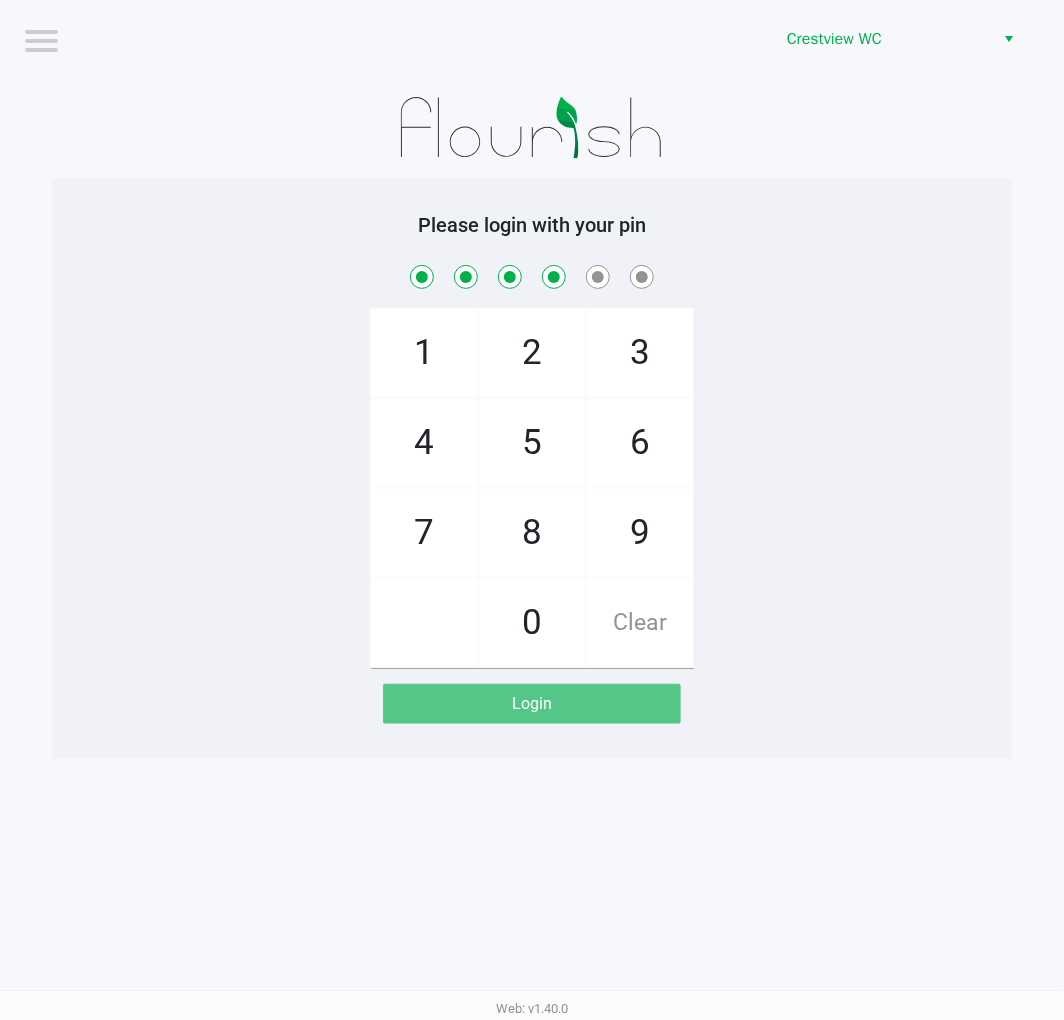 checkbox on "true" 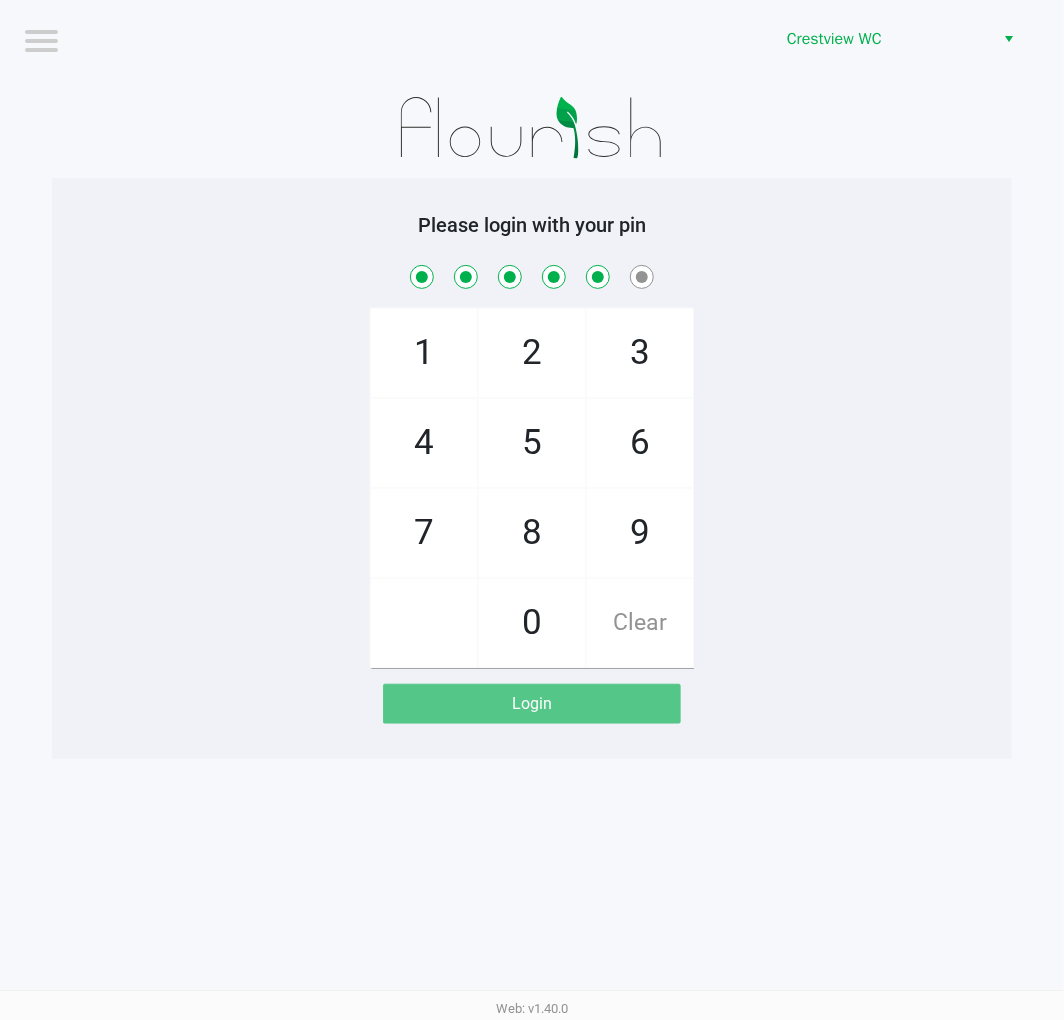 checkbox on "true" 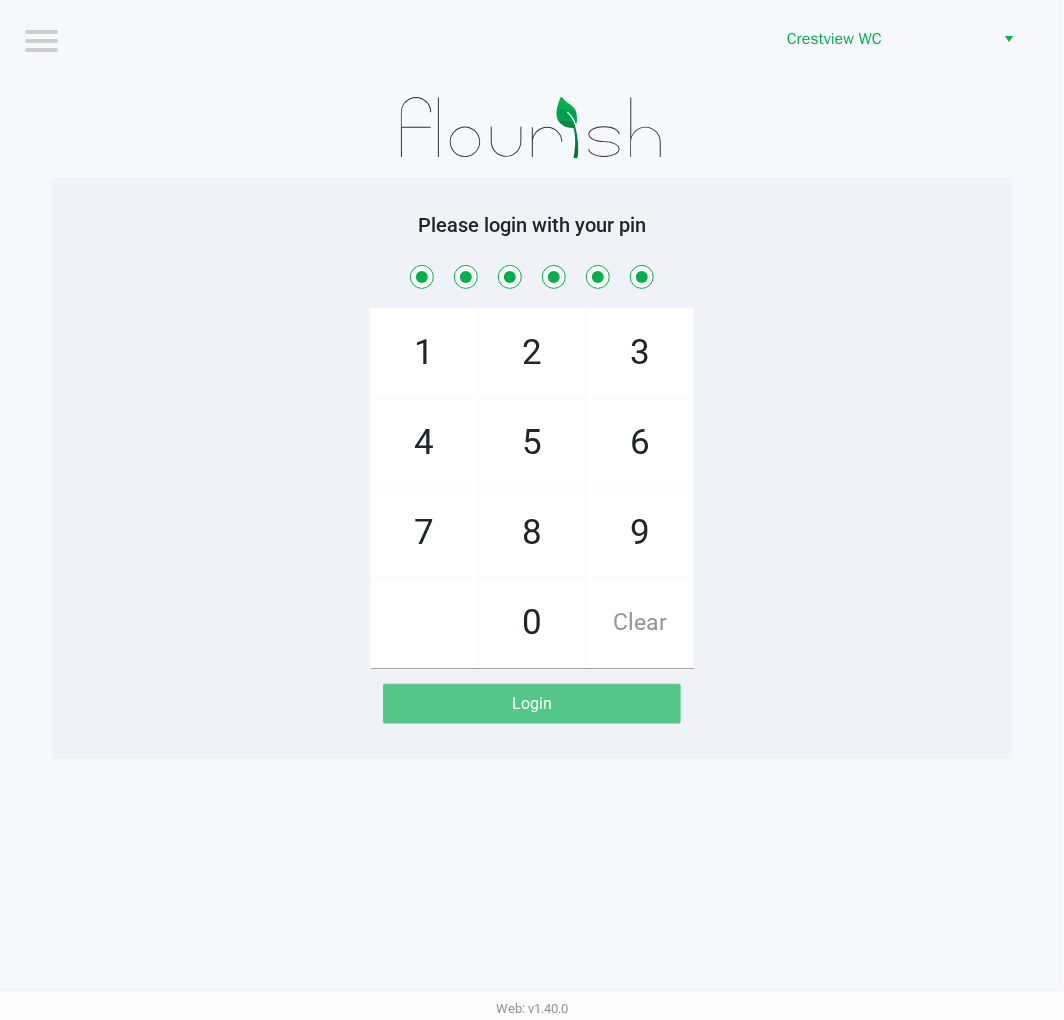 checkbox on "true" 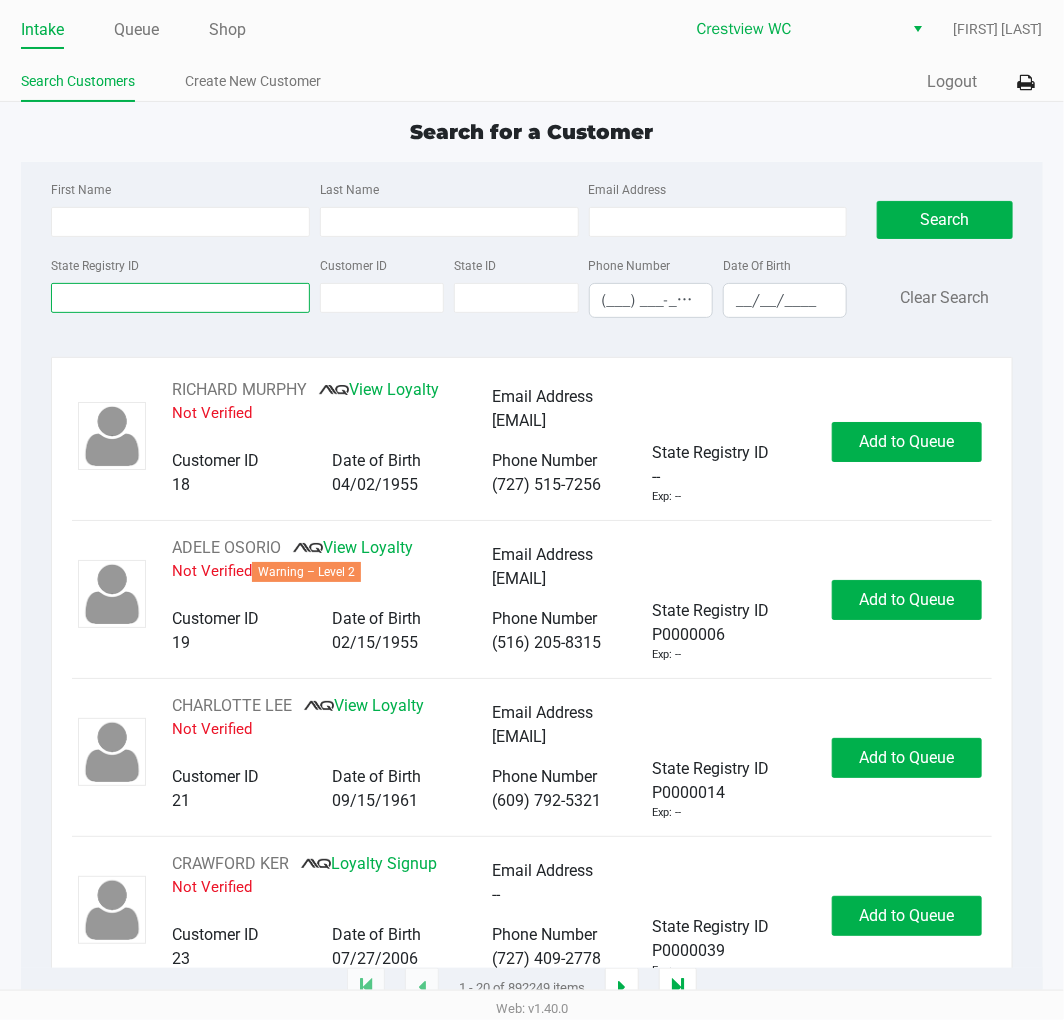 click on "State Registry ID" at bounding box center [180, 298] 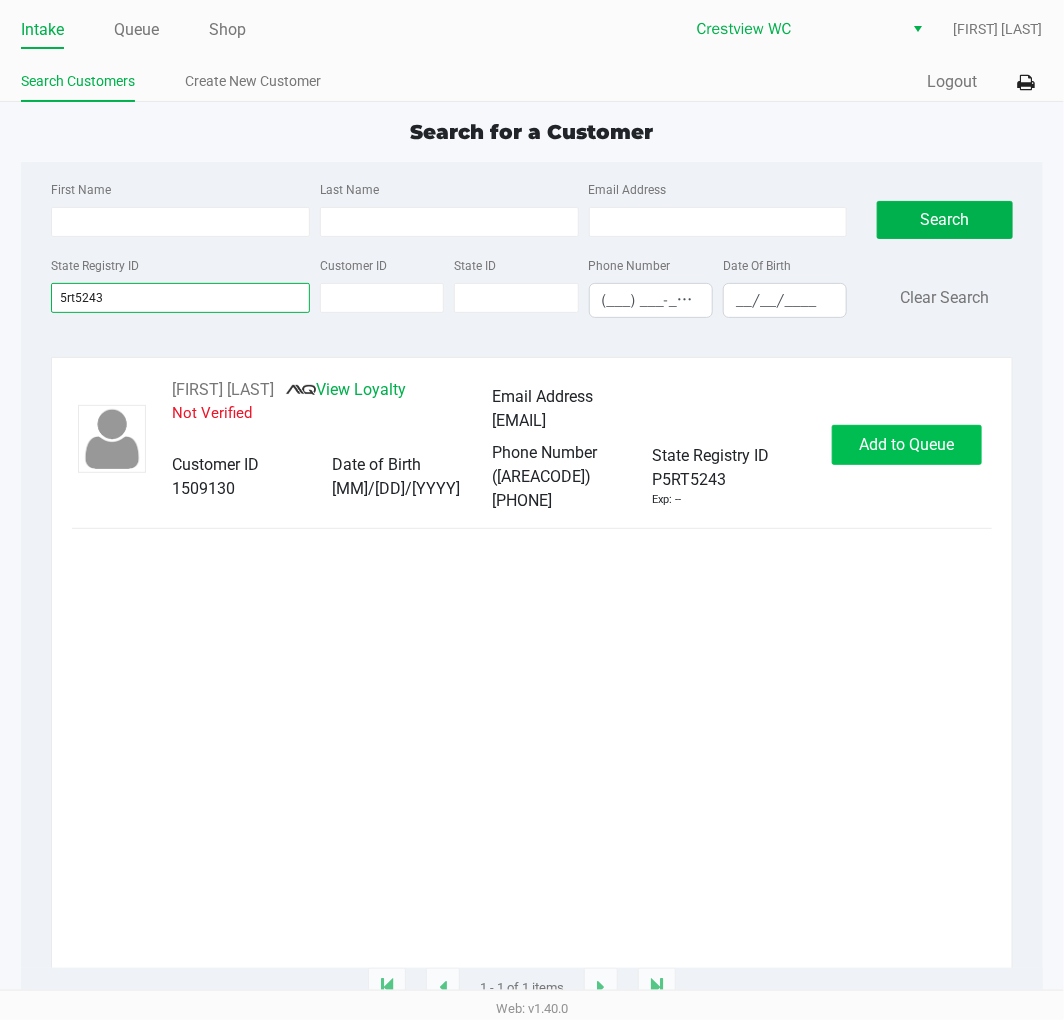 type on "5rt5243" 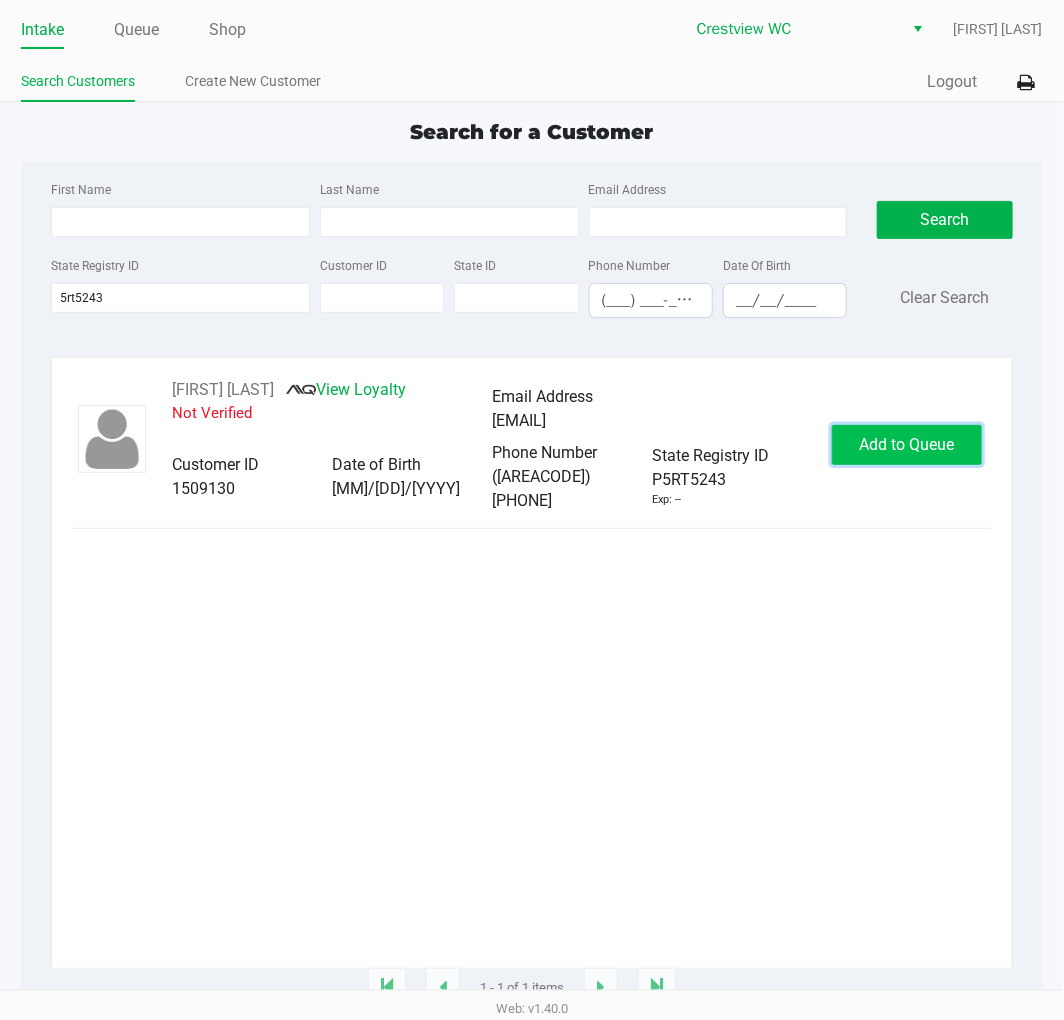 click on "Add to Queue" 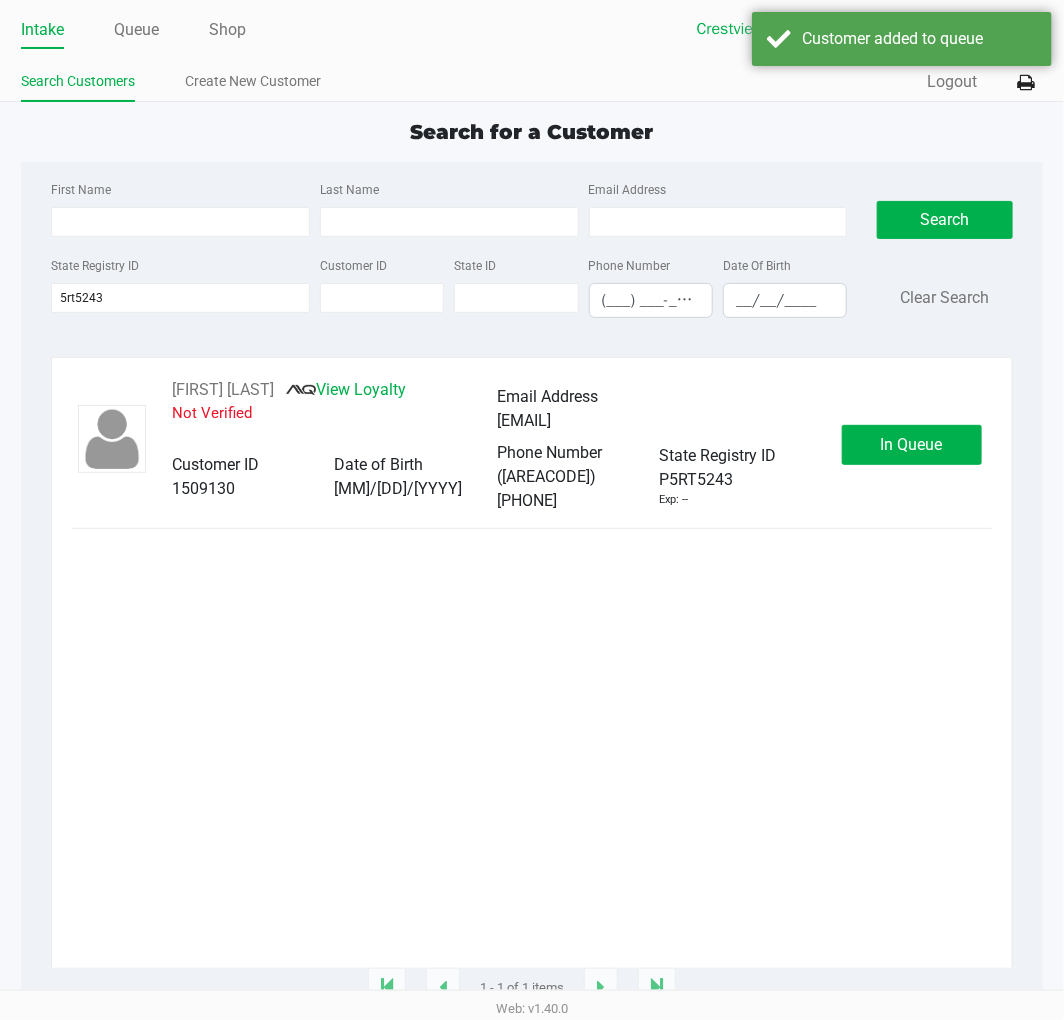 click on "In Queue" 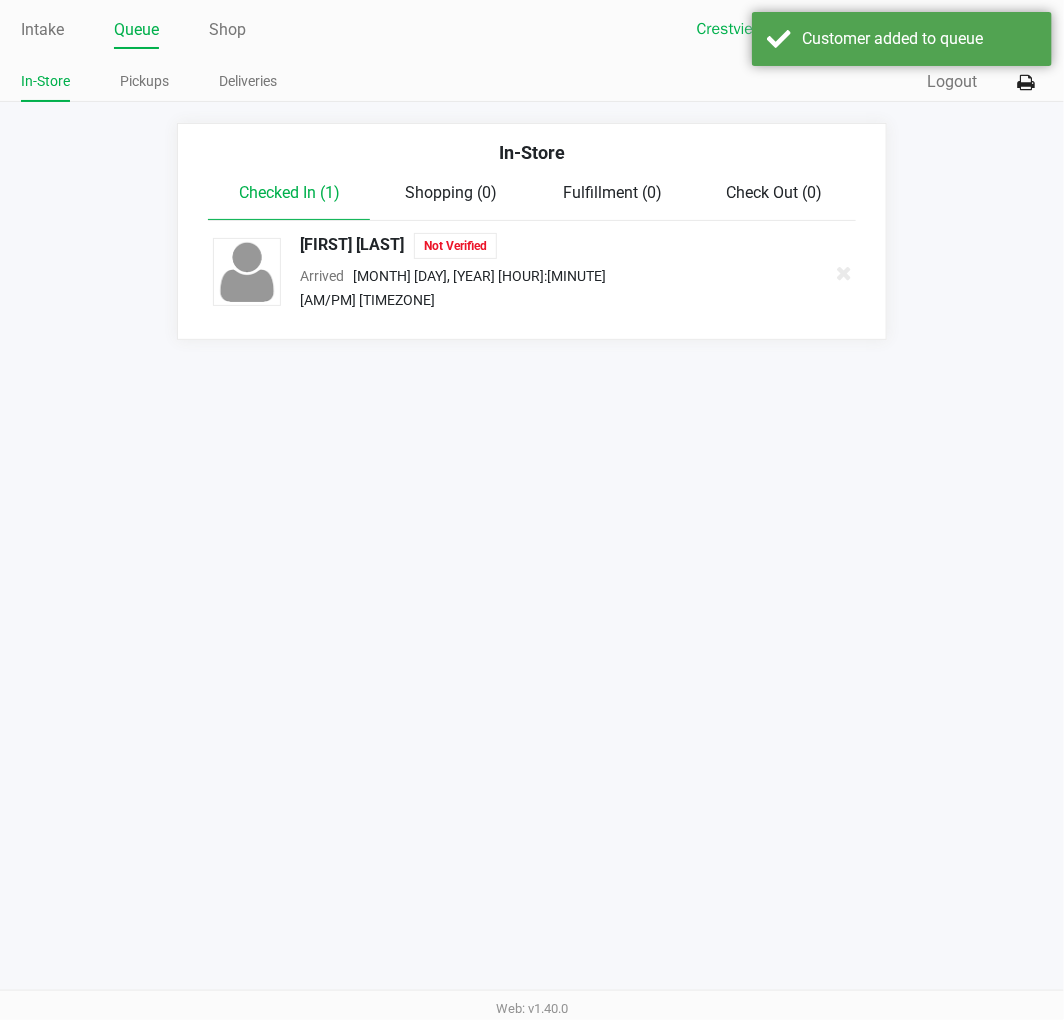 click on "SHELBY GOMEZ   Not Verified  Arrived      Aug 4, 2025 10:20 AM CDT" 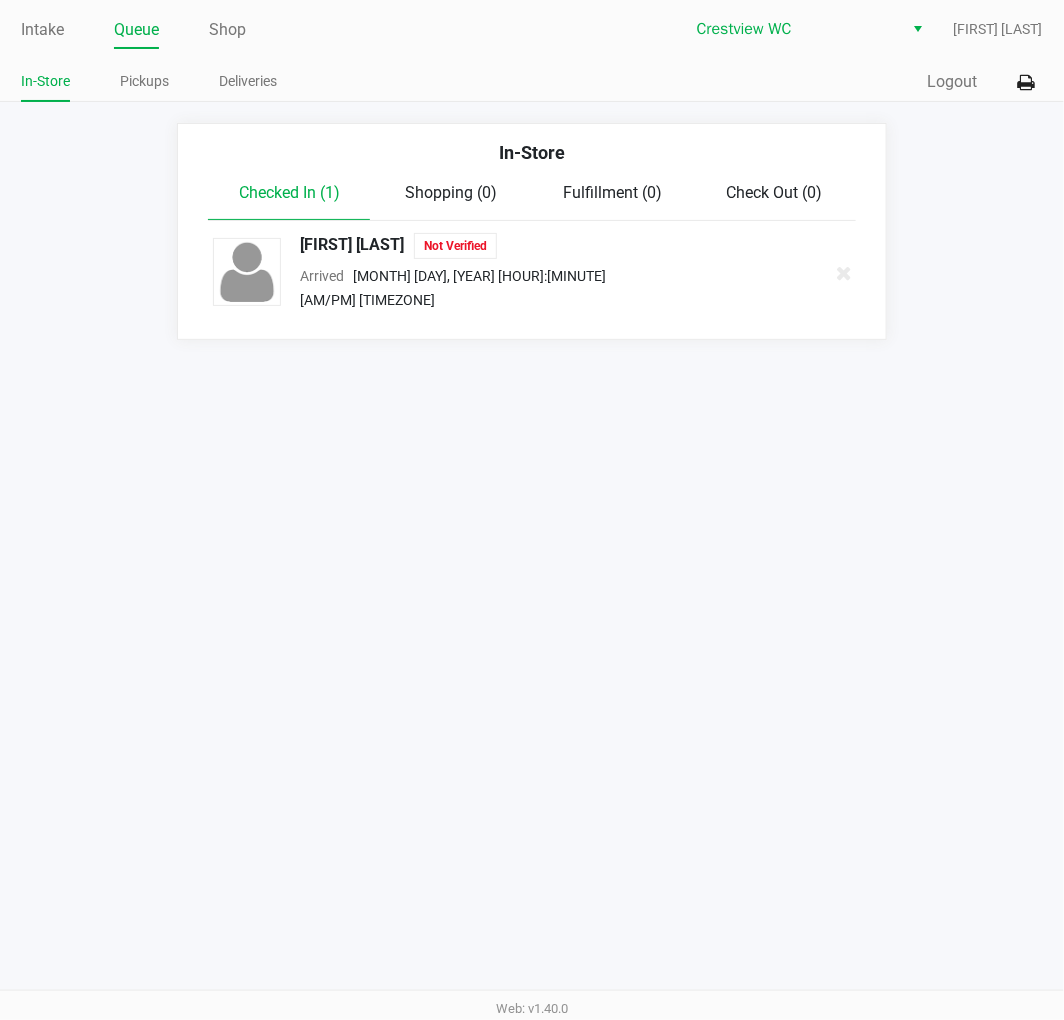 click on "In-Store" 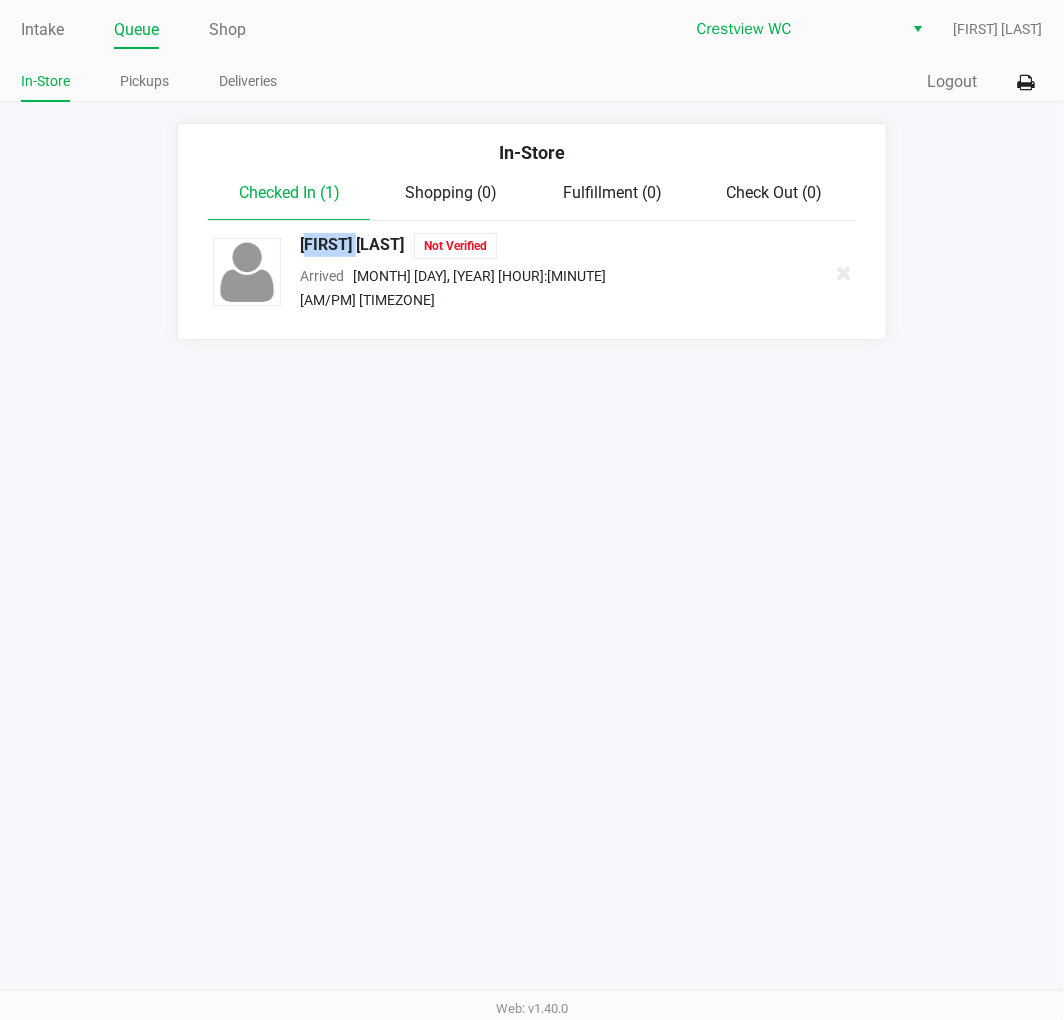 click on "SHELBY GOMEZ   Not Verified" 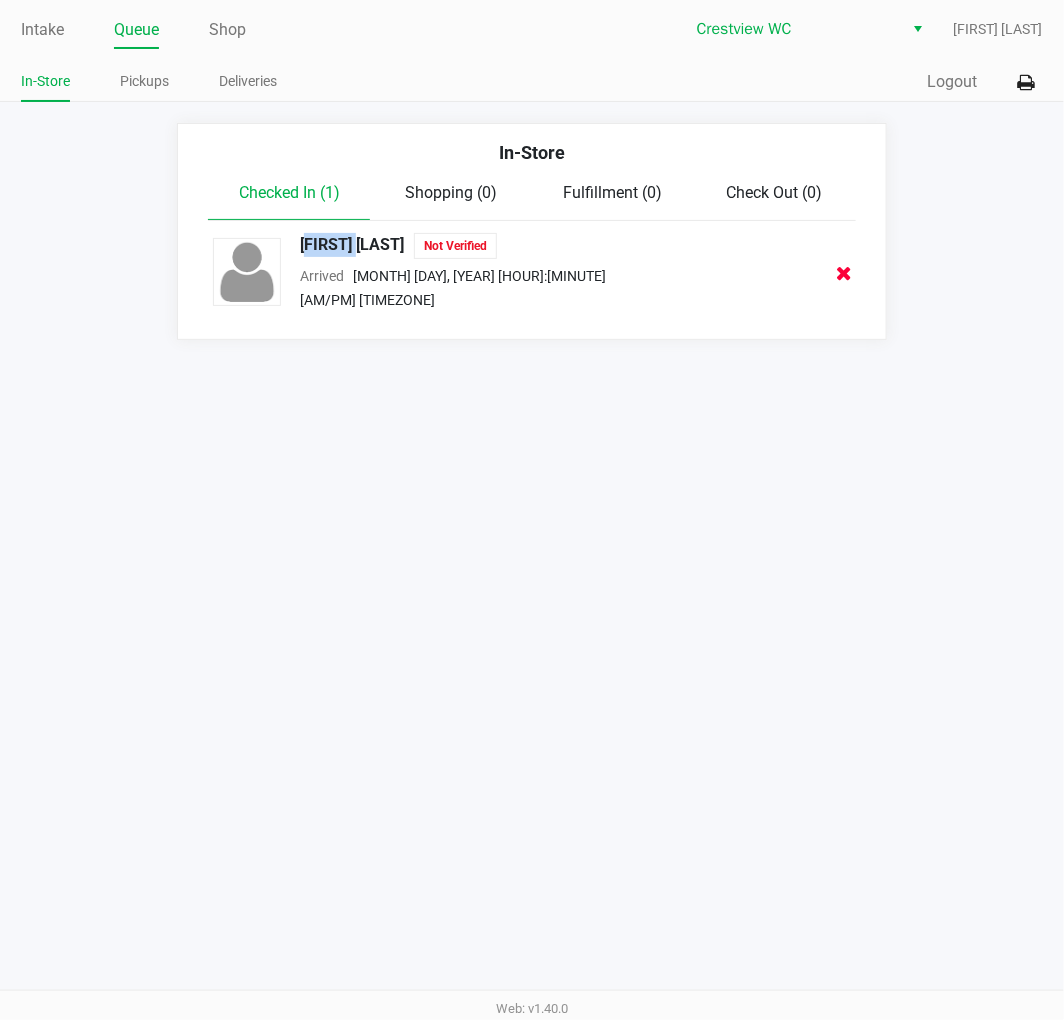 click 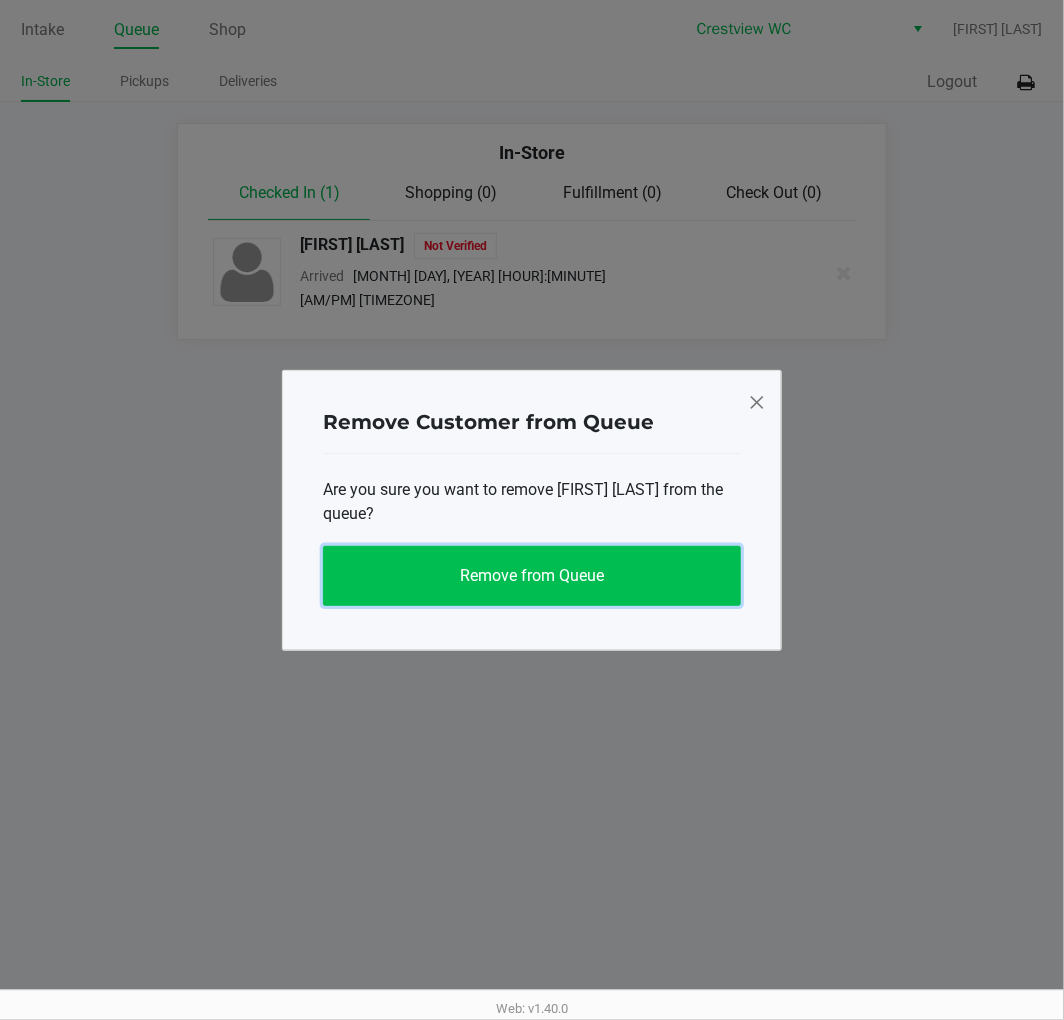 click on "Remove from Queue" 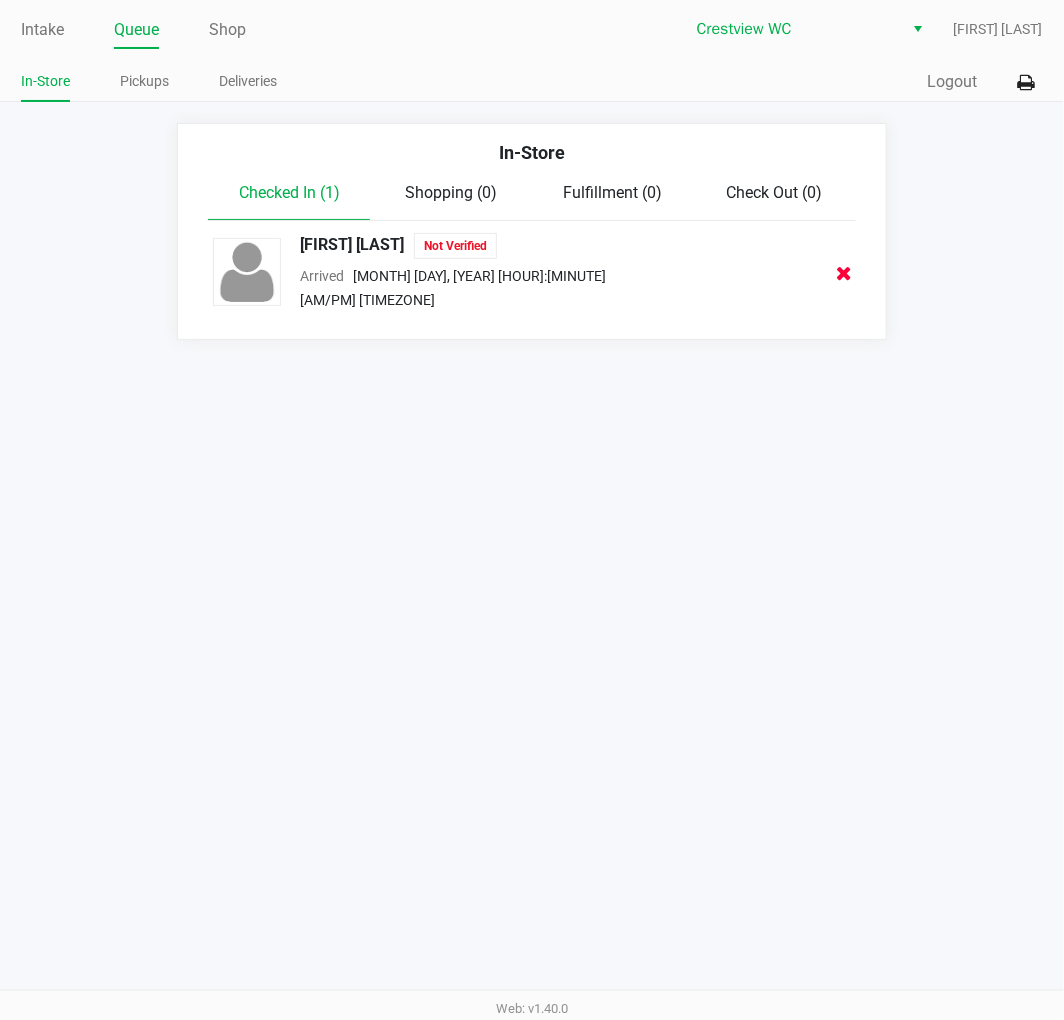 click 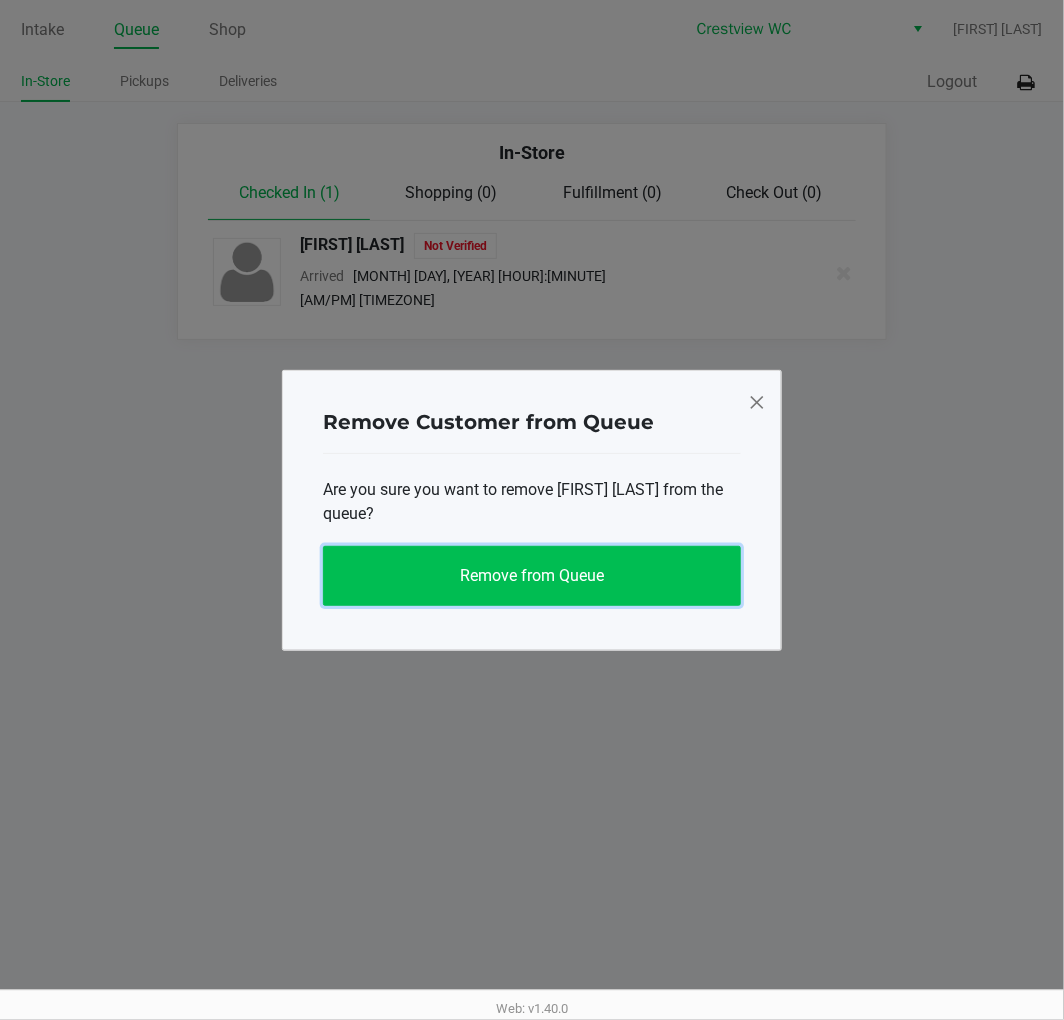 click on "Remove from Queue" 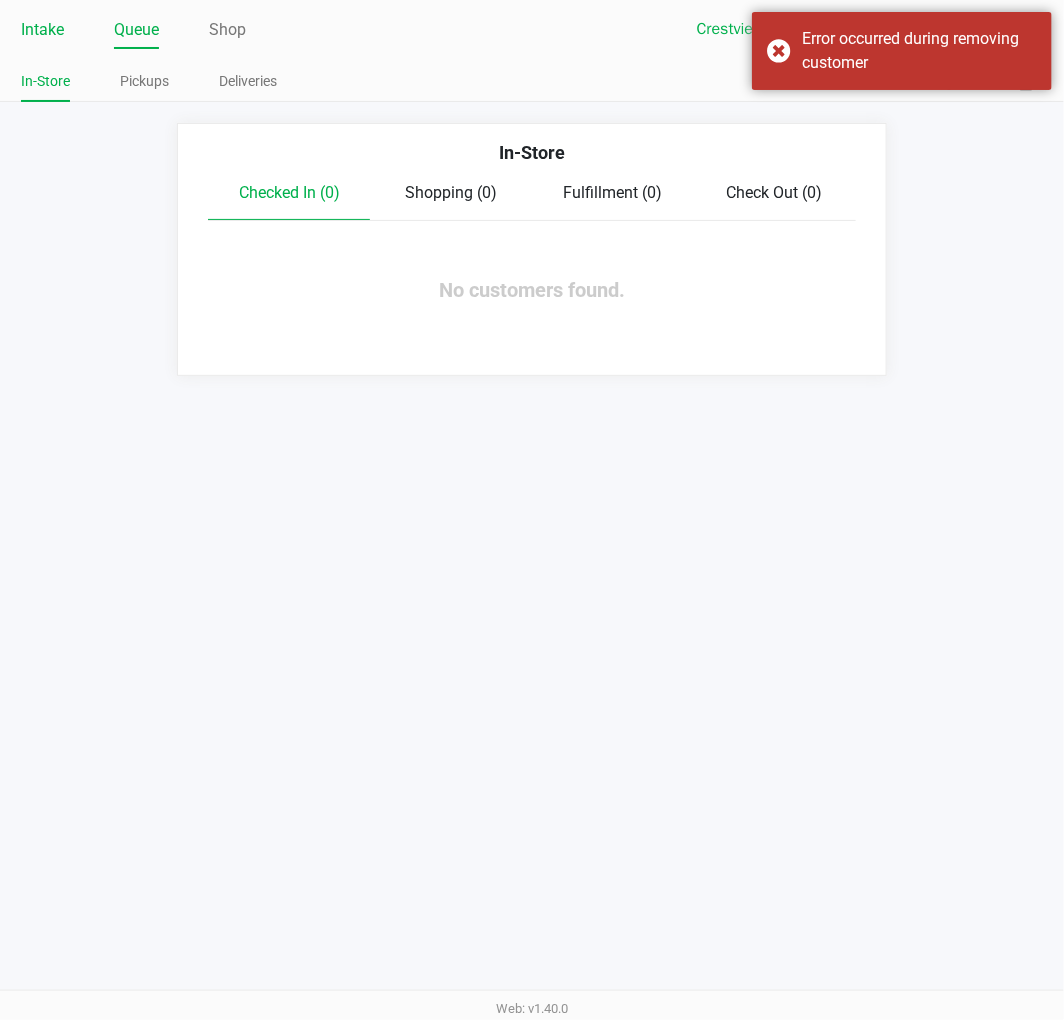 click on "Intake" 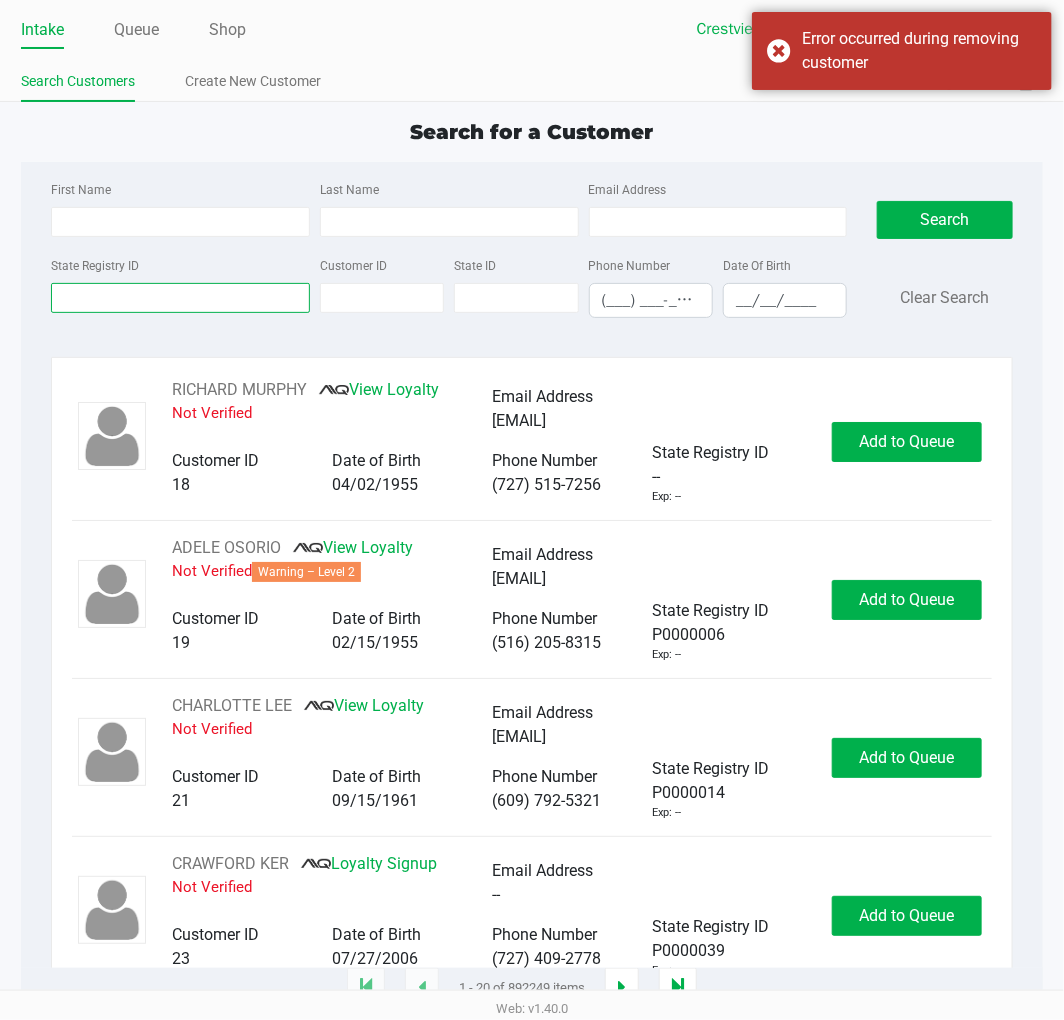click on "State Registry ID" at bounding box center [180, 298] 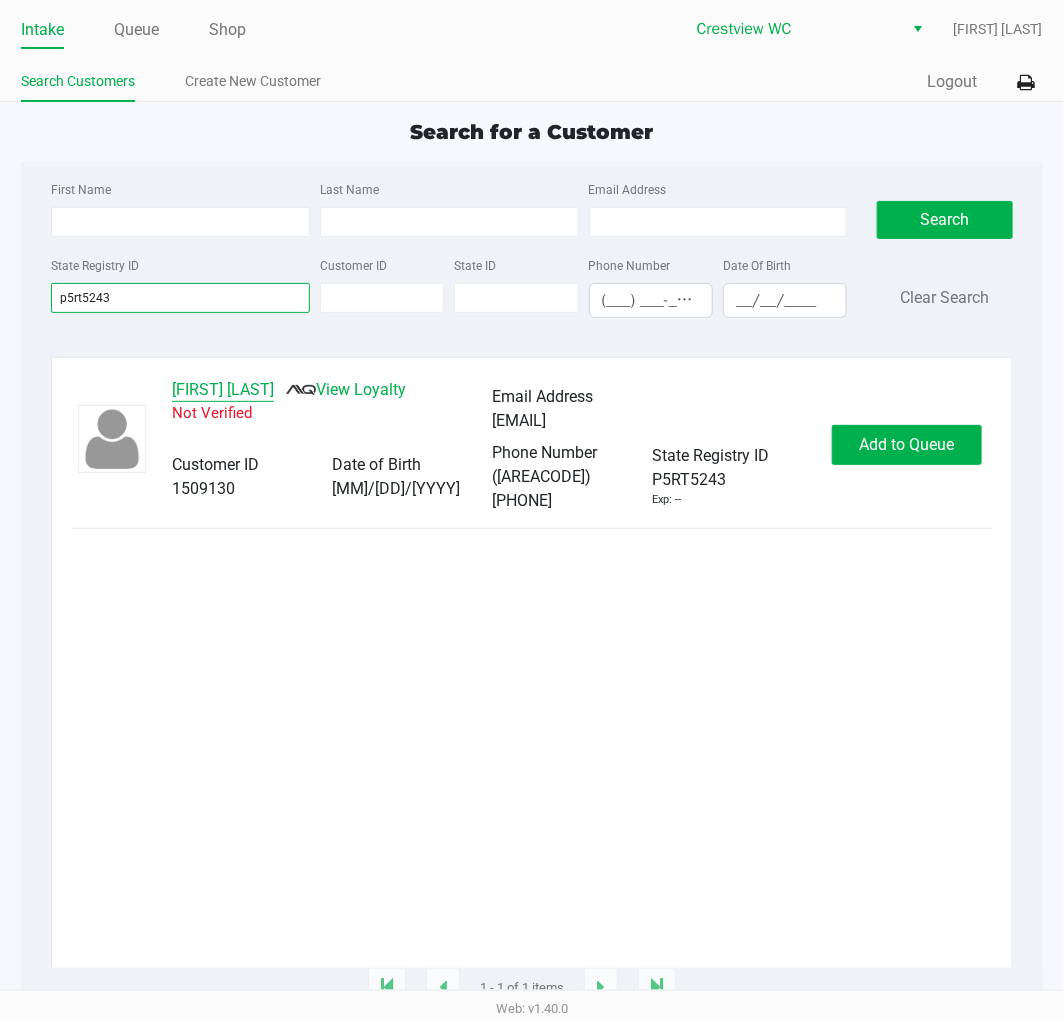 type on "p5rt5243" 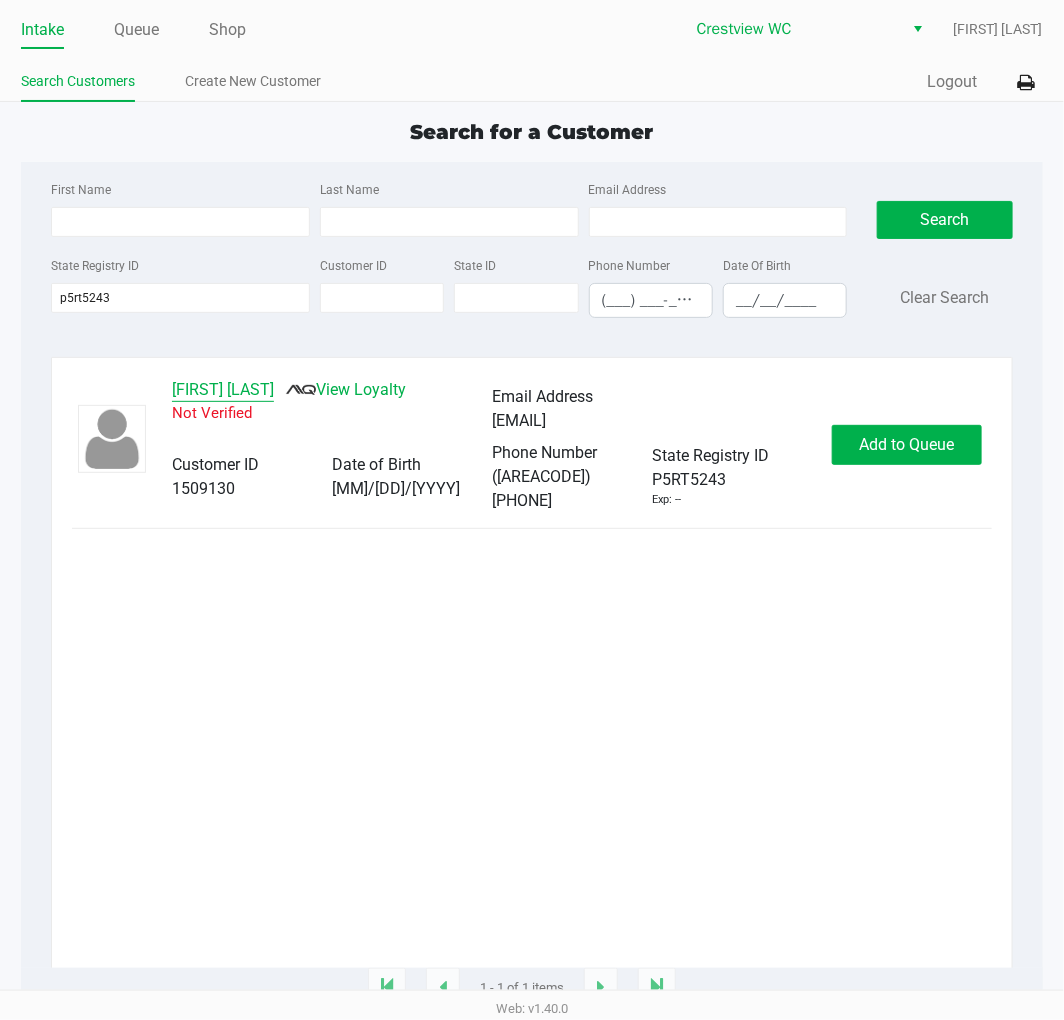 click on "SHELBY GOMEZ" 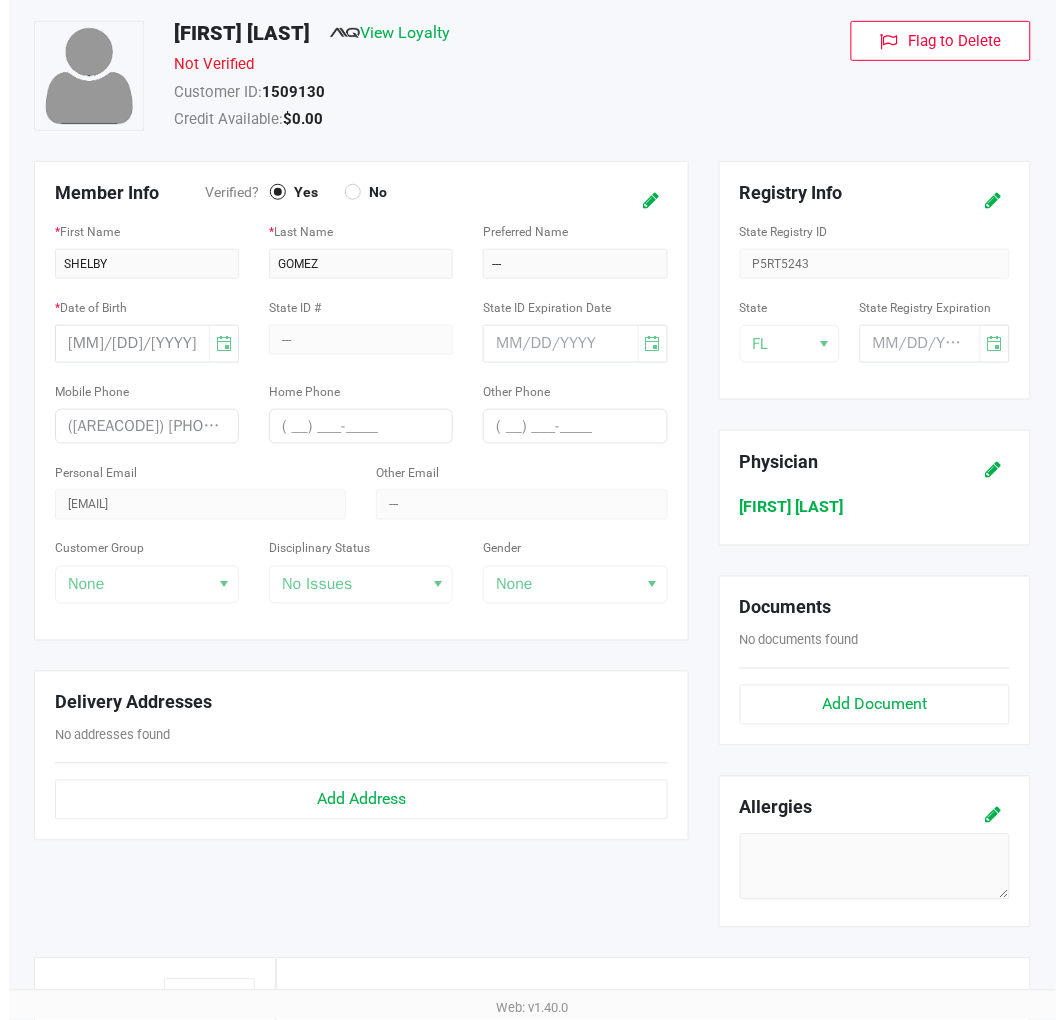 scroll, scrollTop: 0, scrollLeft: 0, axis: both 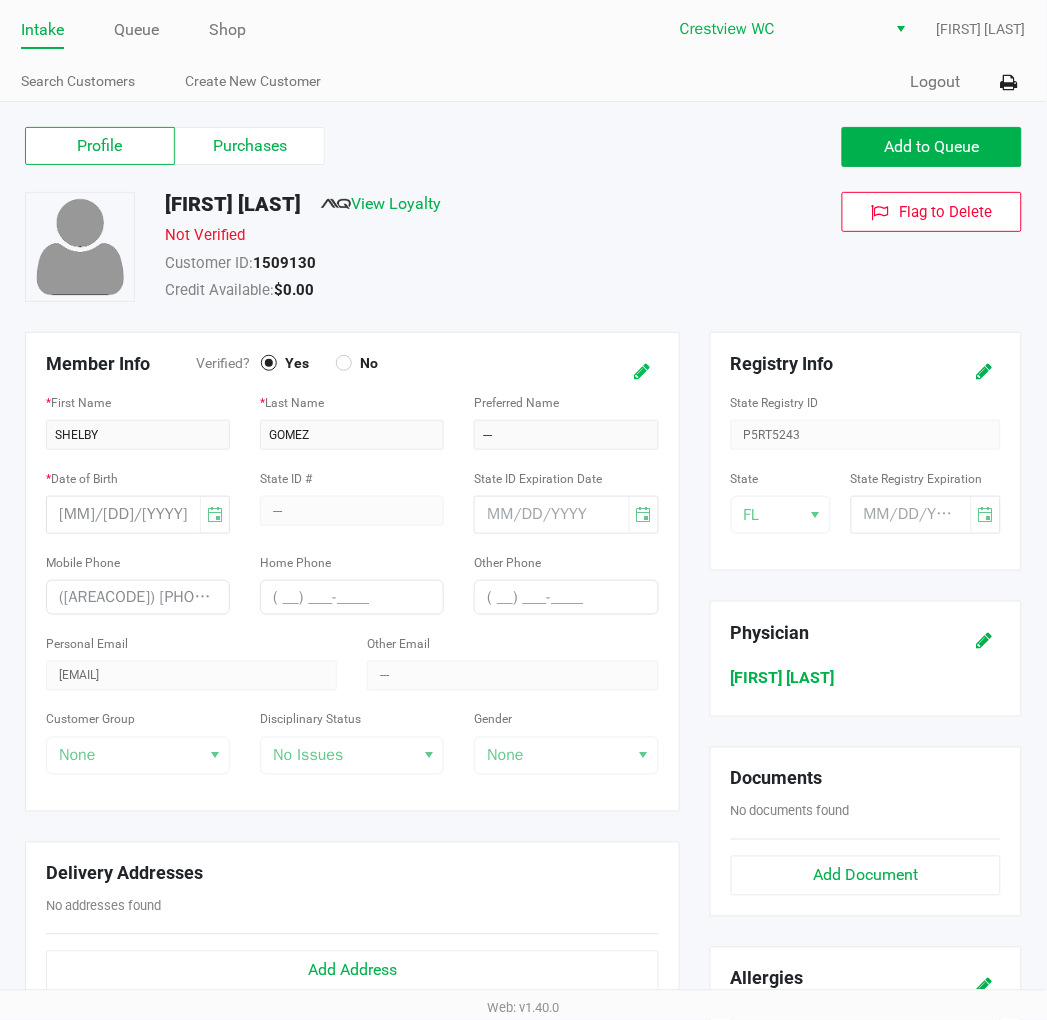 click 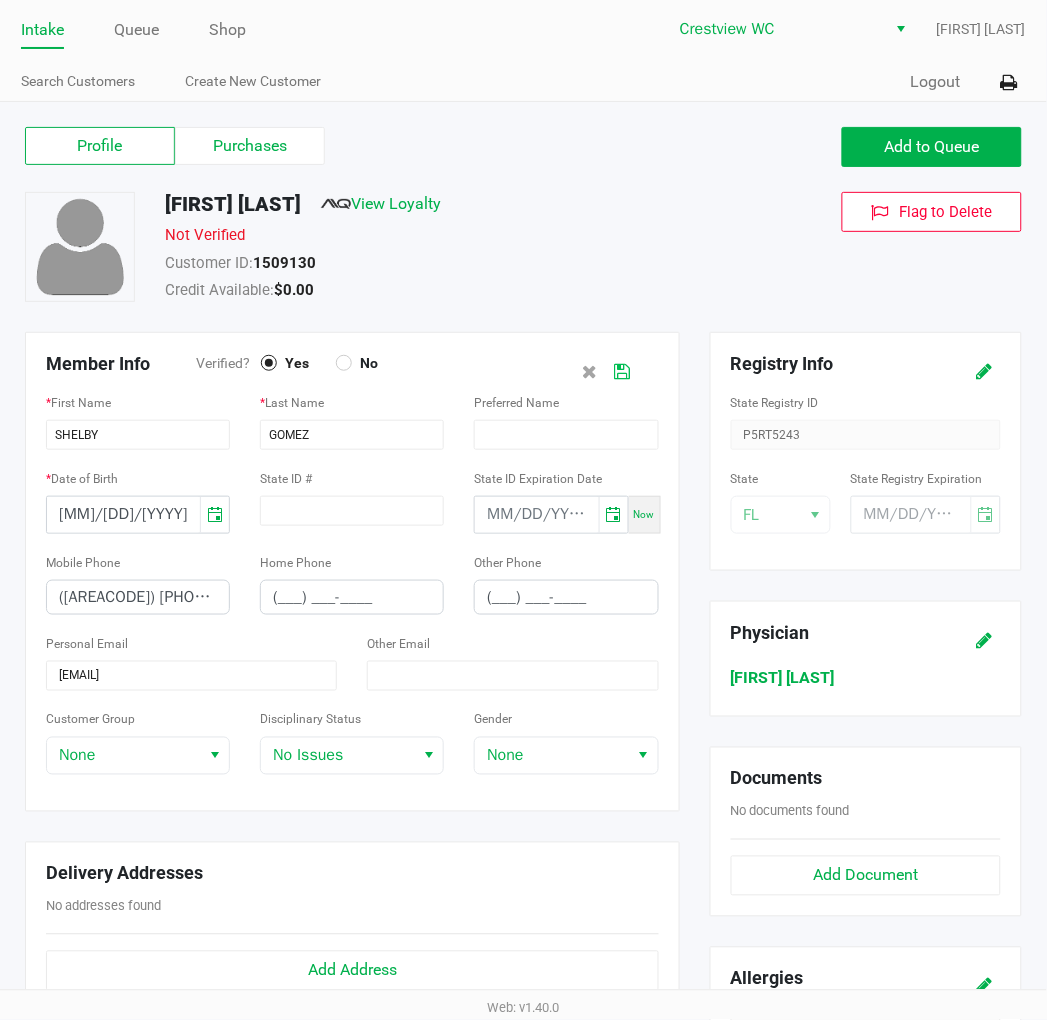 click 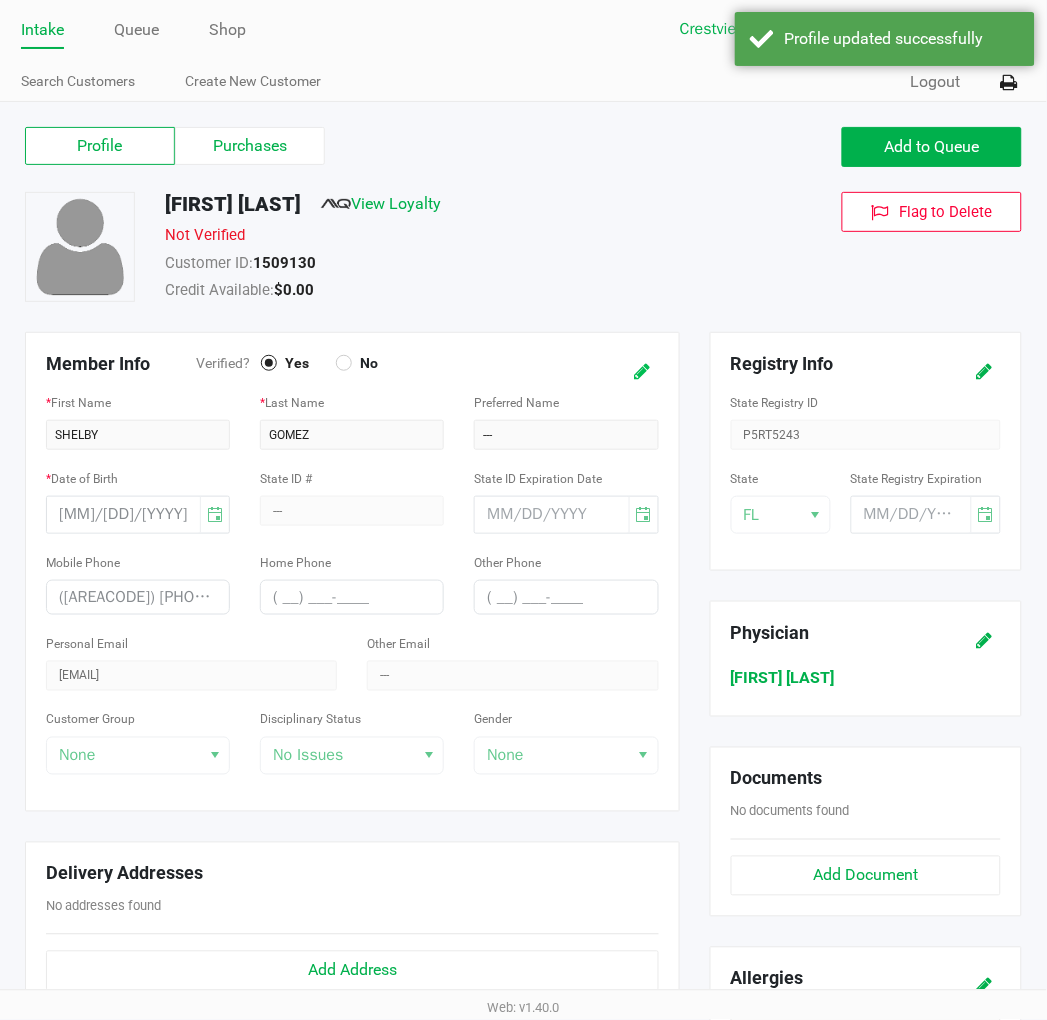 click 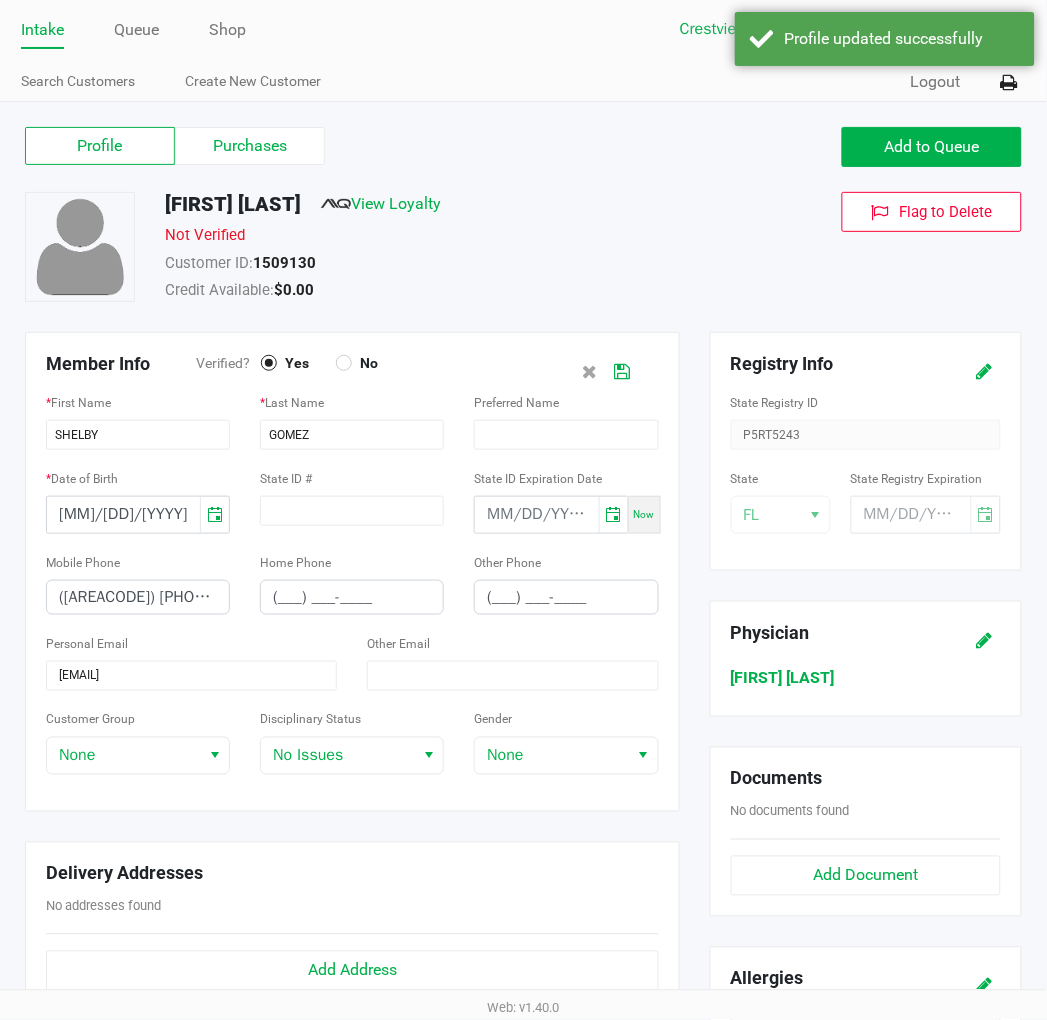 click on "No" 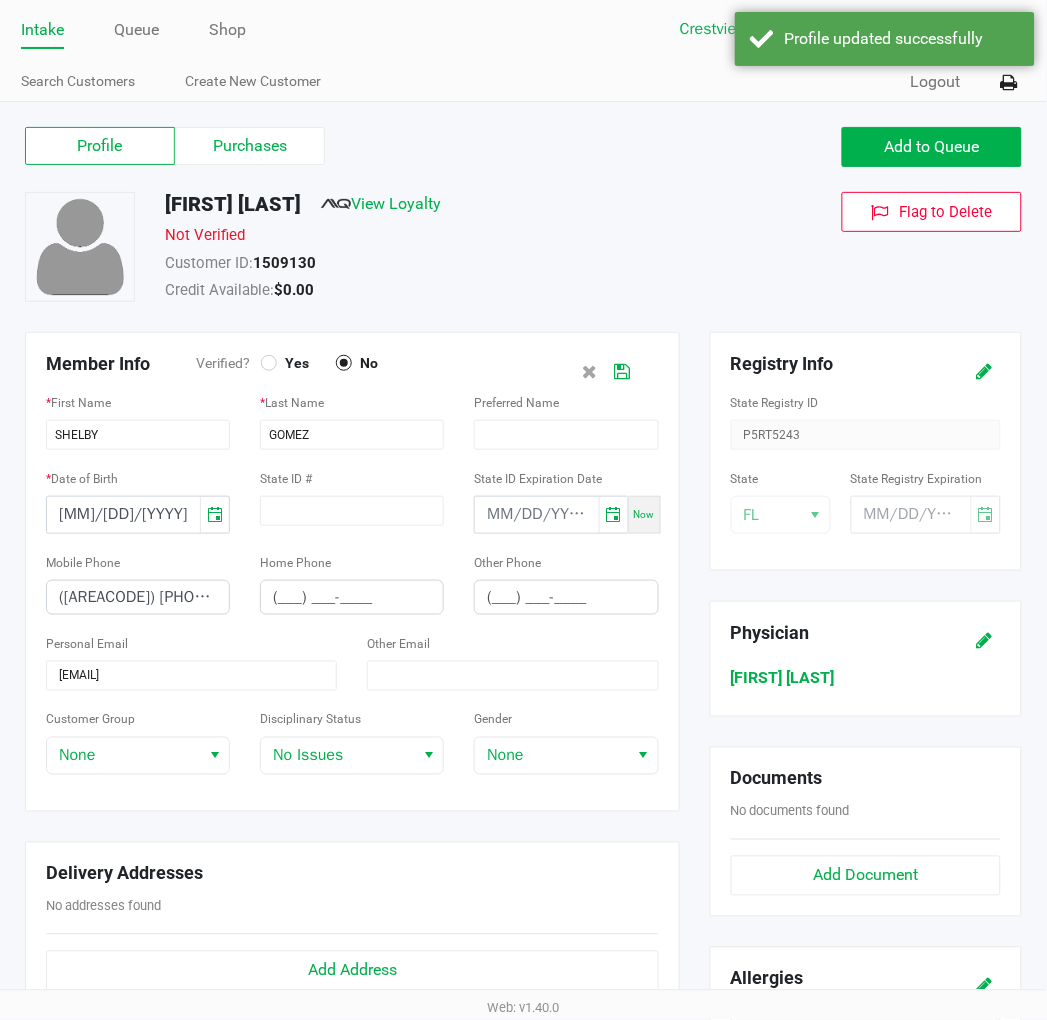 click on "Yes" 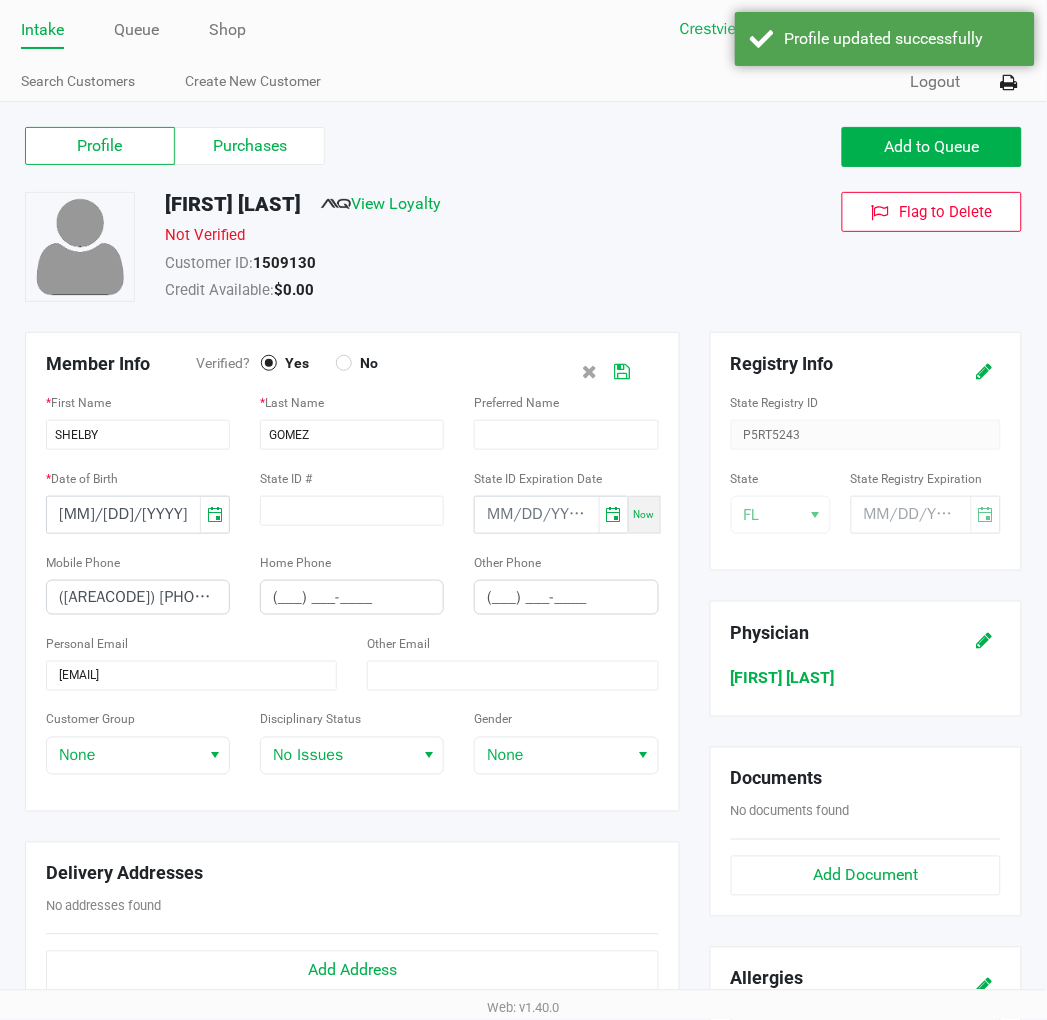 click 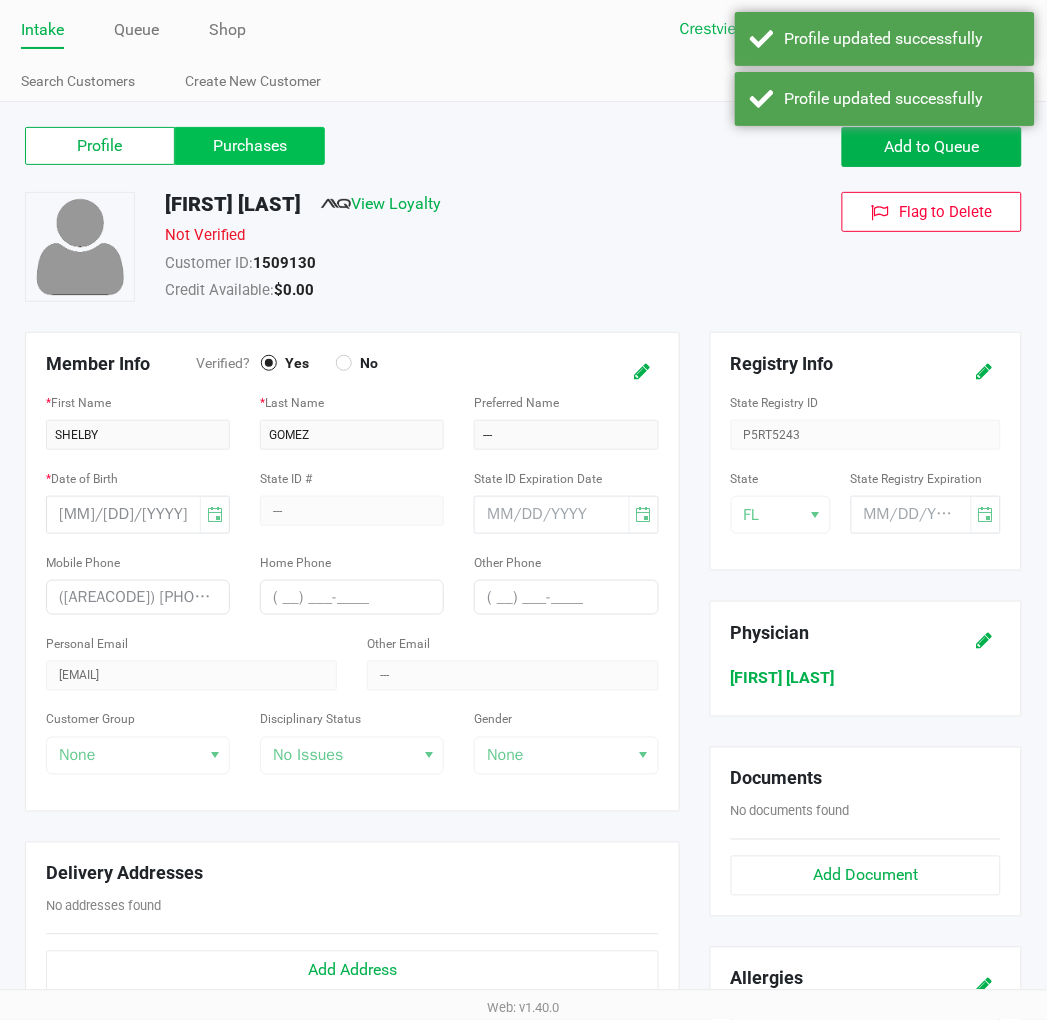 click on "Purchases" 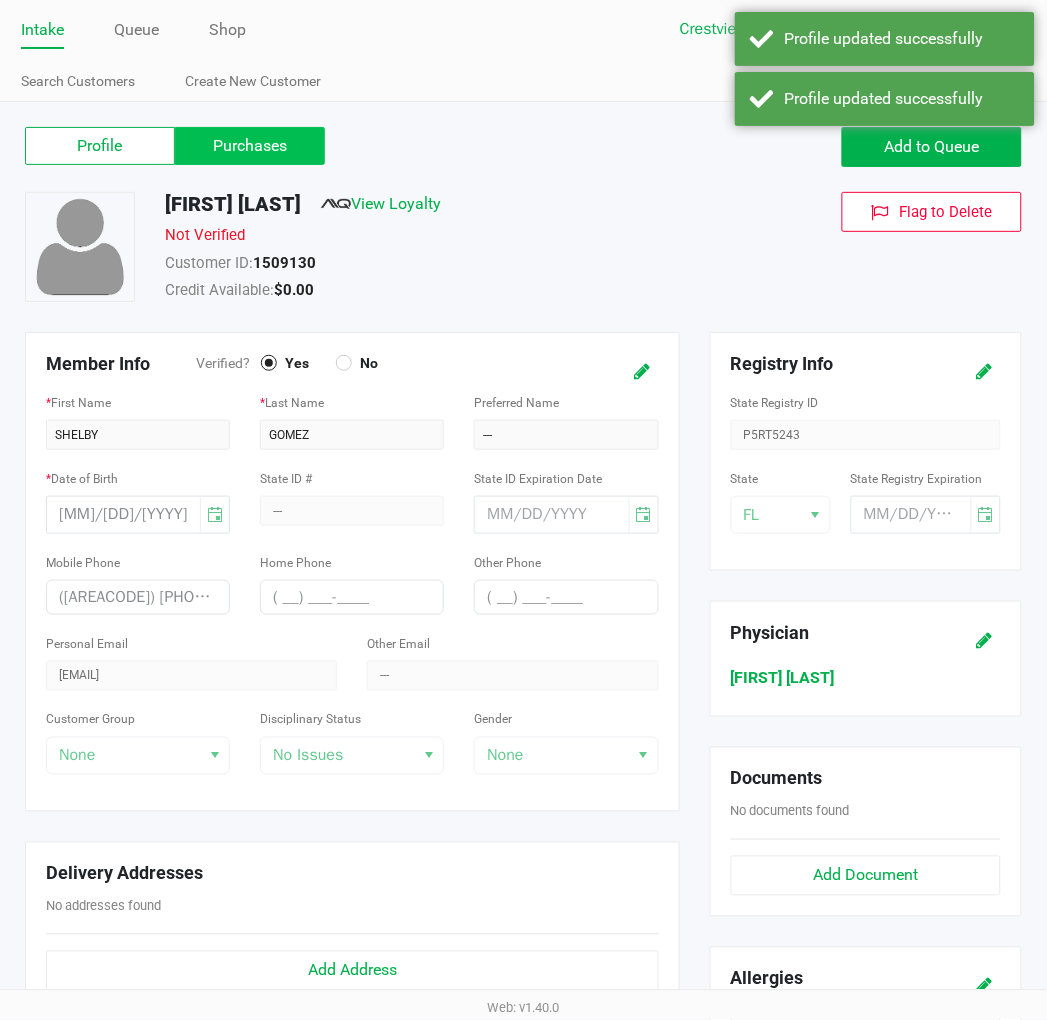 click on "Purchases" at bounding box center [0, 0] 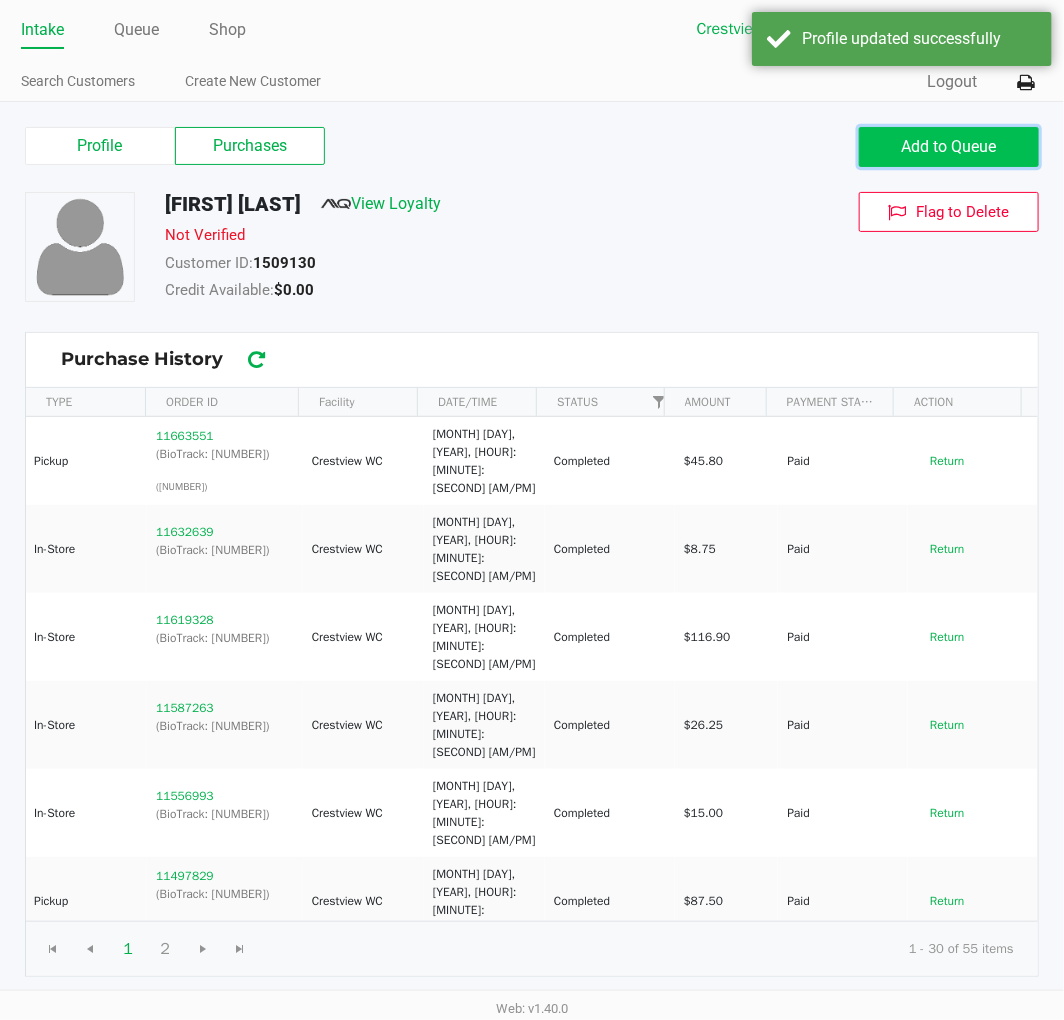 click on "Add to Queue" 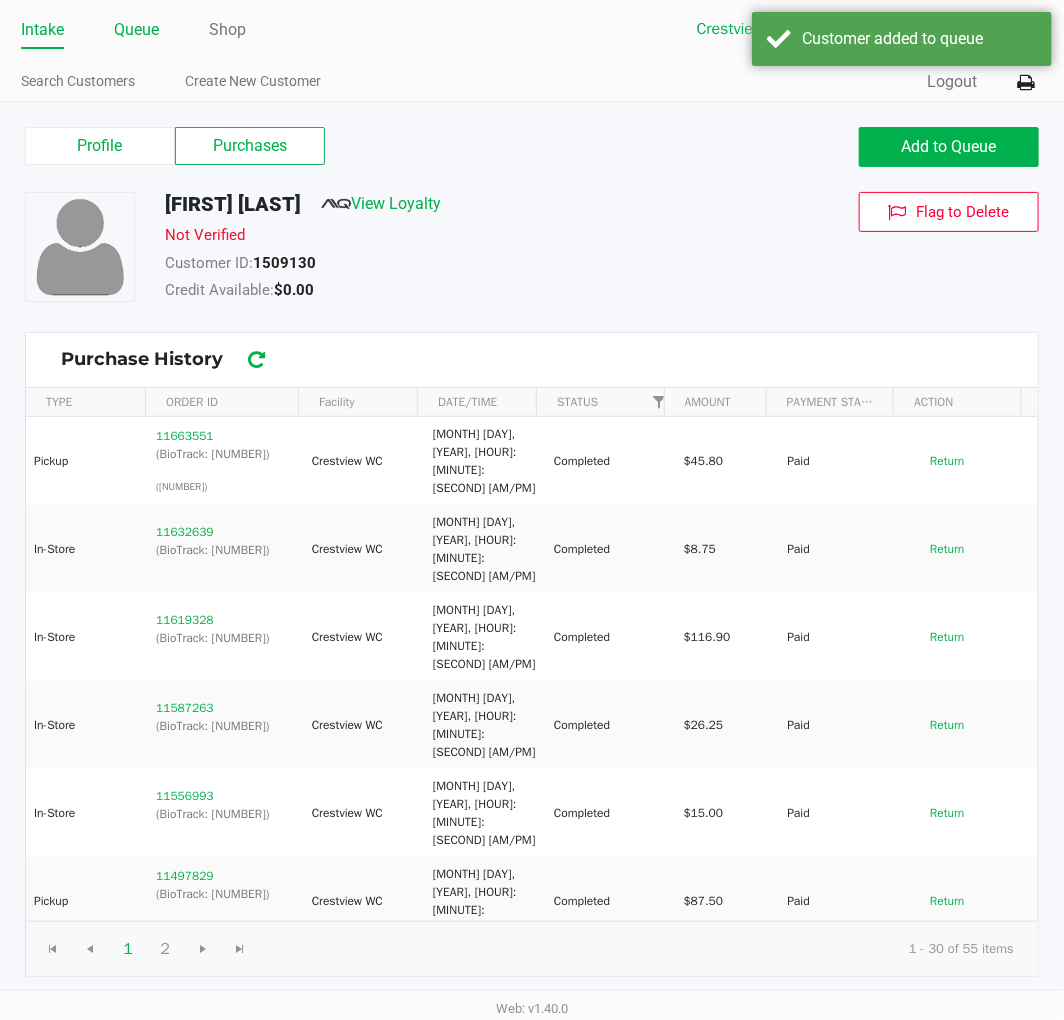 click on "Queue" 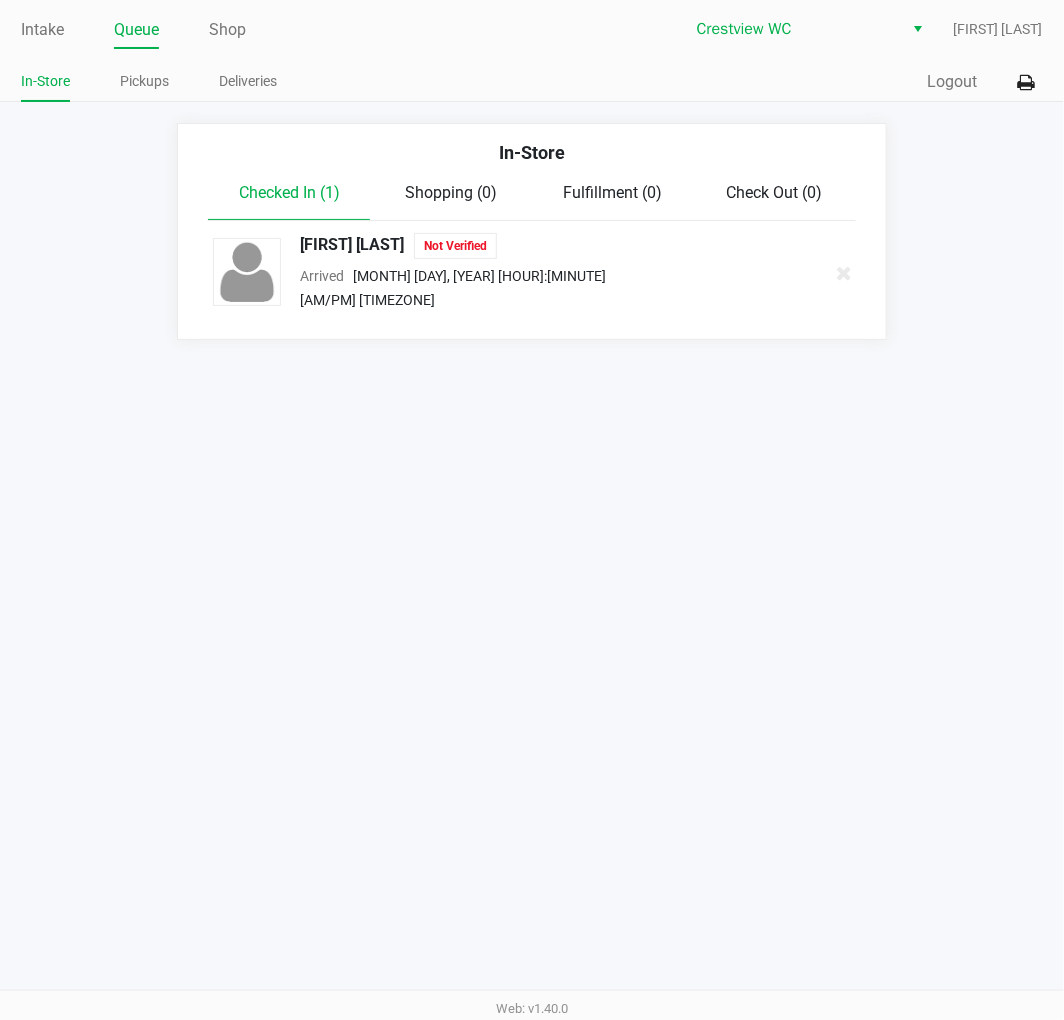 click on "SHELBY GOMEZ   Not Verified" 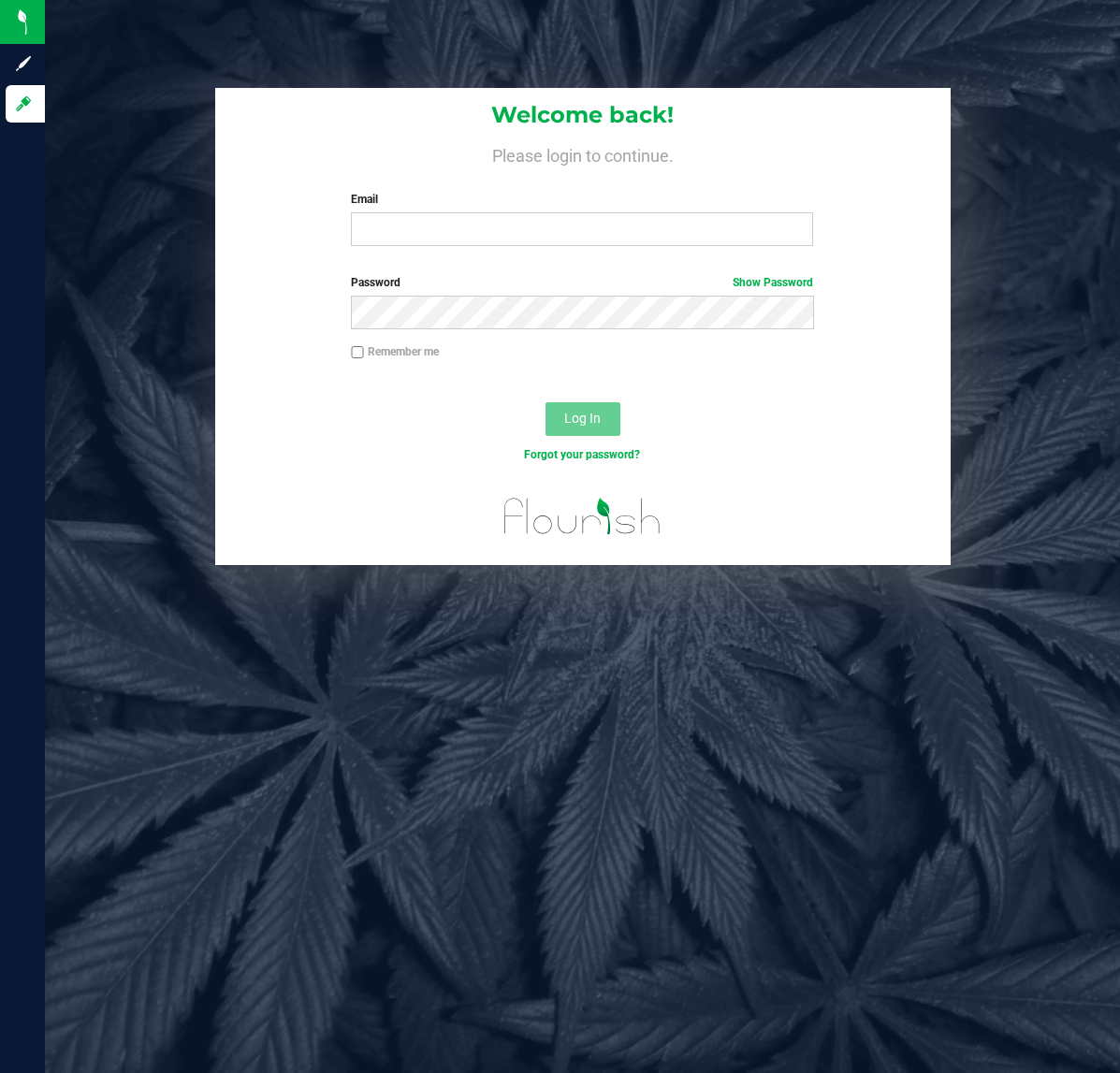 scroll, scrollTop: 0, scrollLeft: 0, axis: both 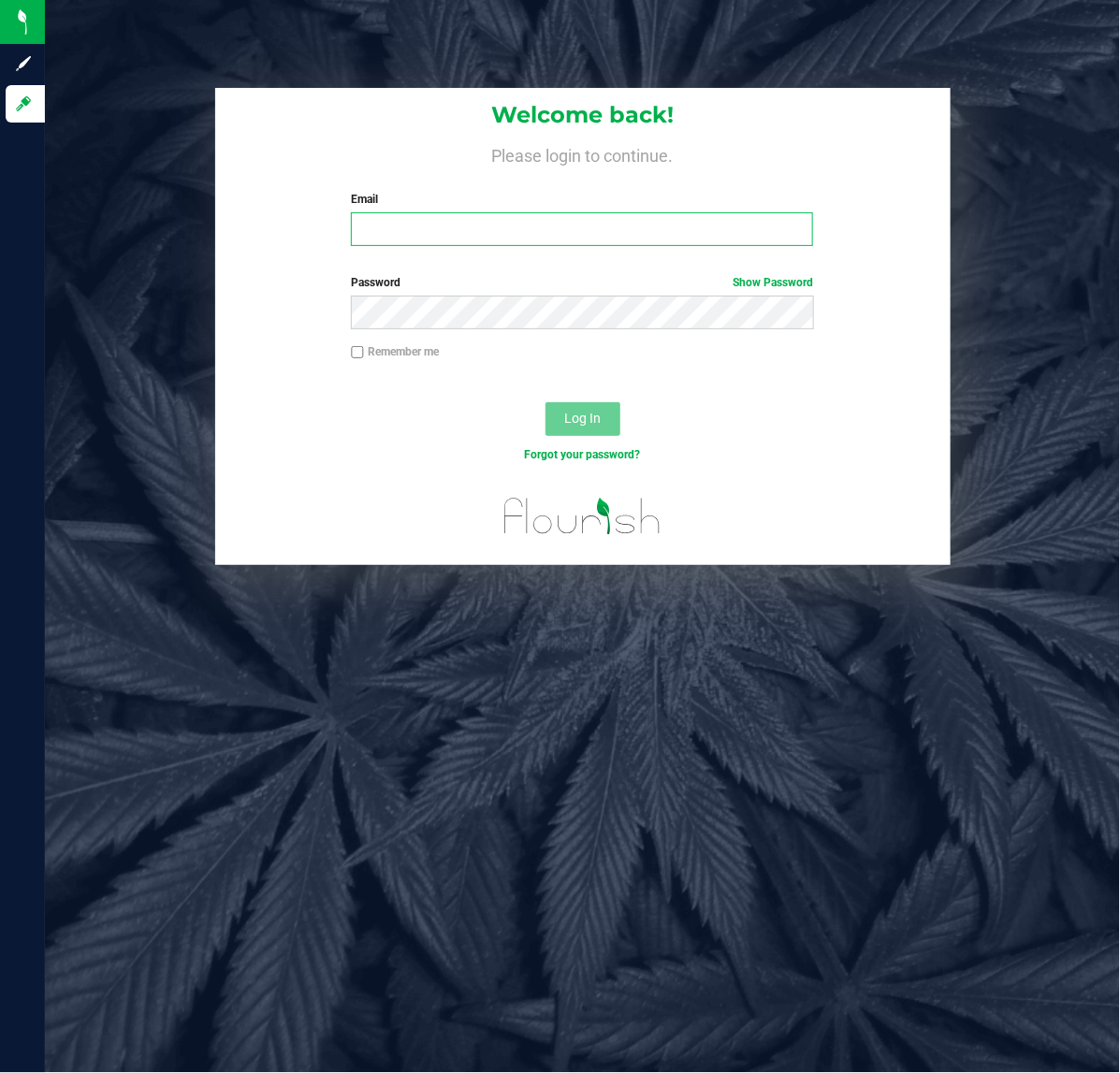 click on "Email" at bounding box center (582, 229) 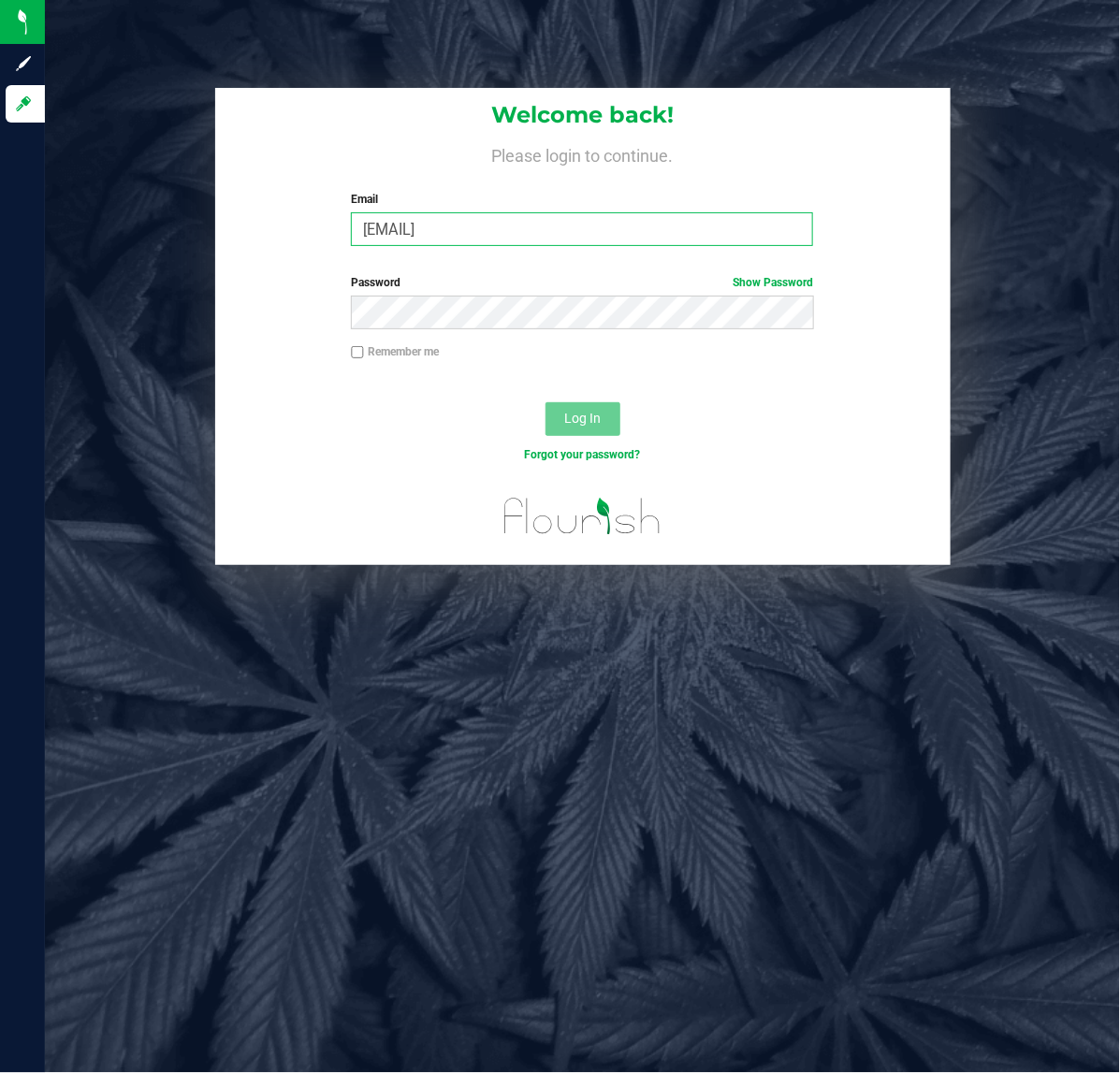 type on "[EMAIL]" 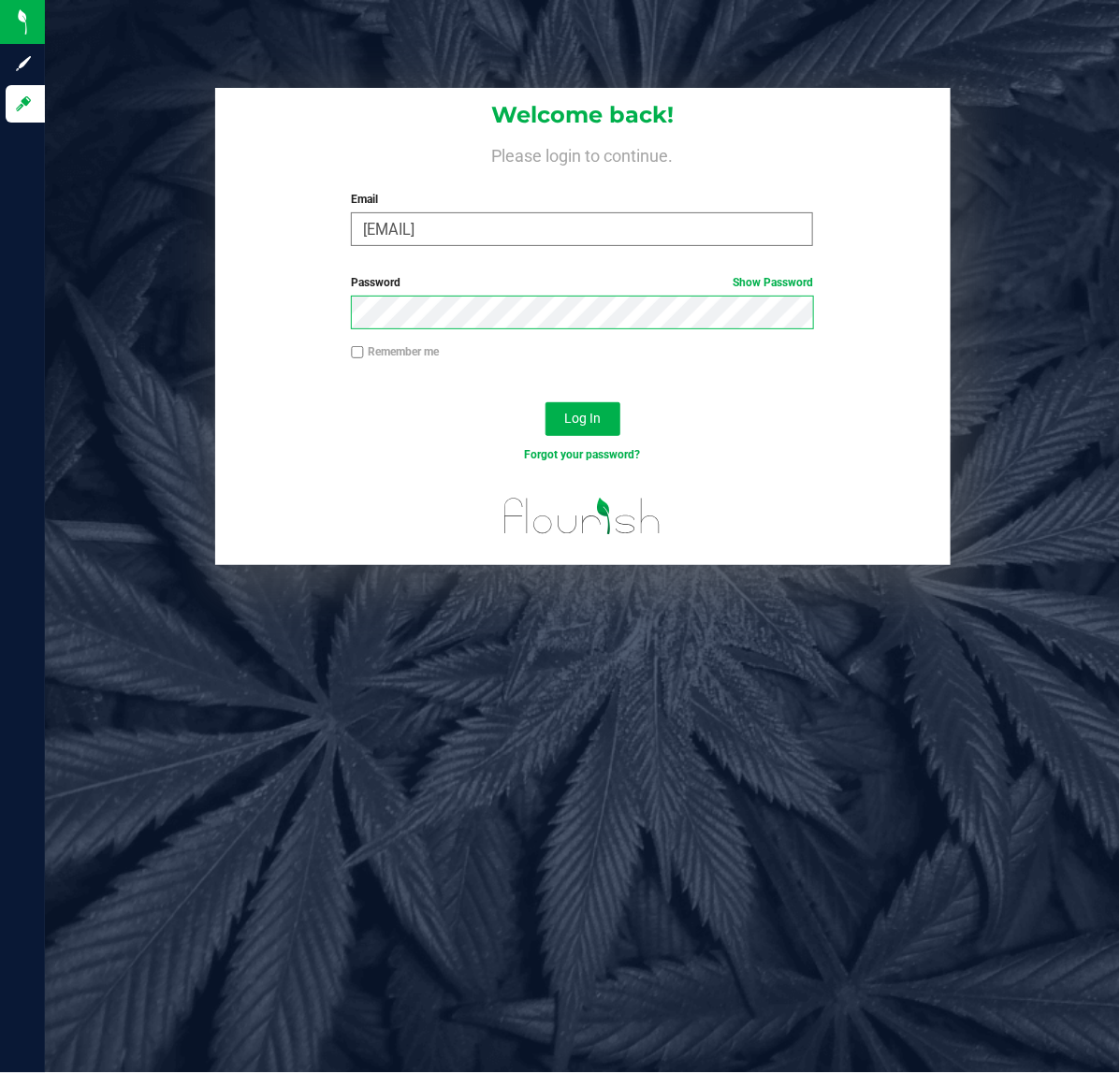click on "Log In" at bounding box center [583, 419] 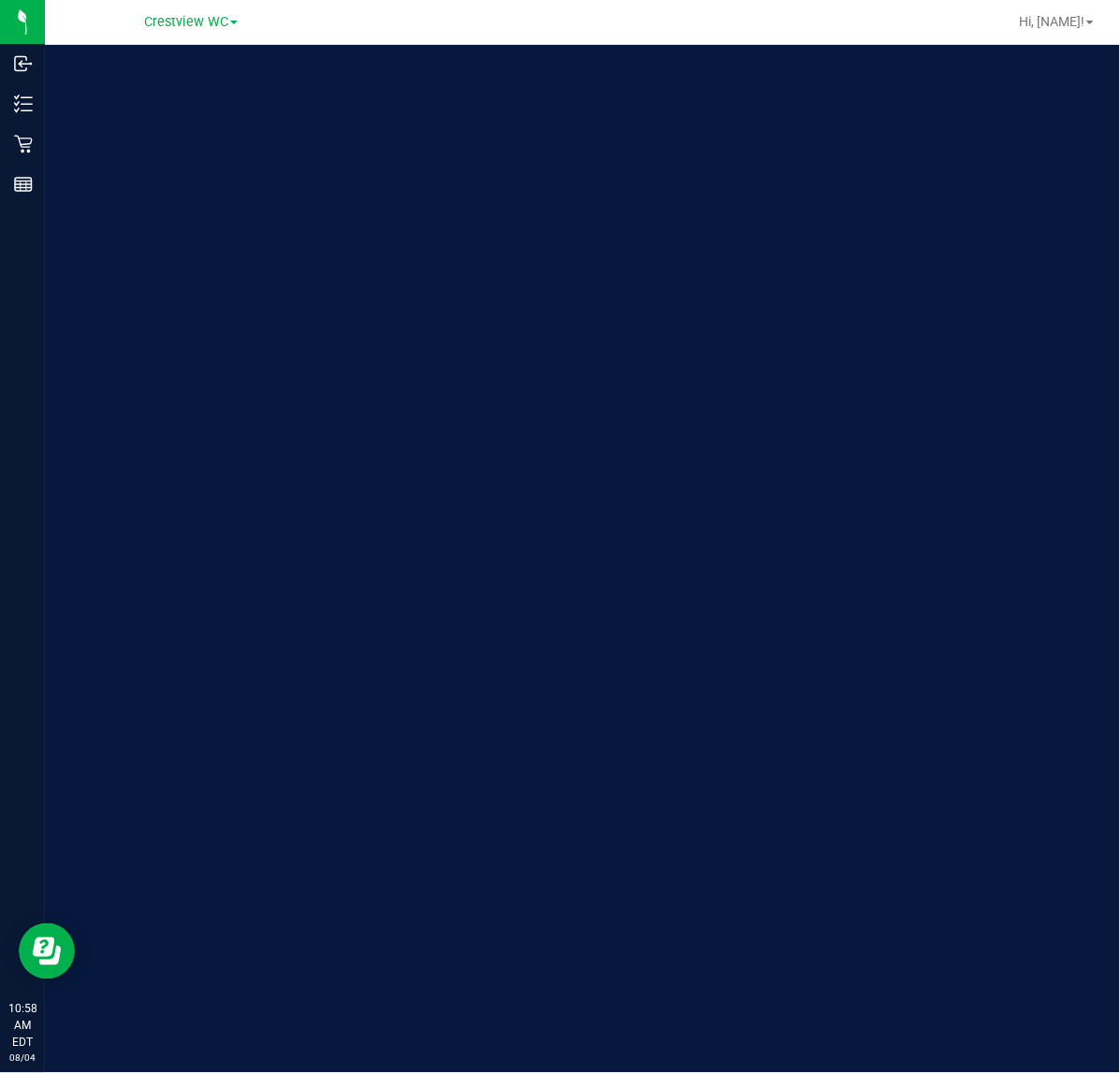 scroll, scrollTop: 0, scrollLeft: 0, axis: both 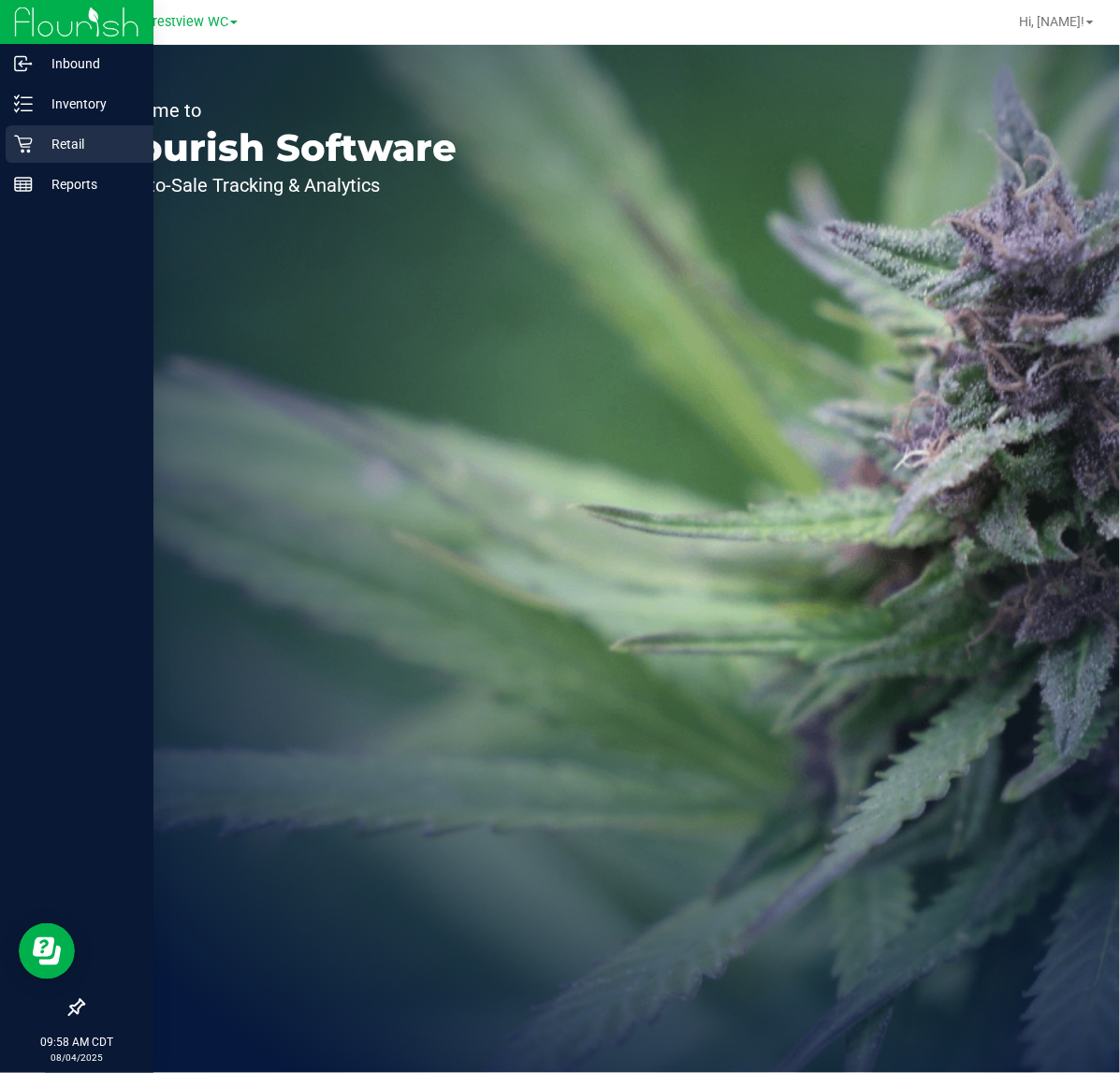 click on "Retail" at bounding box center [89, 144] 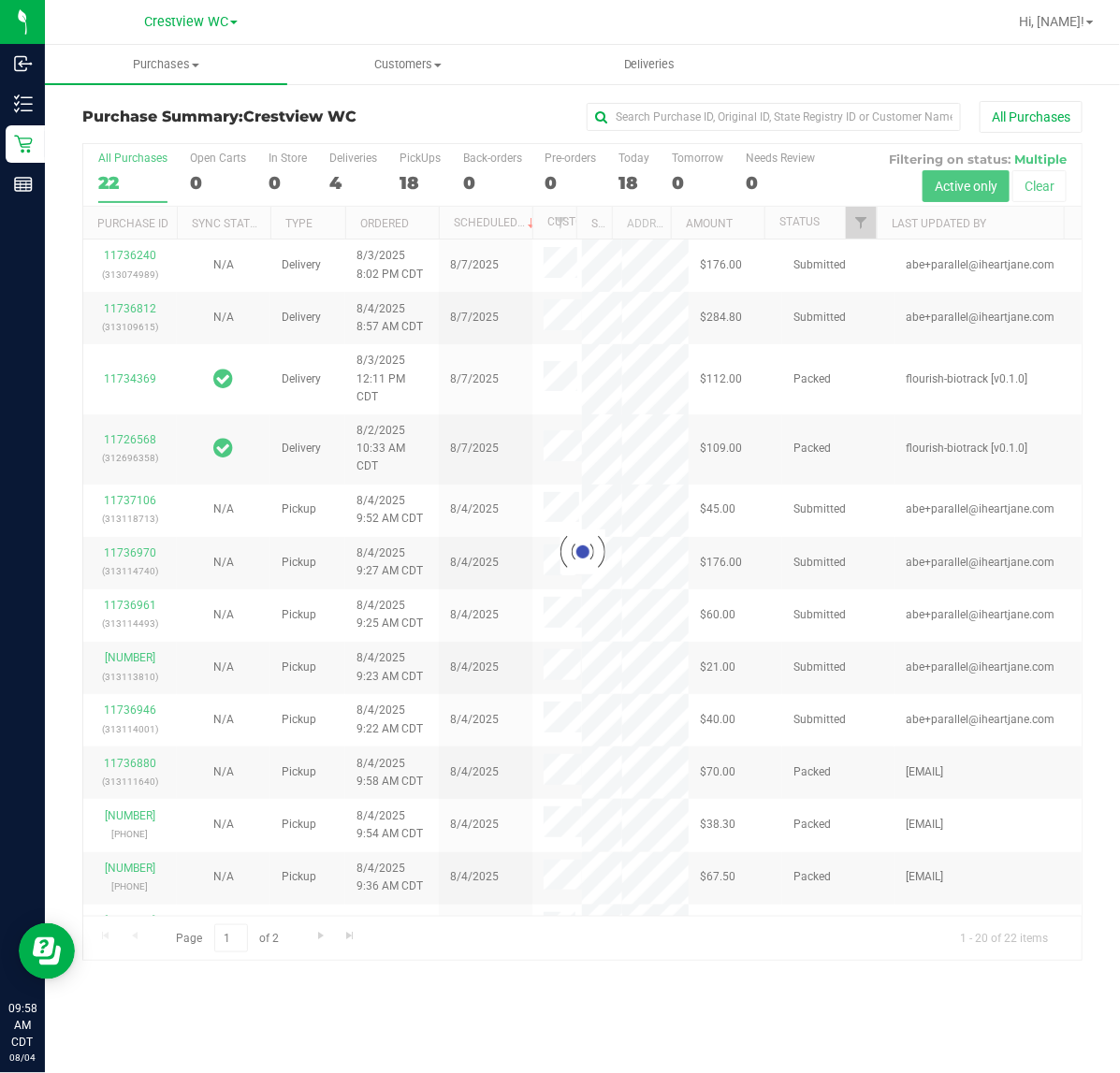 click at bounding box center (582, 552) 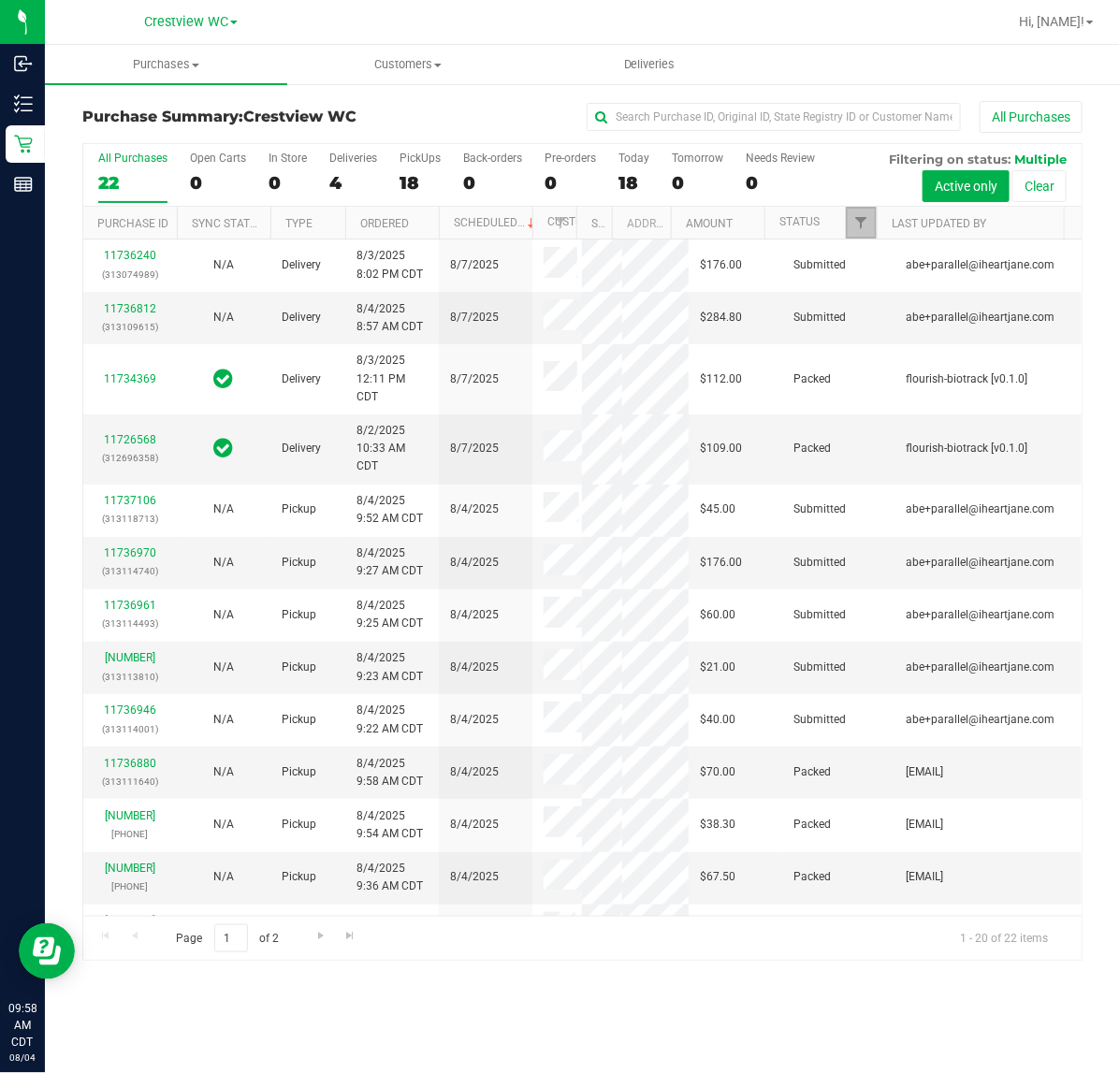 click at bounding box center [861, 223] 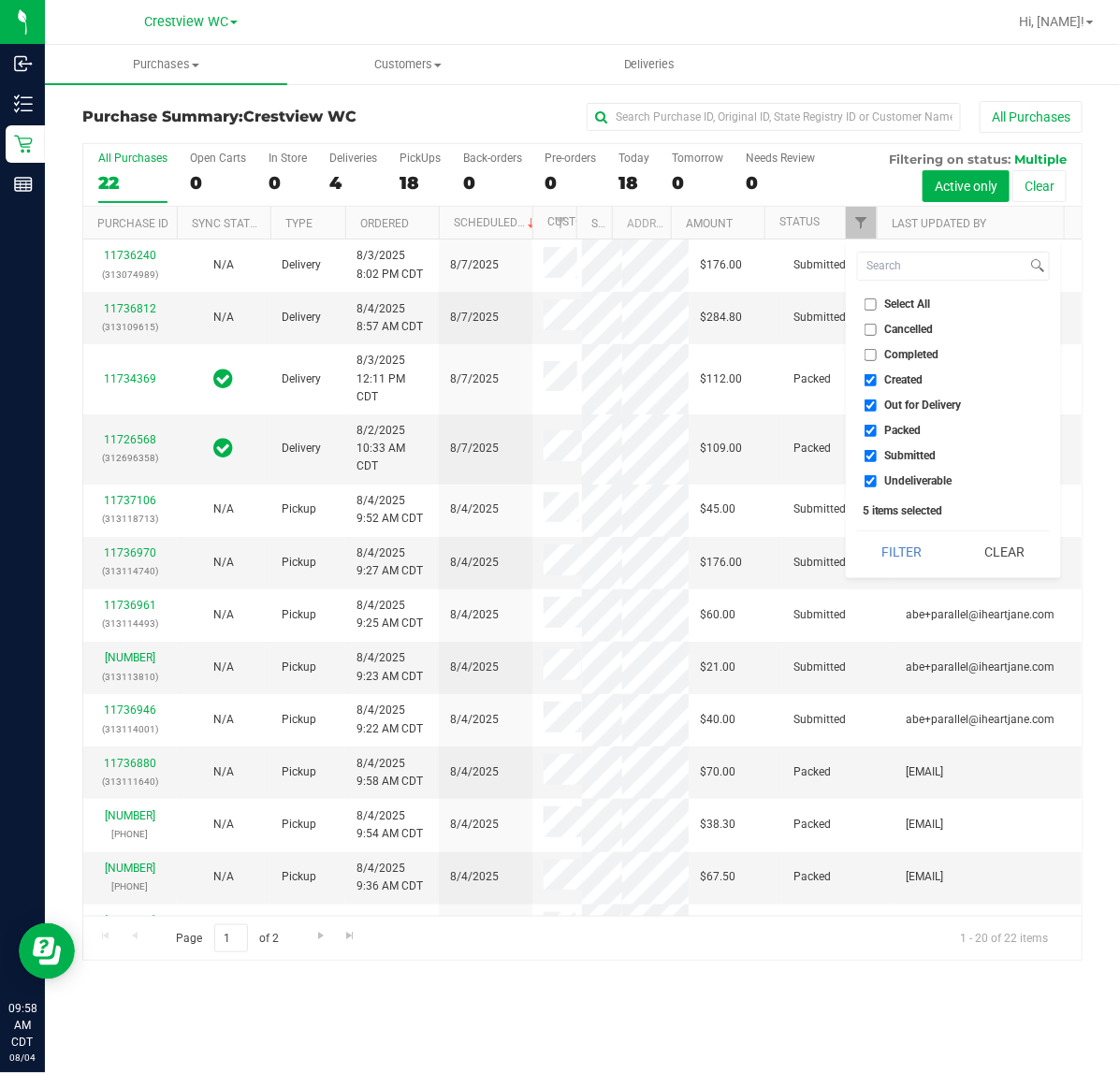 click on "Created" at bounding box center [904, 380] 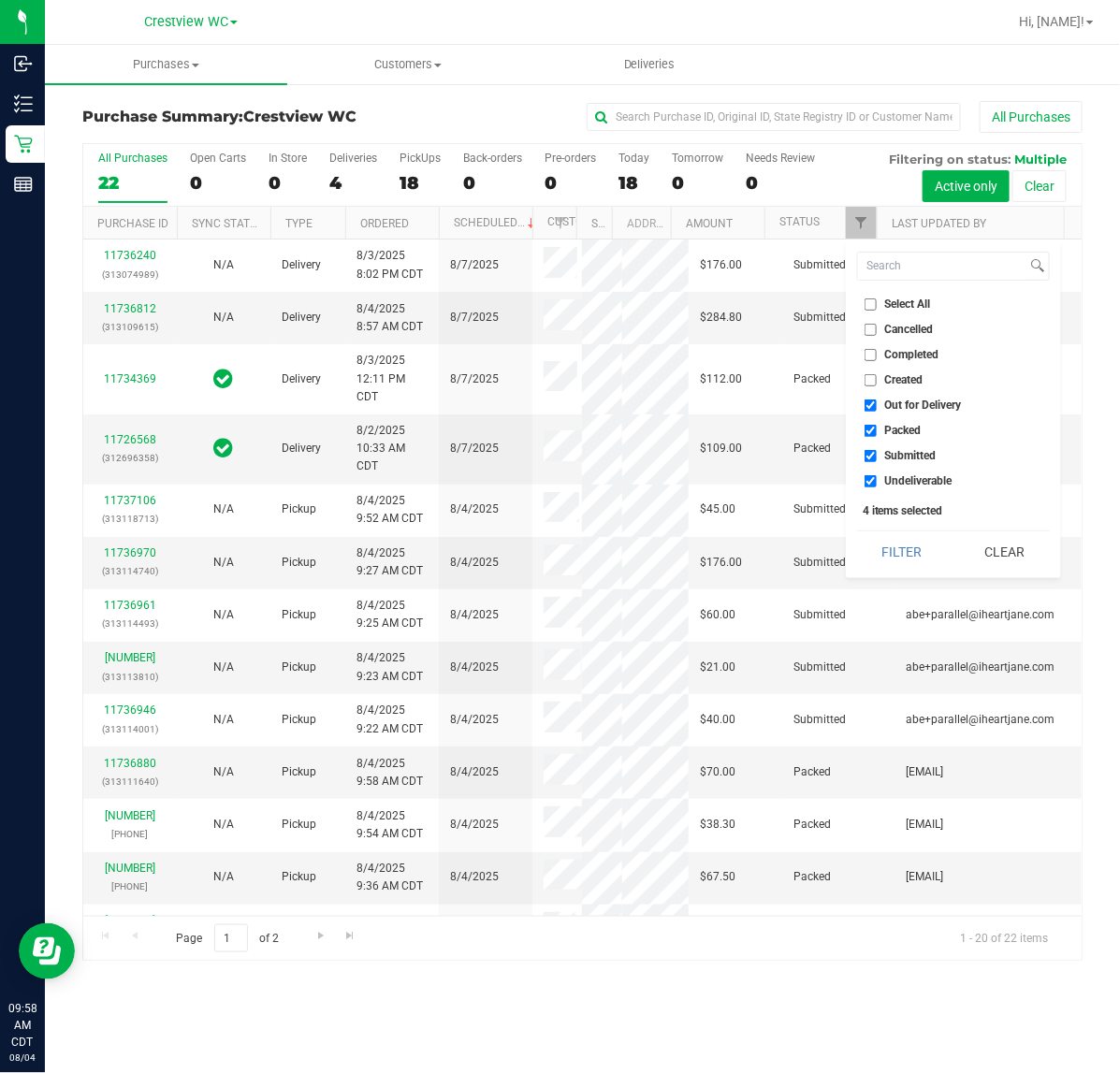 click on "Out for Delivery" at bounding box center (924, 405) 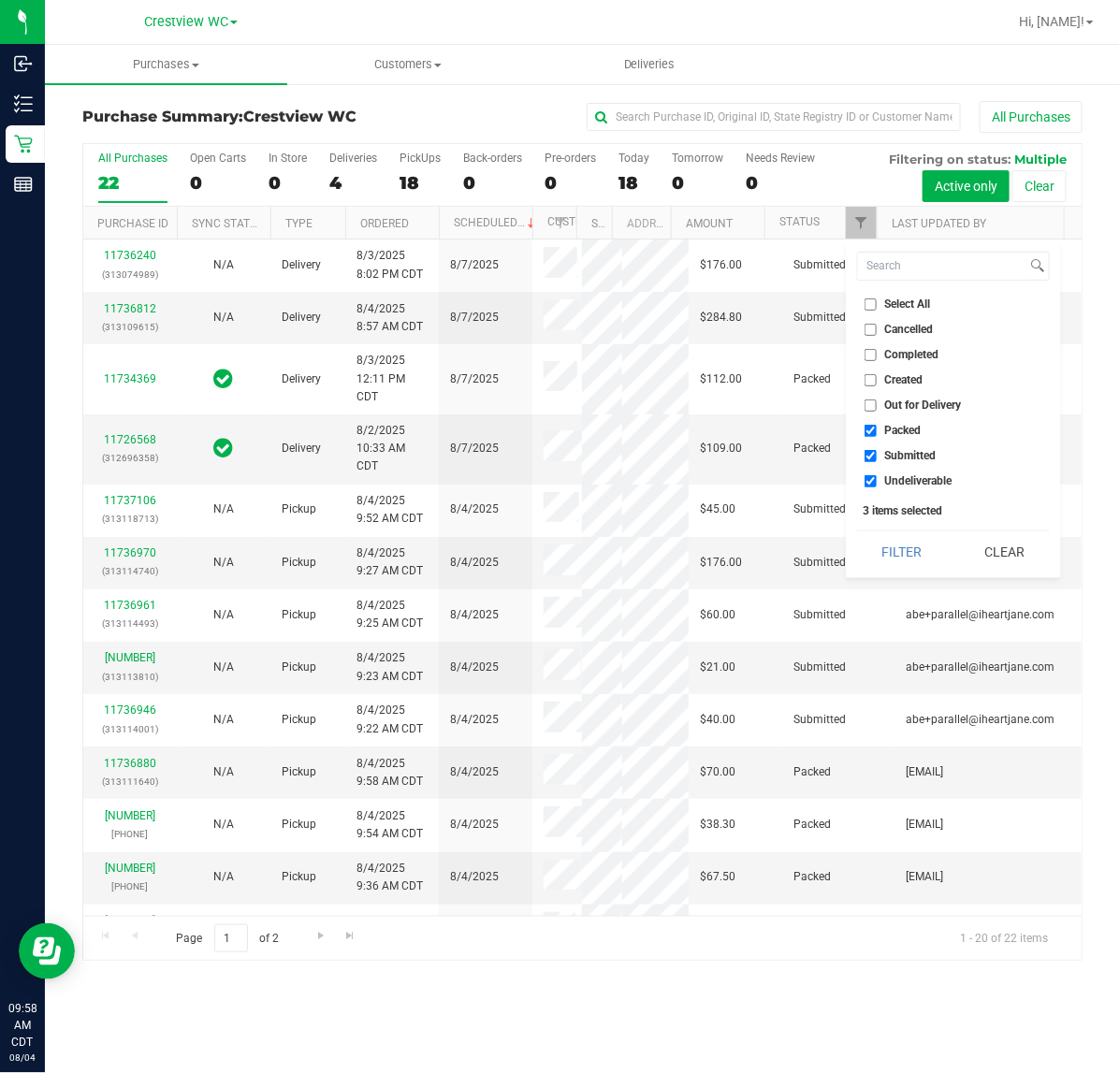 click on "Packed" at bounding box center (903, 430) 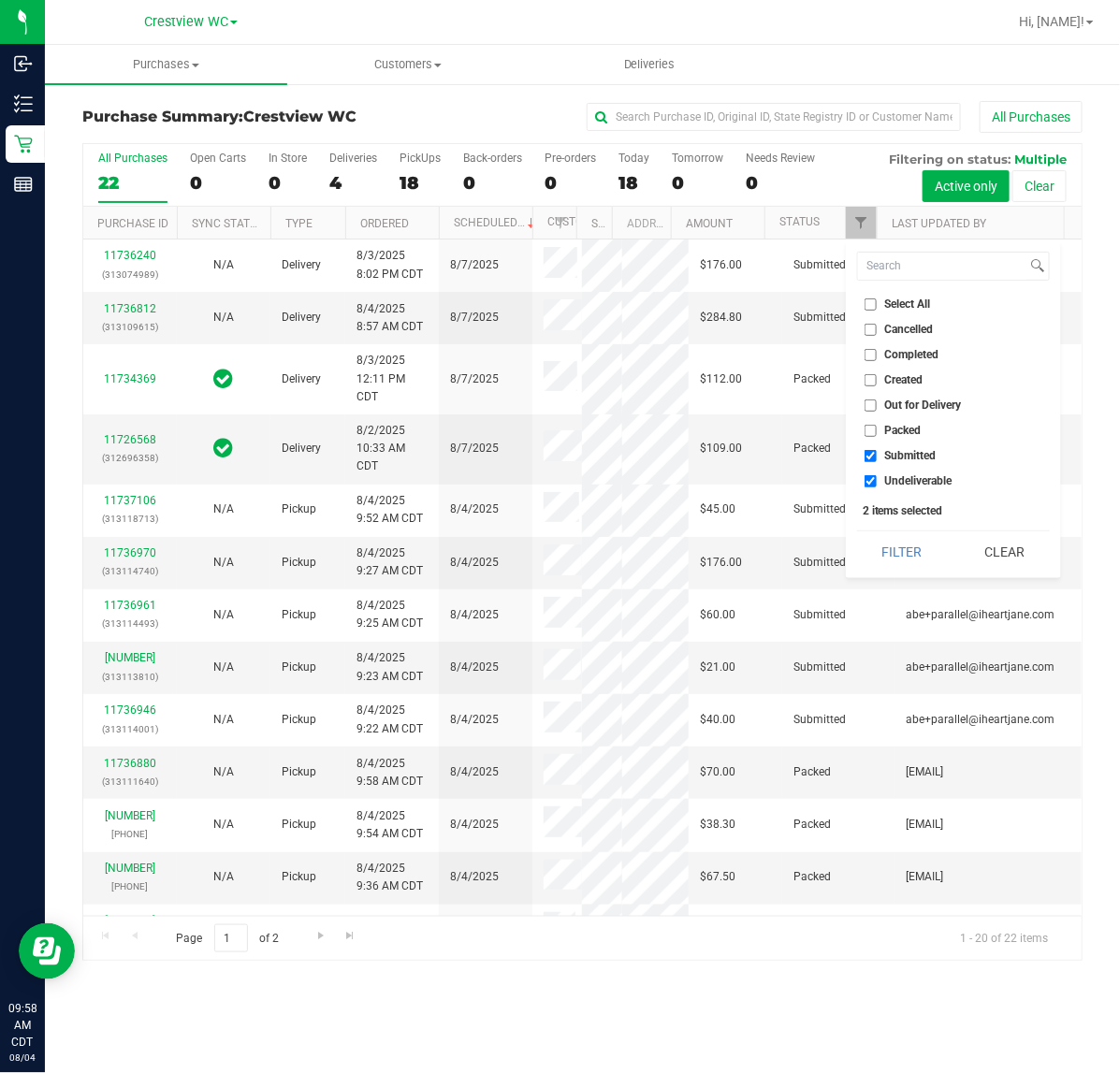click on "Undeliverable" at bounding box center [919, 481] 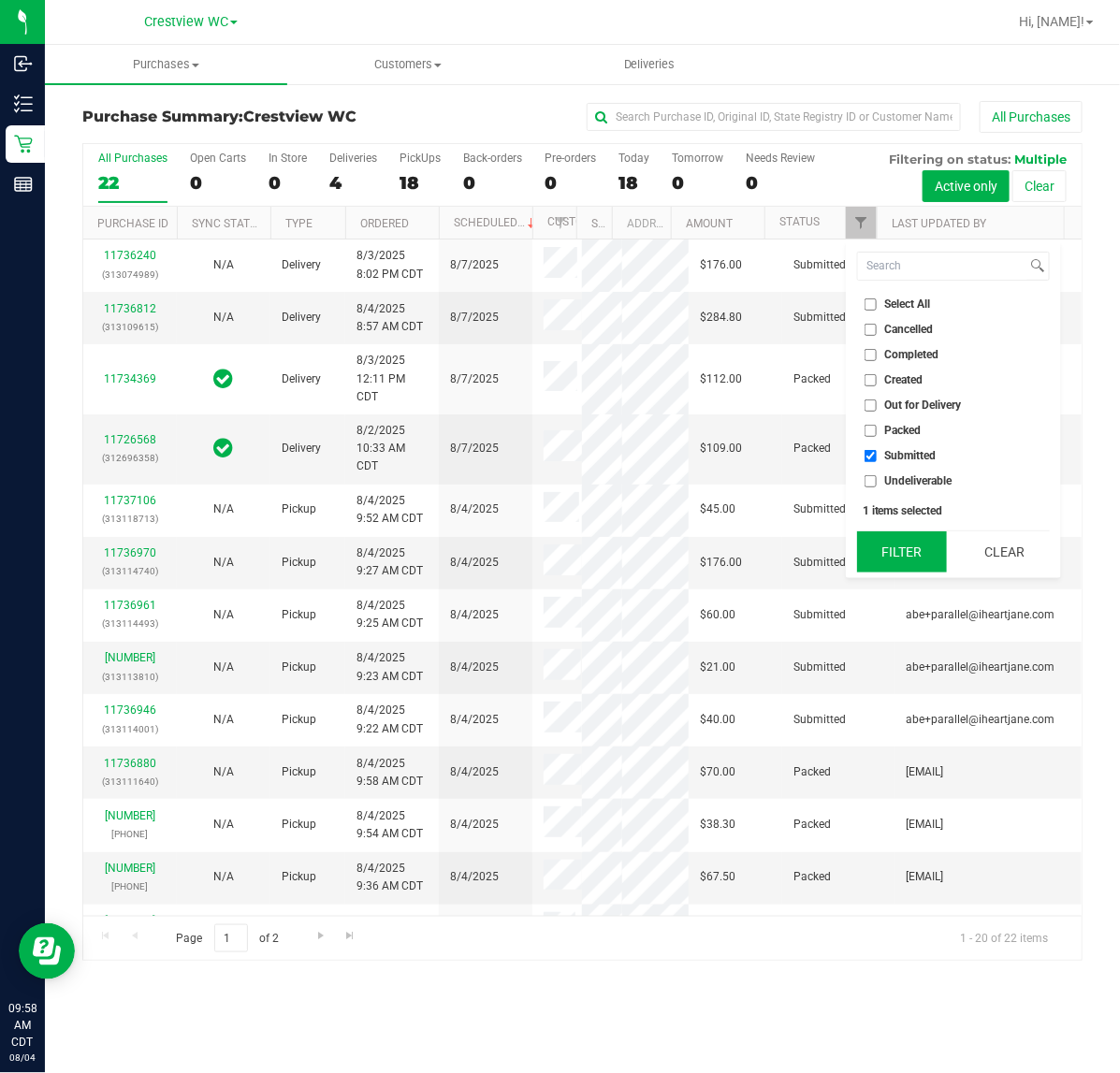 click on "Filter" at bounding box center [902, 552] 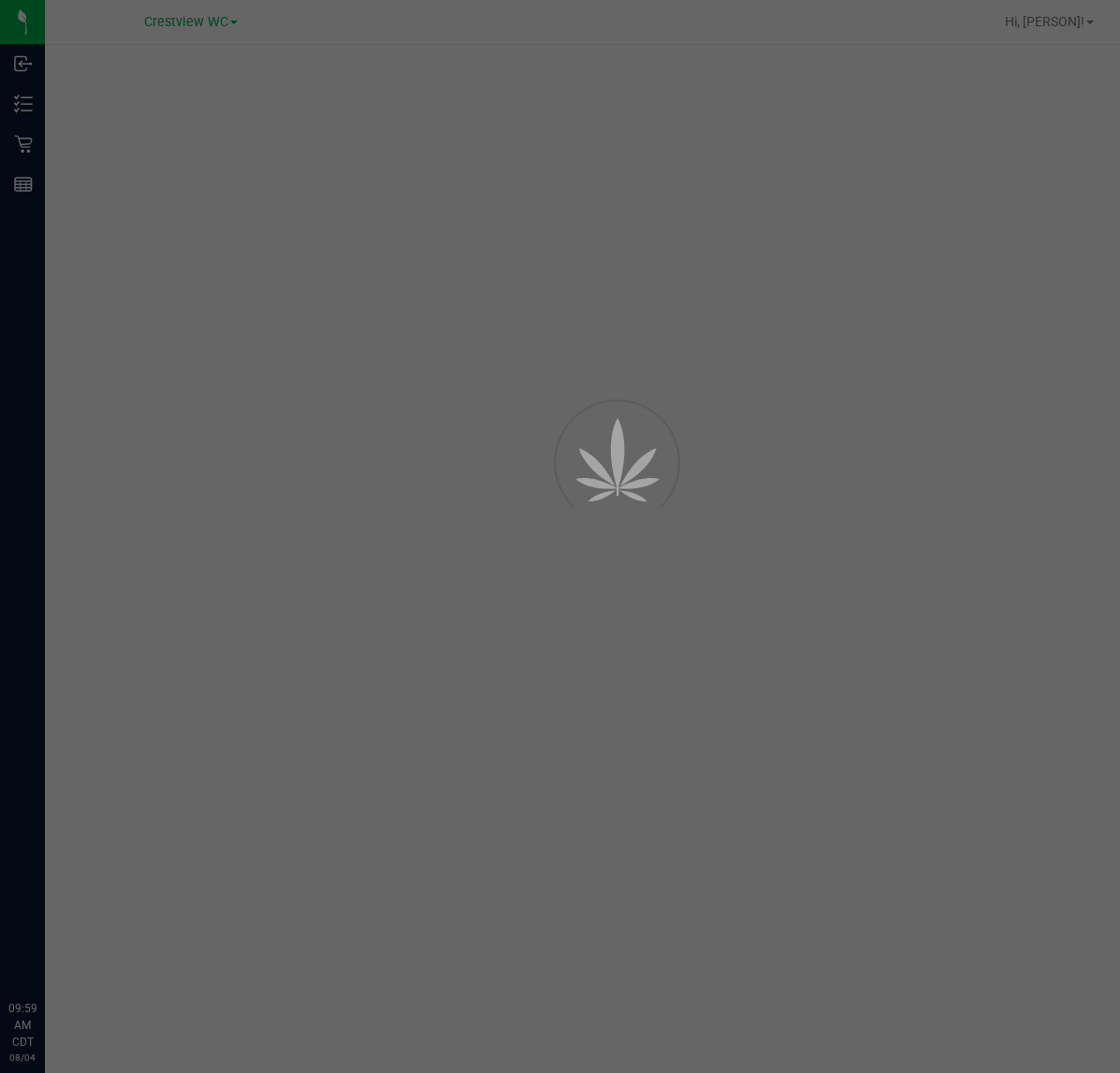 scroll, scrollTop: 0, scrollLeft: 0, axis: both 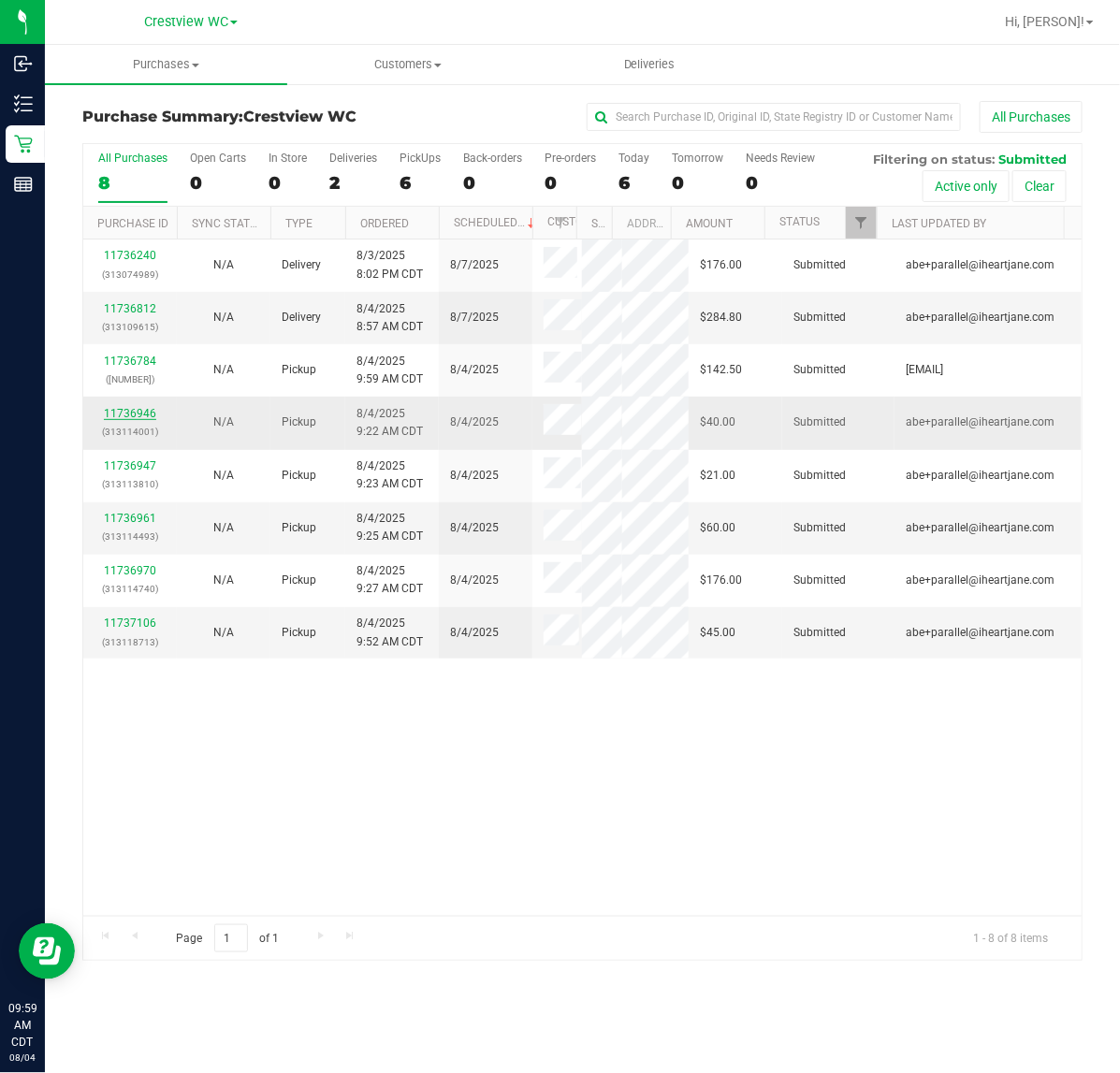 click on "11736946" at bounding box center (130, 413) 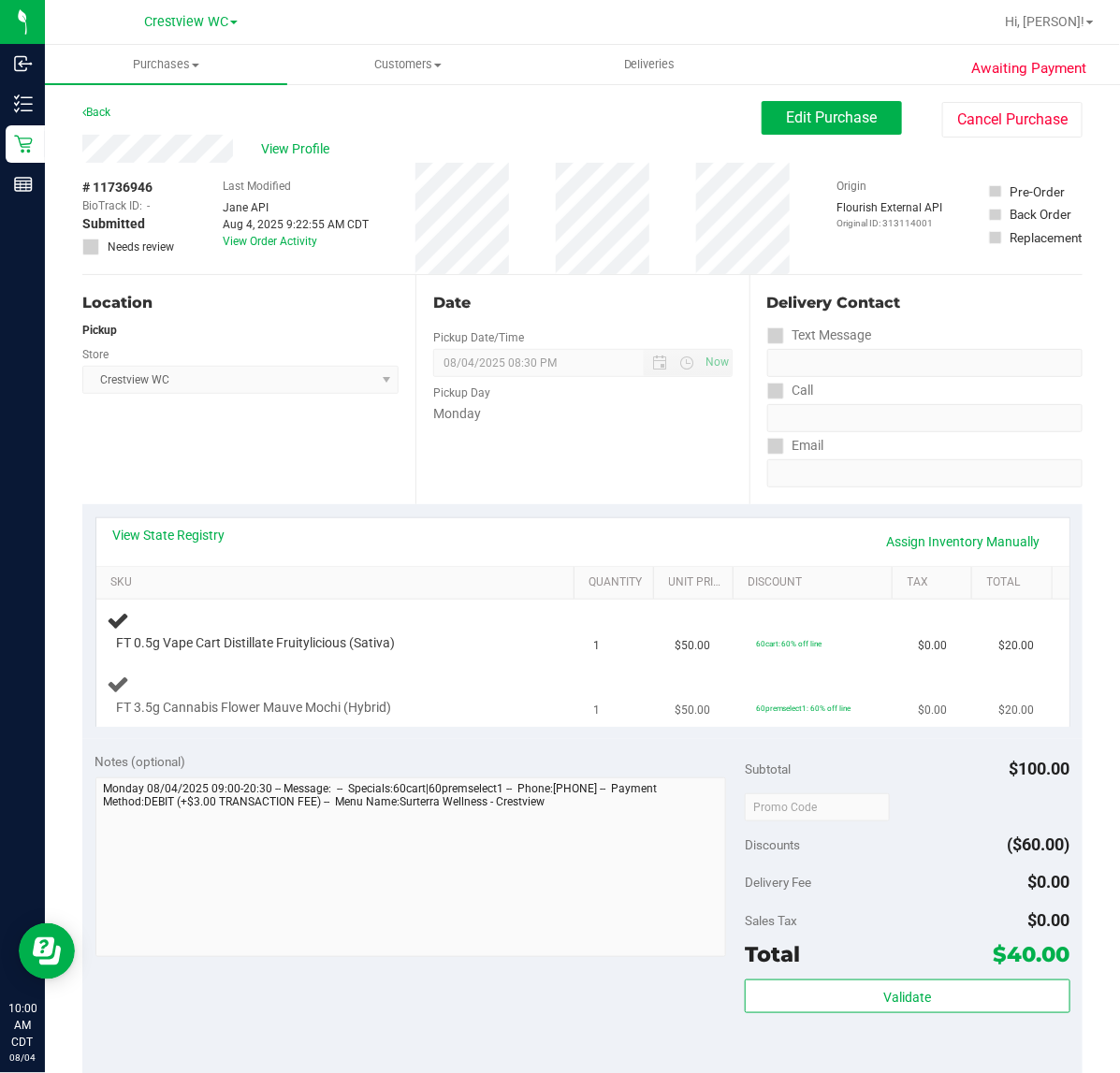 click at bounding box center [326, 717] 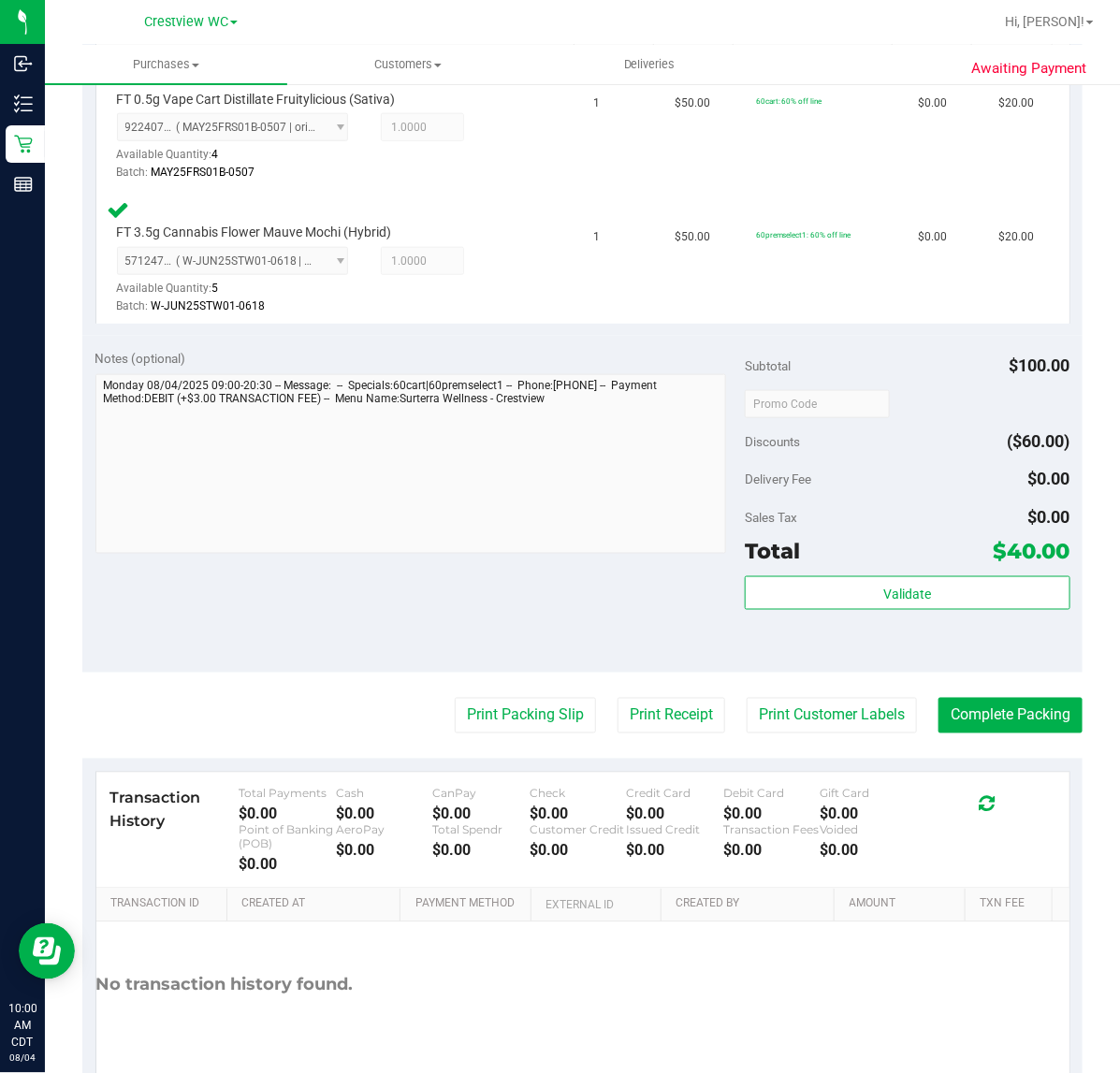 scroll, scrollTop: 561, scrollLeft: 0, axis: vertical 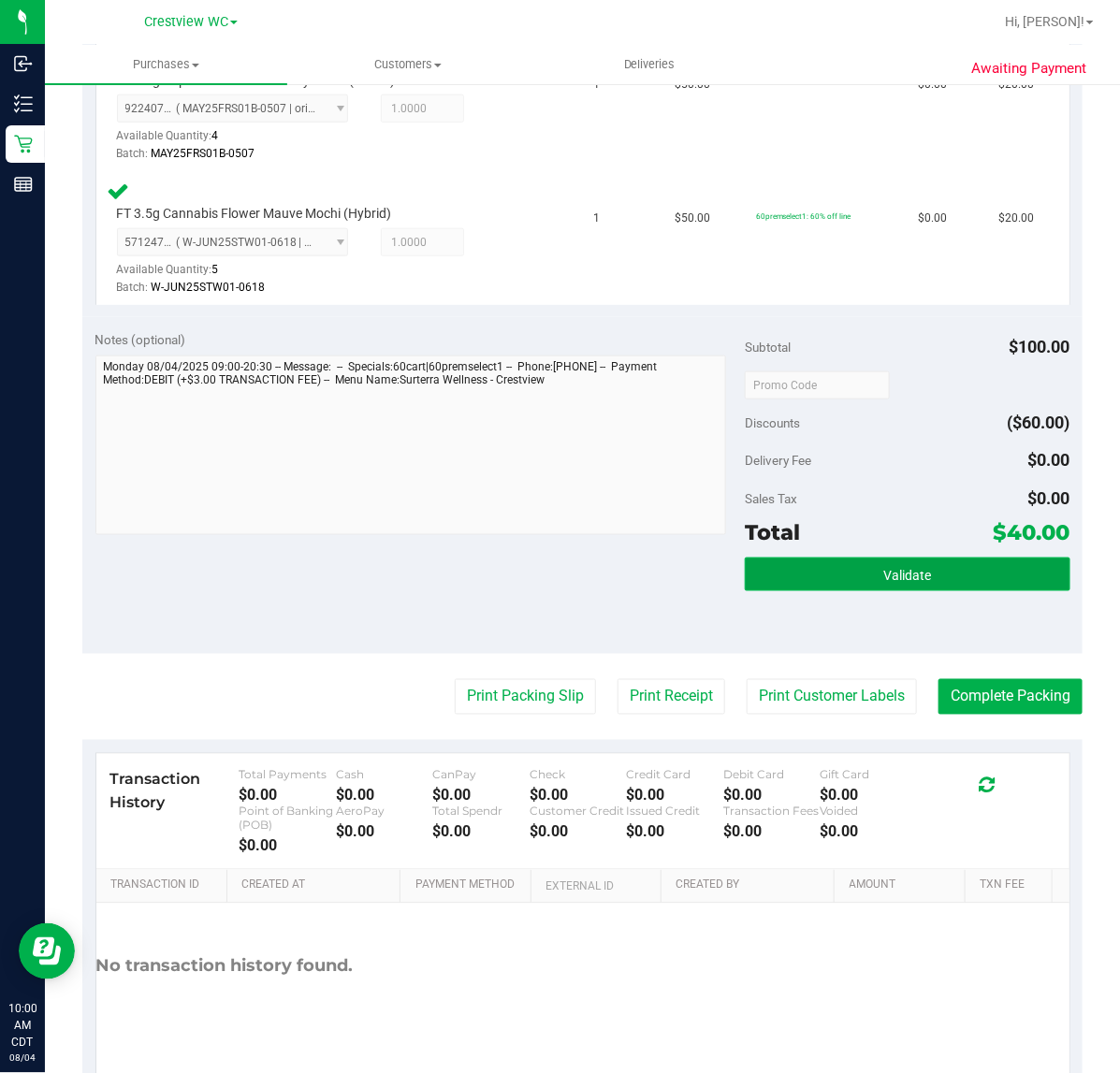 click on "Validate" at bounding box center [907, 575] 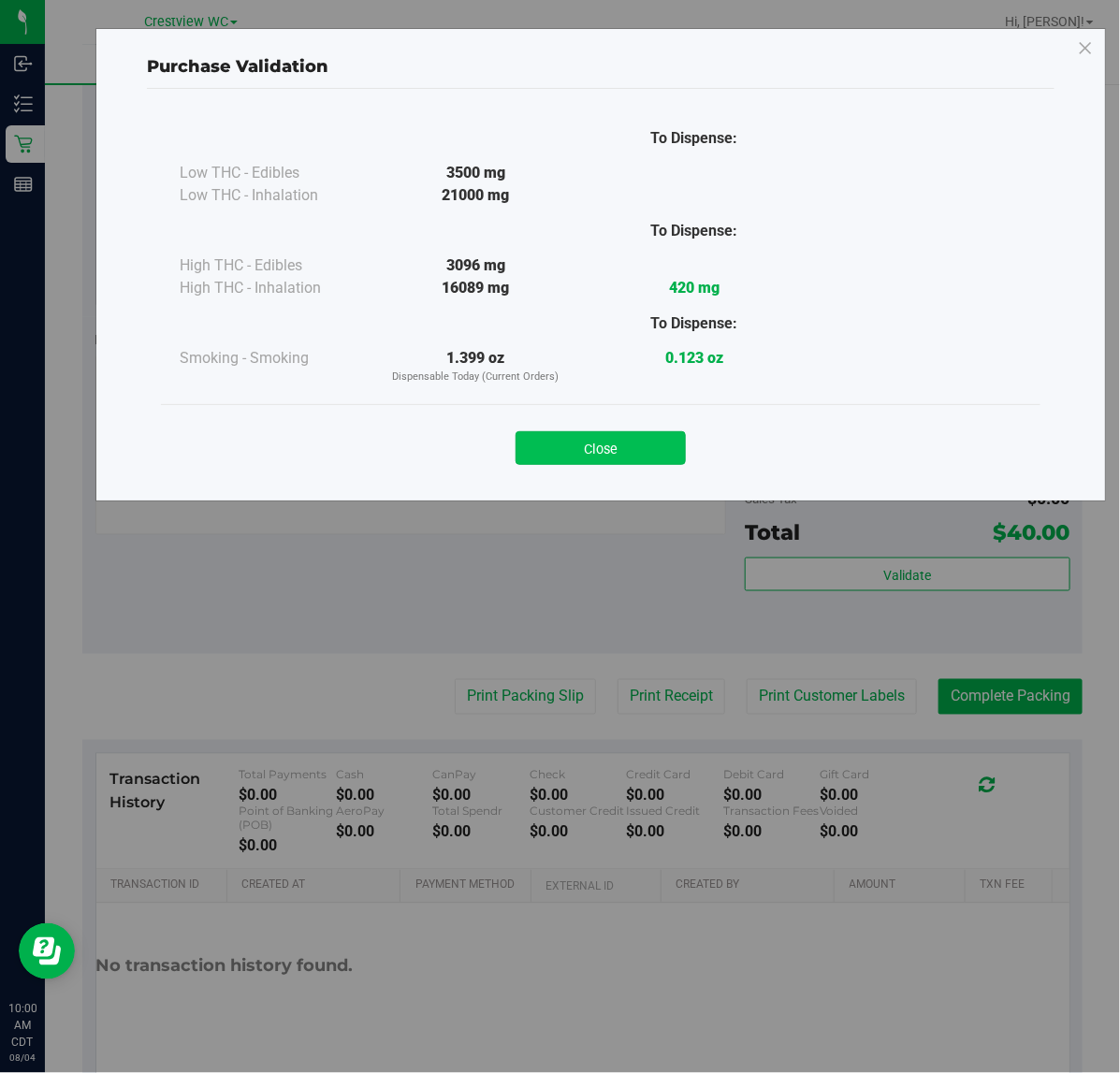 click on "Close" at bounding box center (601, 448) 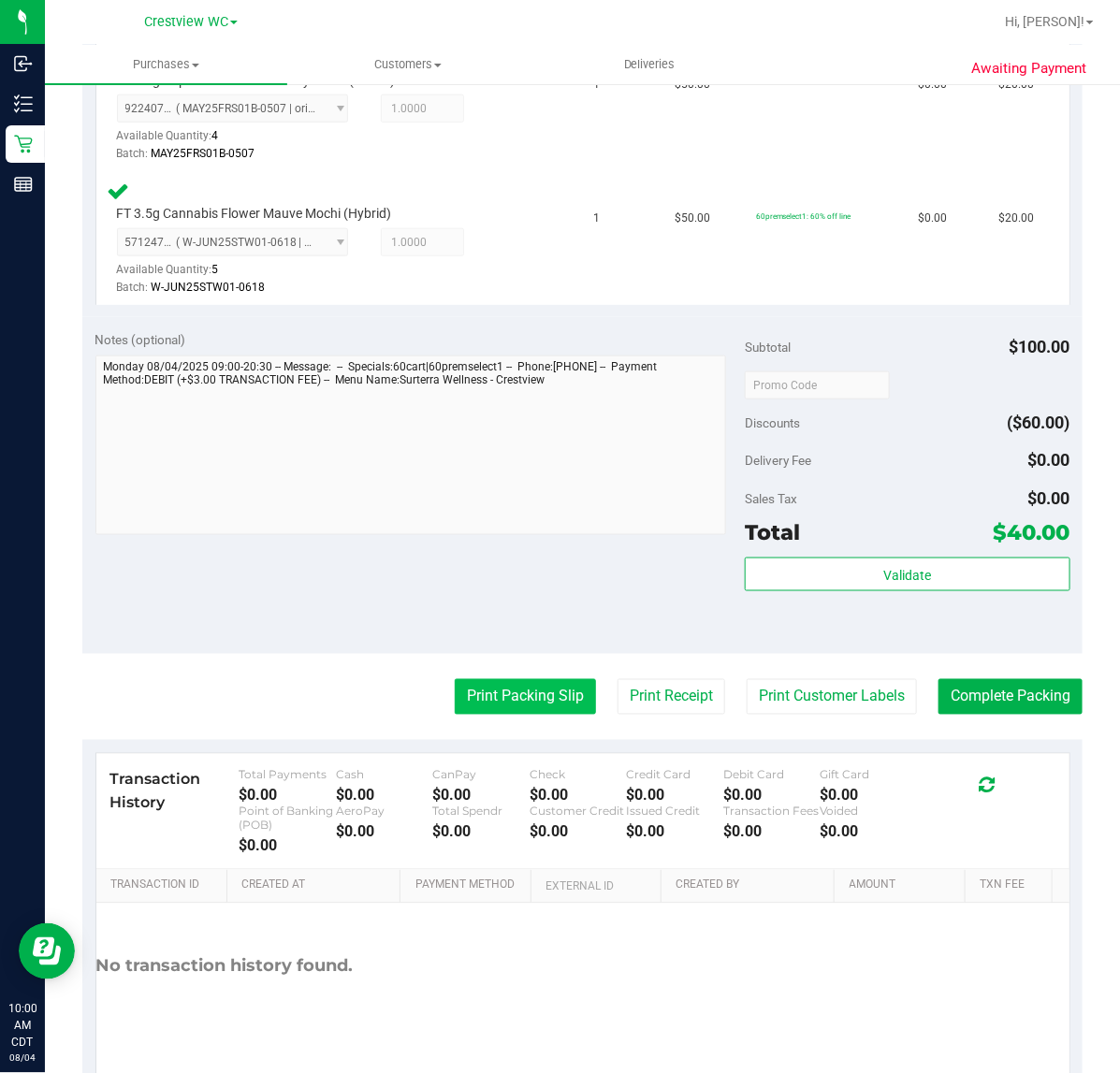 click on "Print Packing Slip" at bounding box center [525, 697] 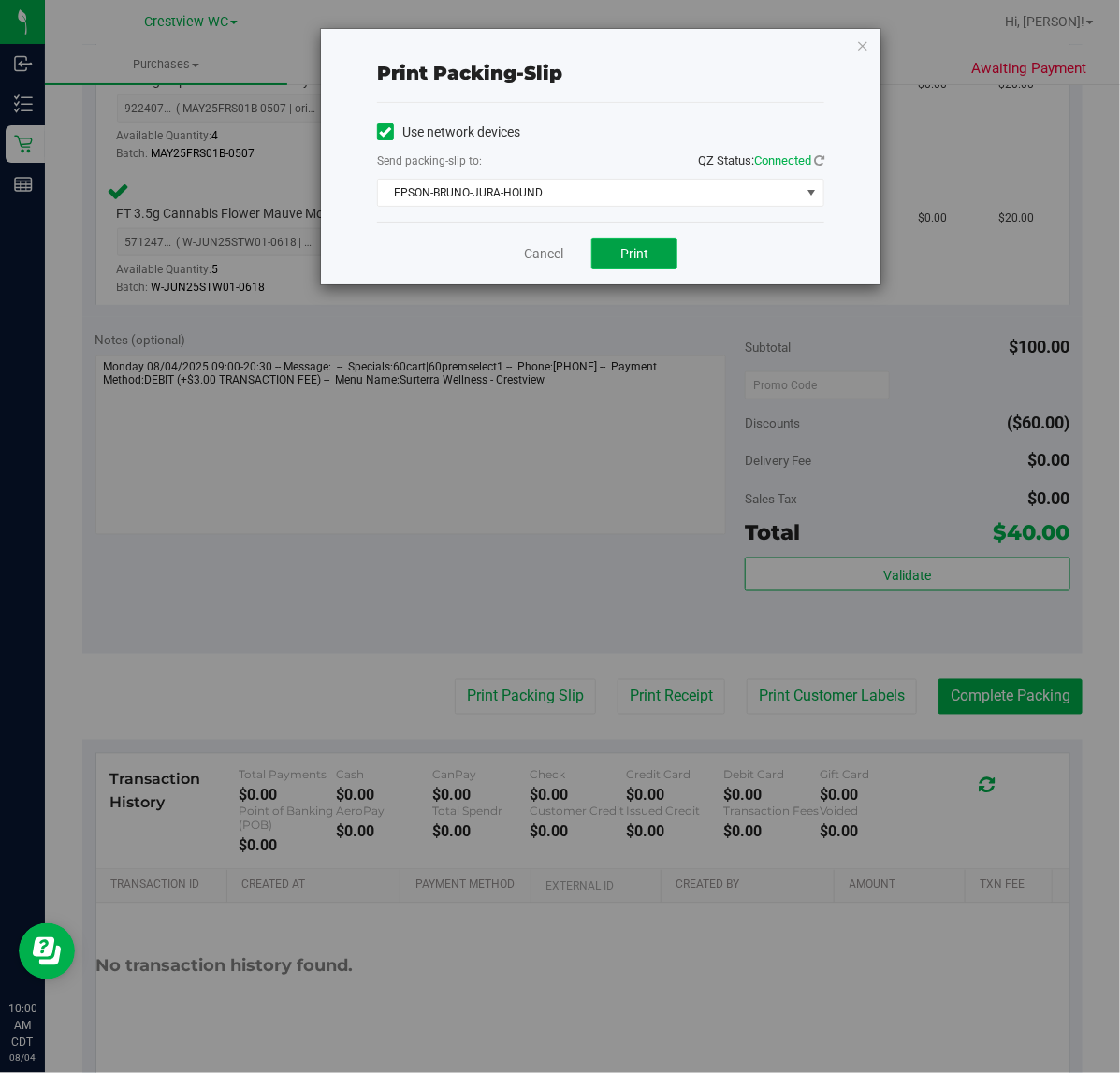 click on "Print" at bounding box center (634, 254) 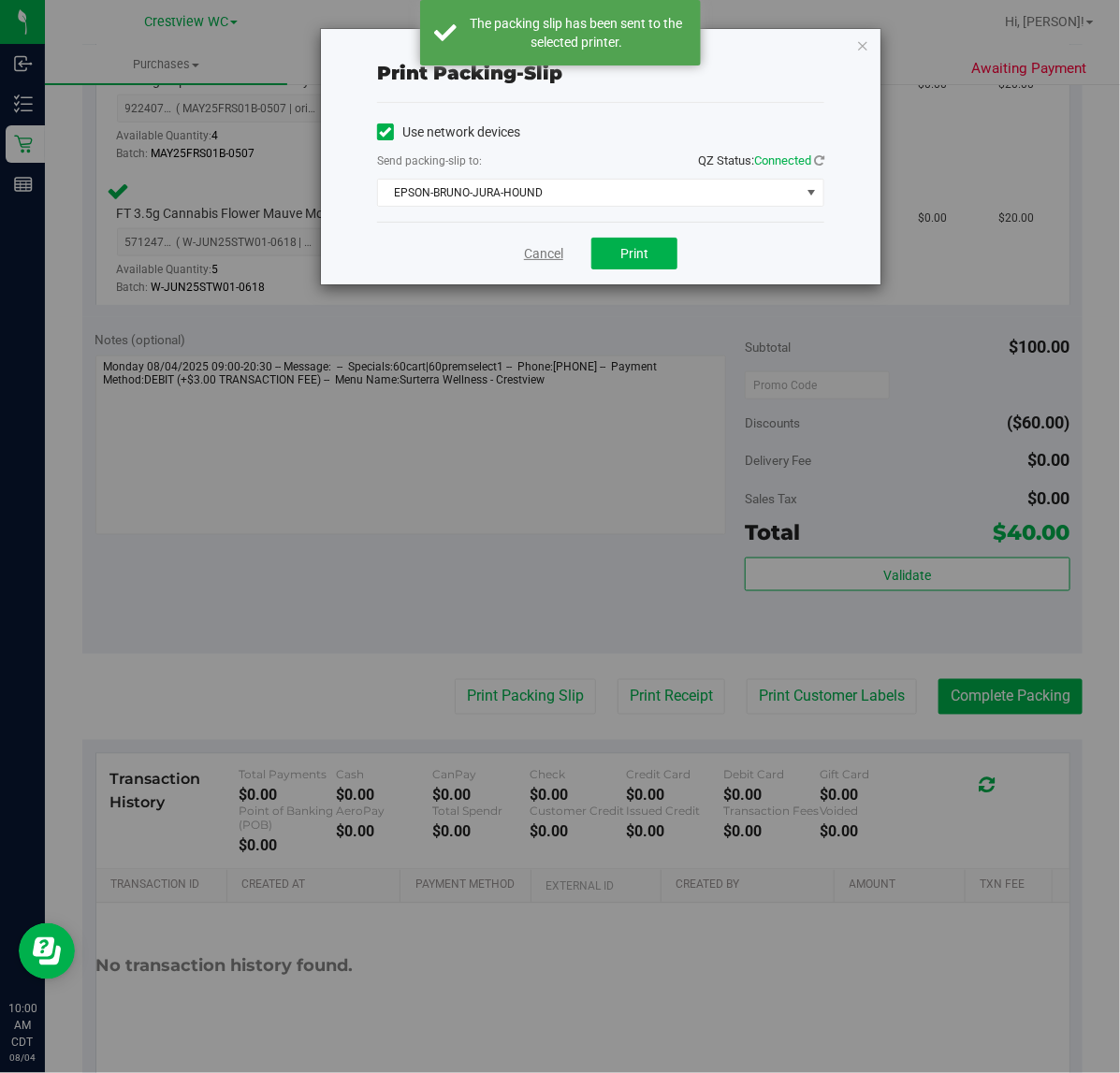 click on "Cancel" at bounding box center (544, 254) 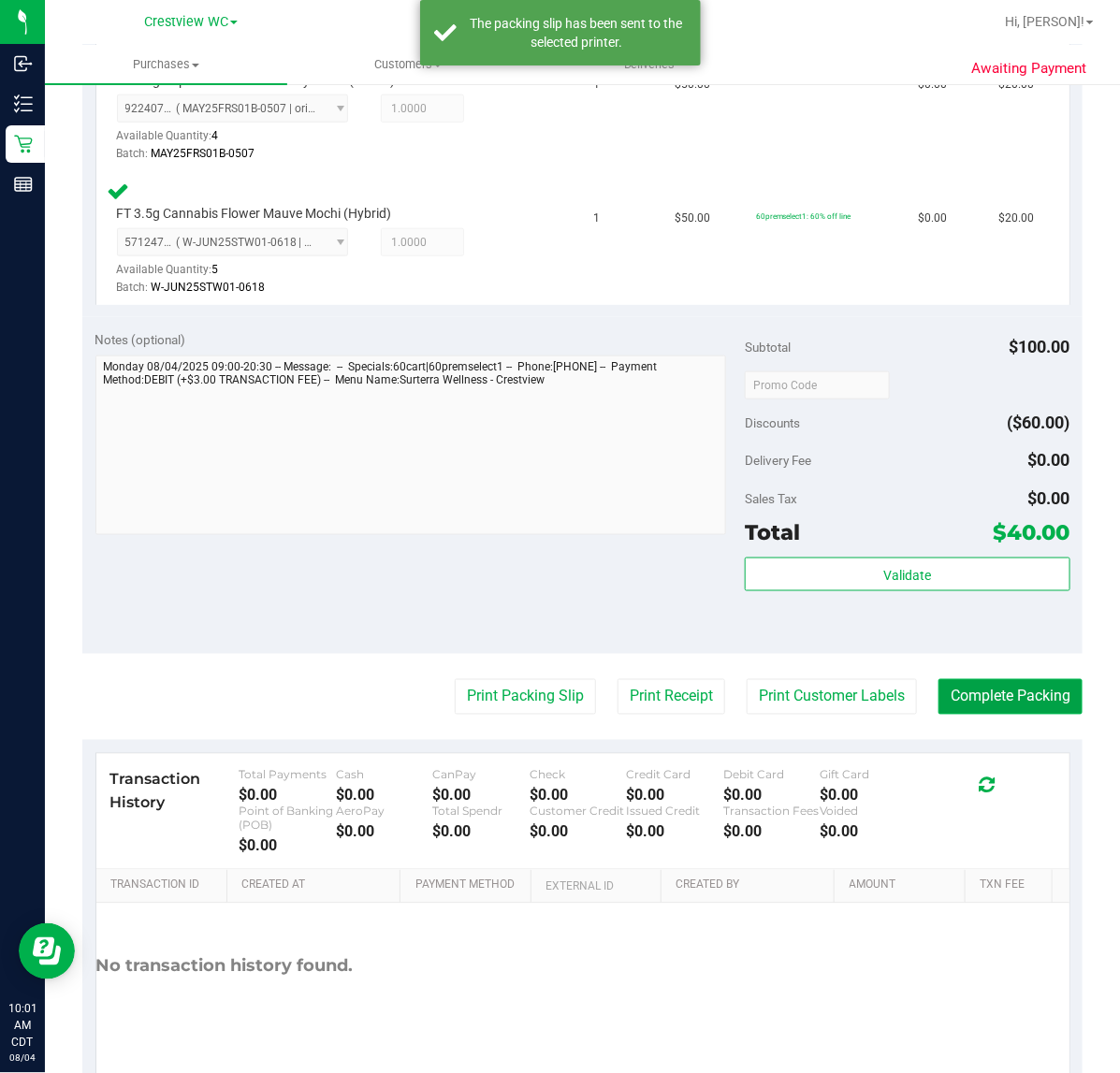 click on "Complete Packing" at bounding box center [1011, 697] 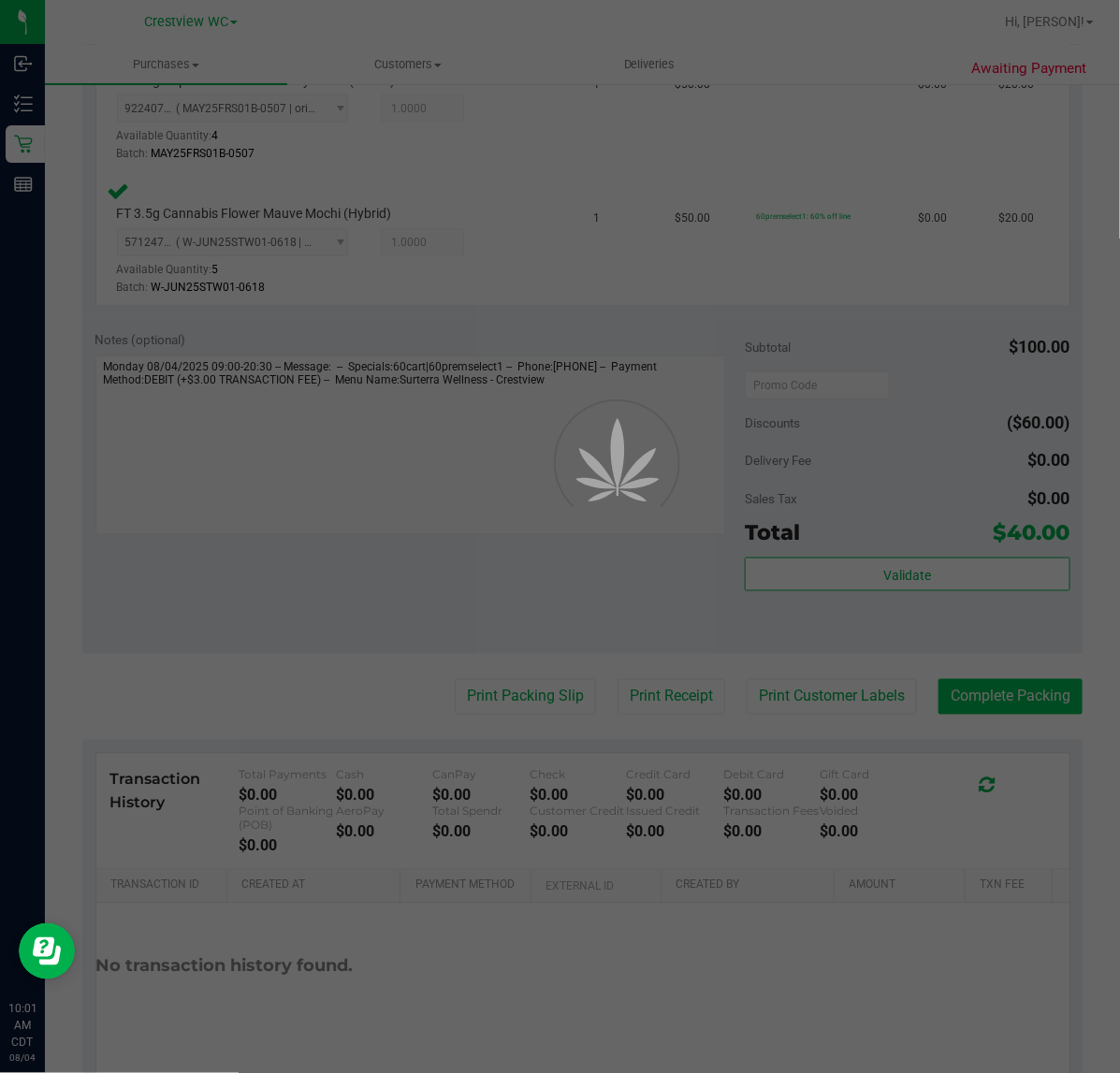 scroll, scrollTop: 0, scrollLeft: 0, axis: both 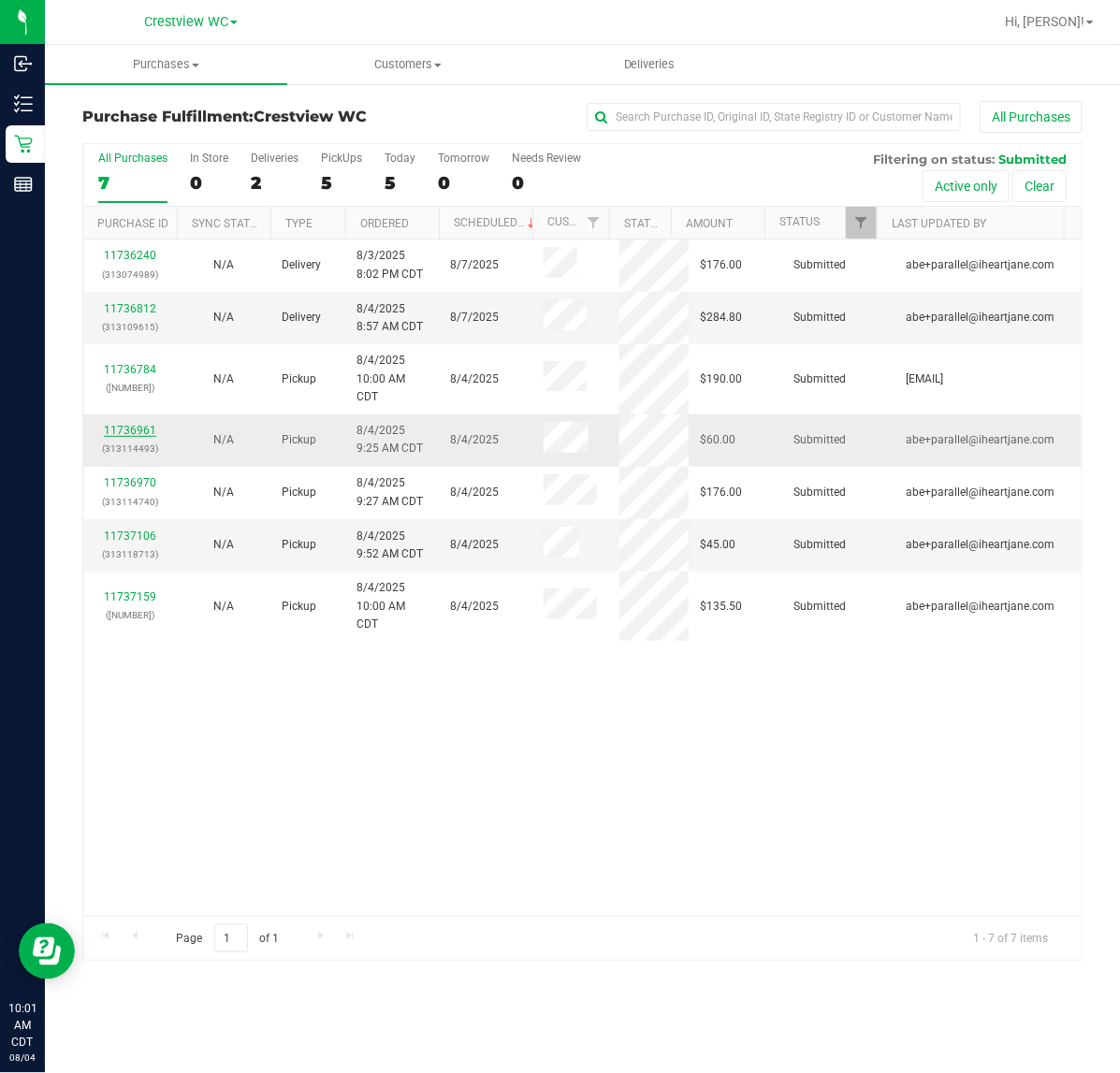 click on "11736961" at bounding box center [130, 430] 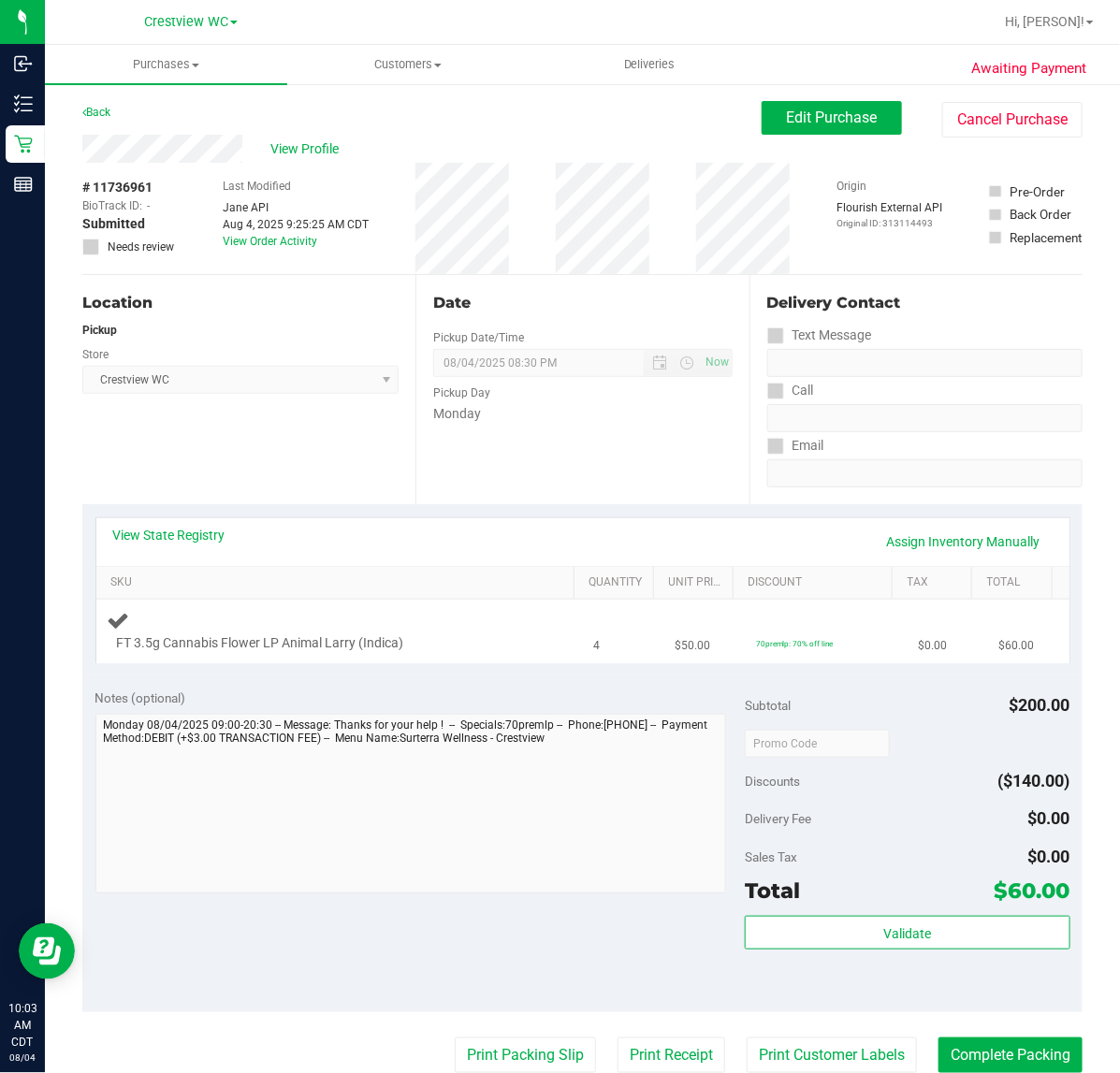 click on "FT 3.5g Cannabis Flower LP Animal Larry (Indica)" at bounding box center (321, 644) 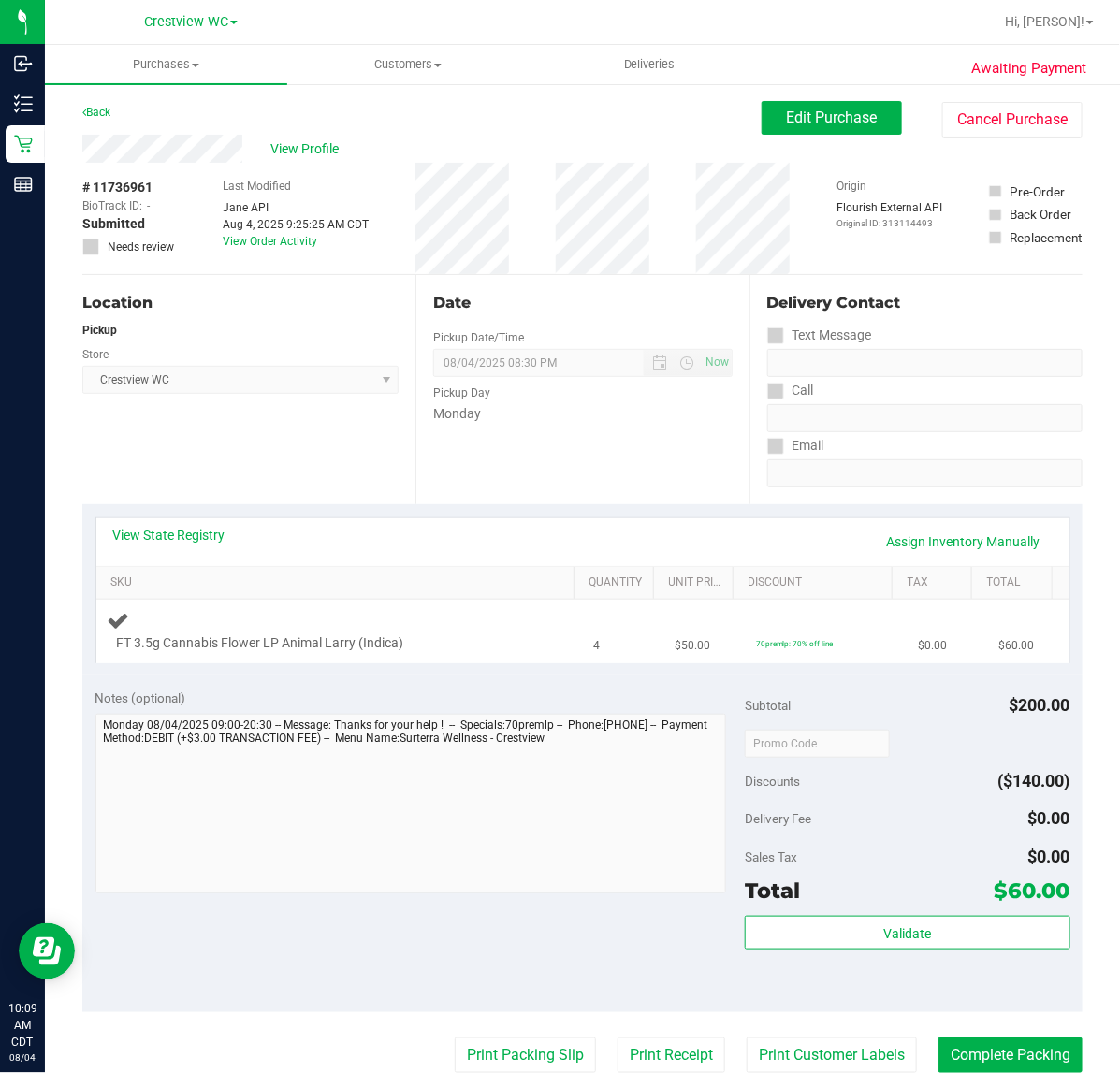 click on "FT 3.5g Cannabis Flower LP Animal Larry (Indica)" at bounding box center (340, 631) 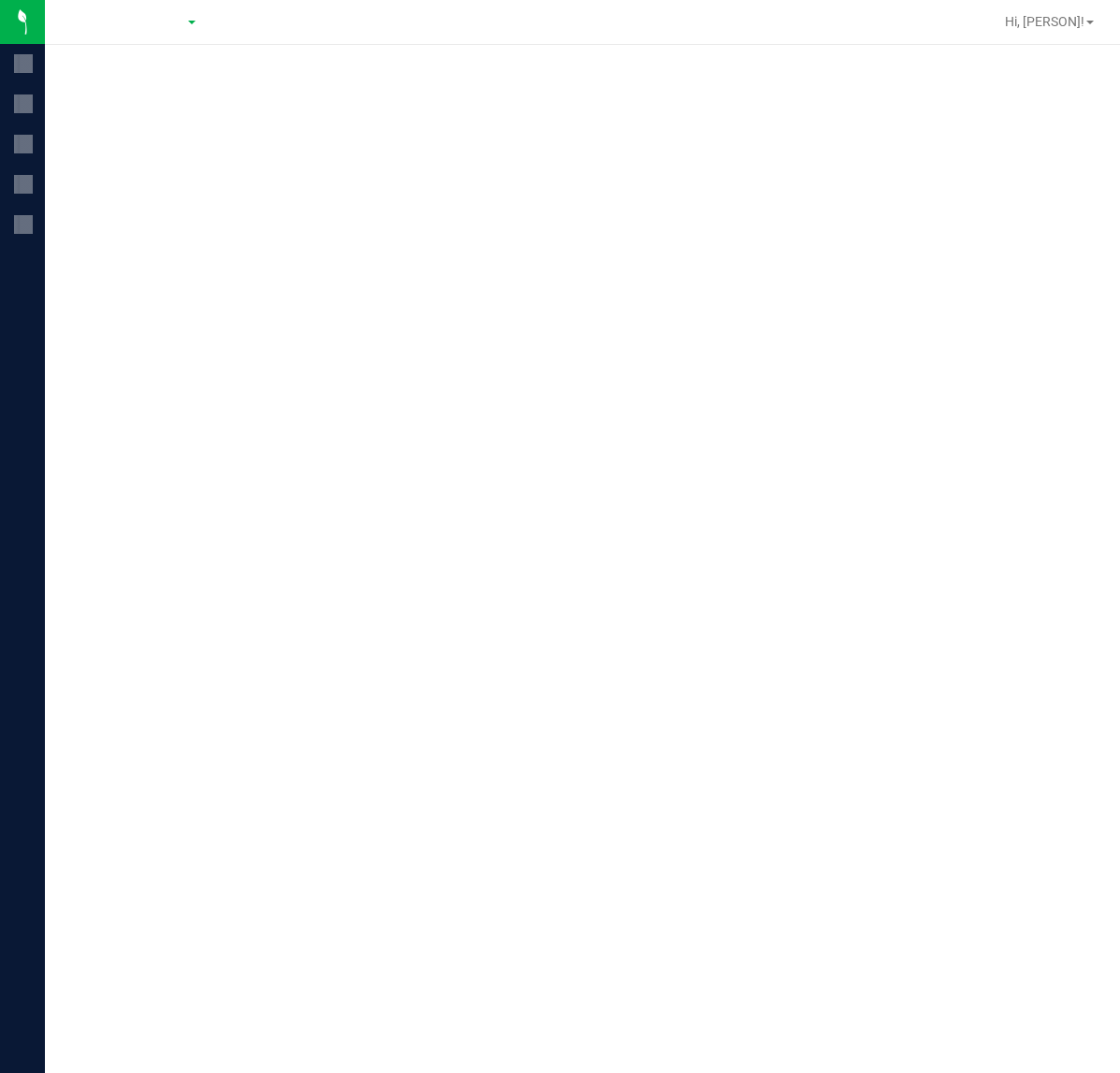 scroll, scrollTop: 0, scrollLeft: 0, axis: both 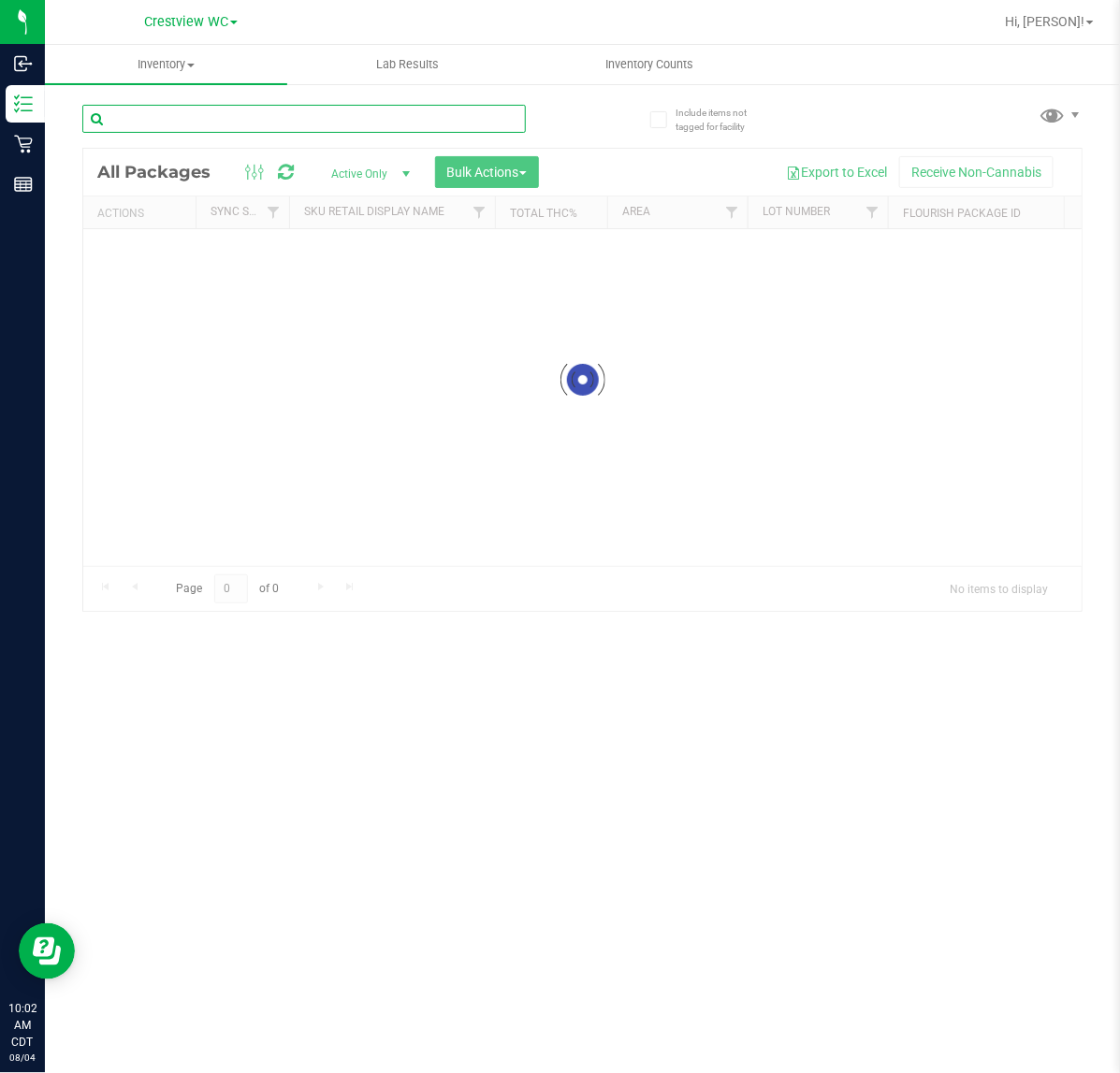 click at bounding box center (304, 119) 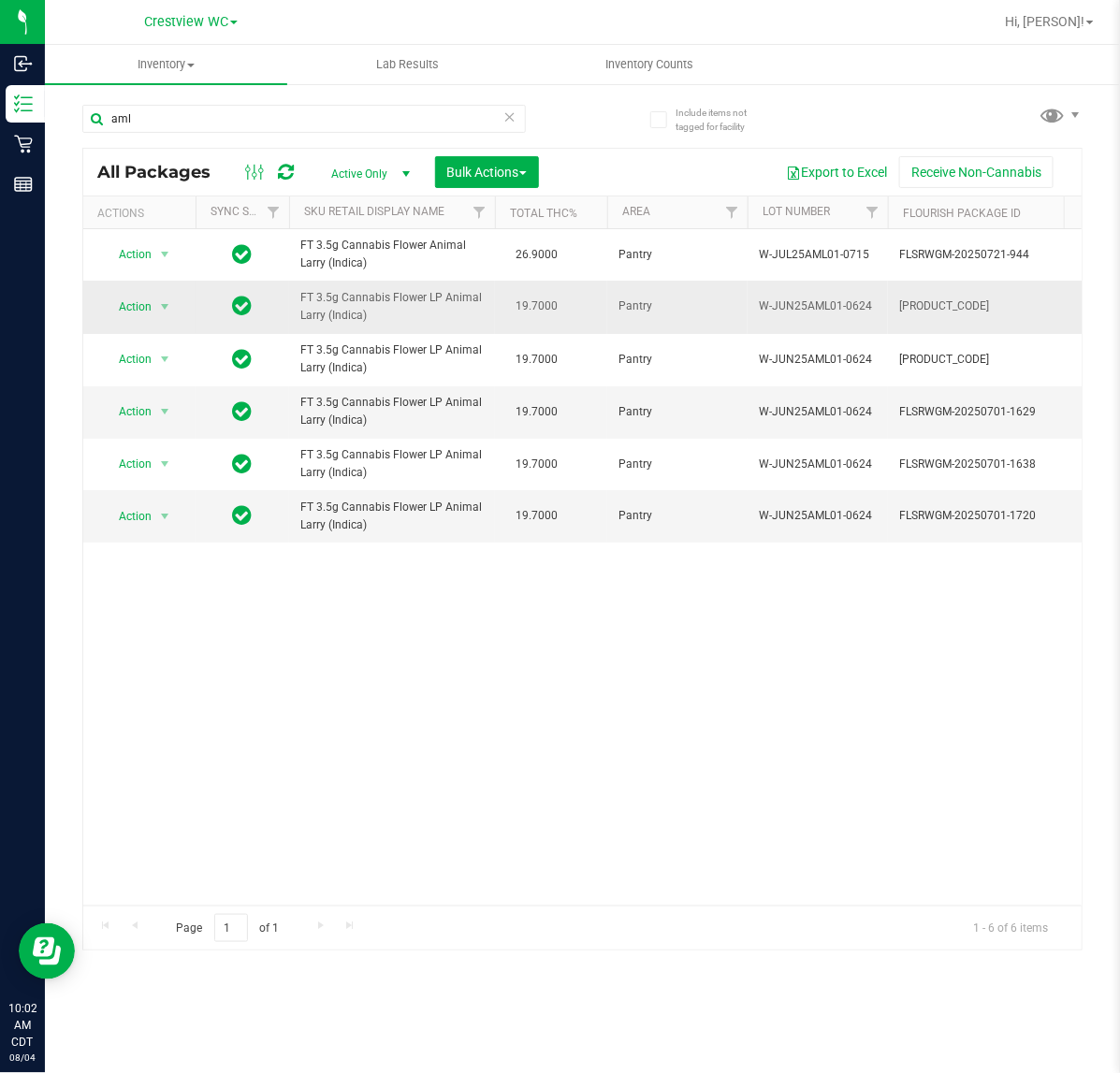 drag, startPoint x: 381, startPoint y: 320, endPoint x: 300, endPoint y: 296, distance: 84.48077 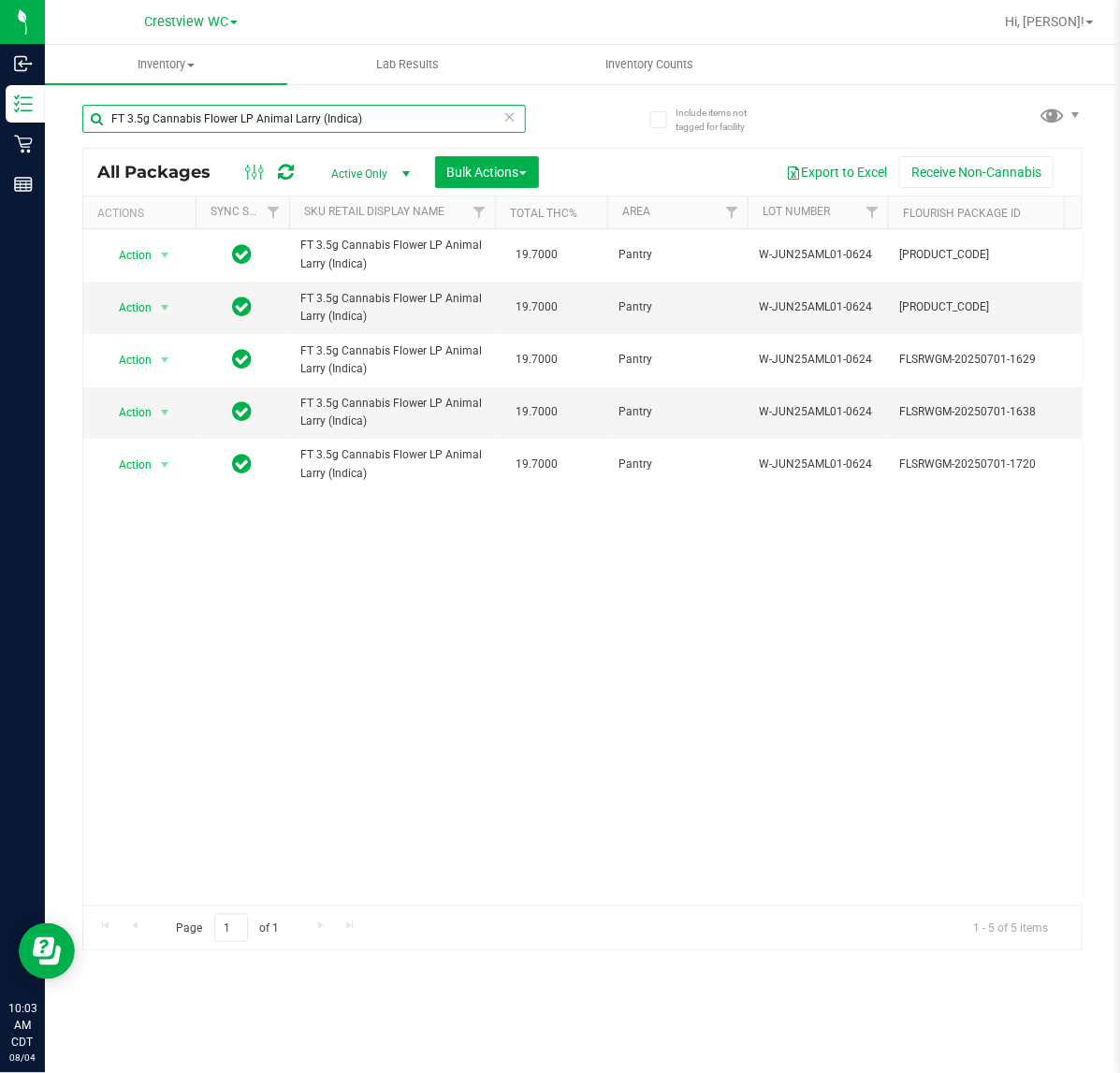 scroll, scrollTop: 0, scrollLeft: 193, axis: horizontal 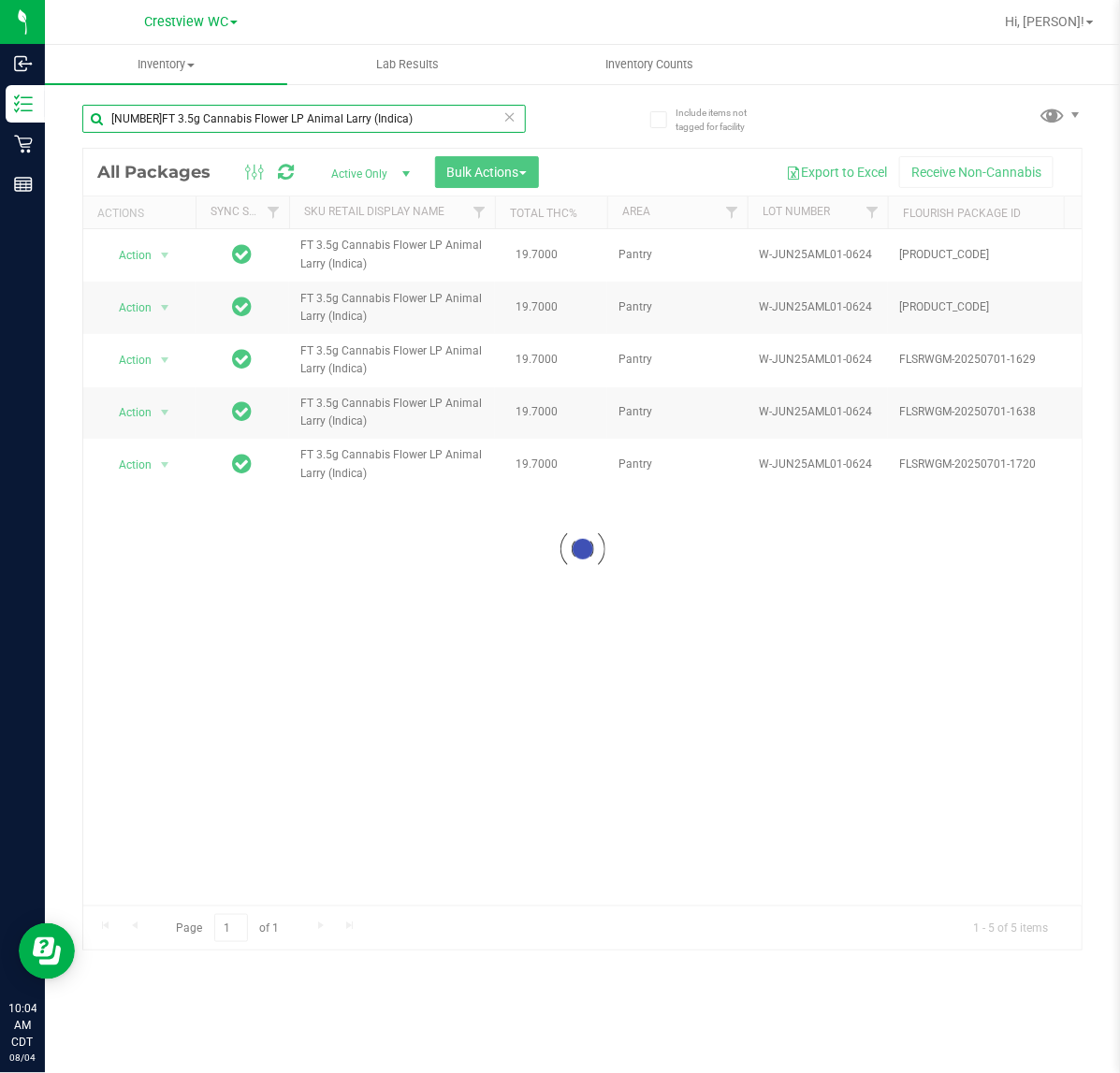 type on "5331181984356100FT 3.5g Cannabis Flower LP Animal Larry (Indica)" 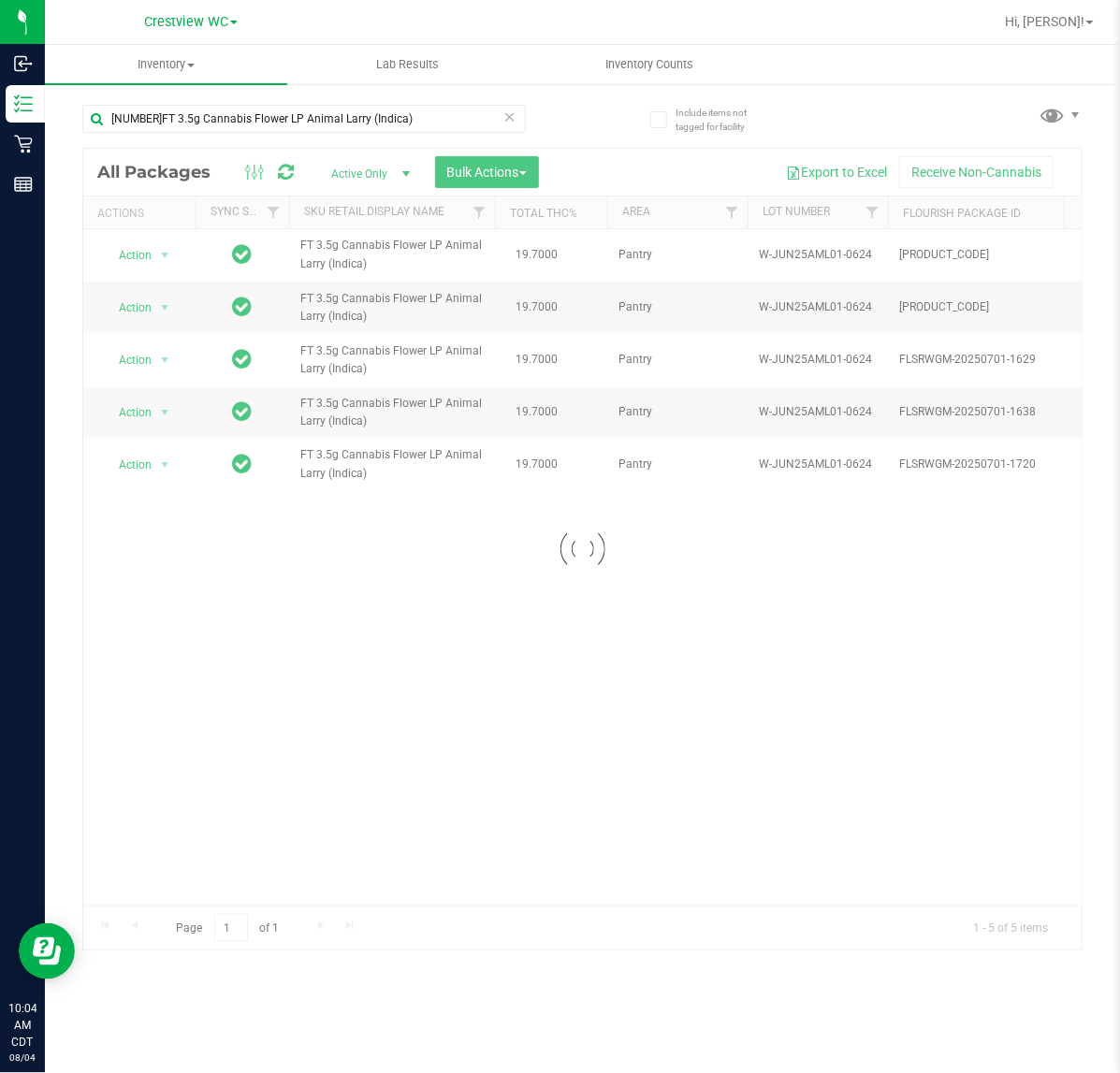click at bounding box center (510, 116) 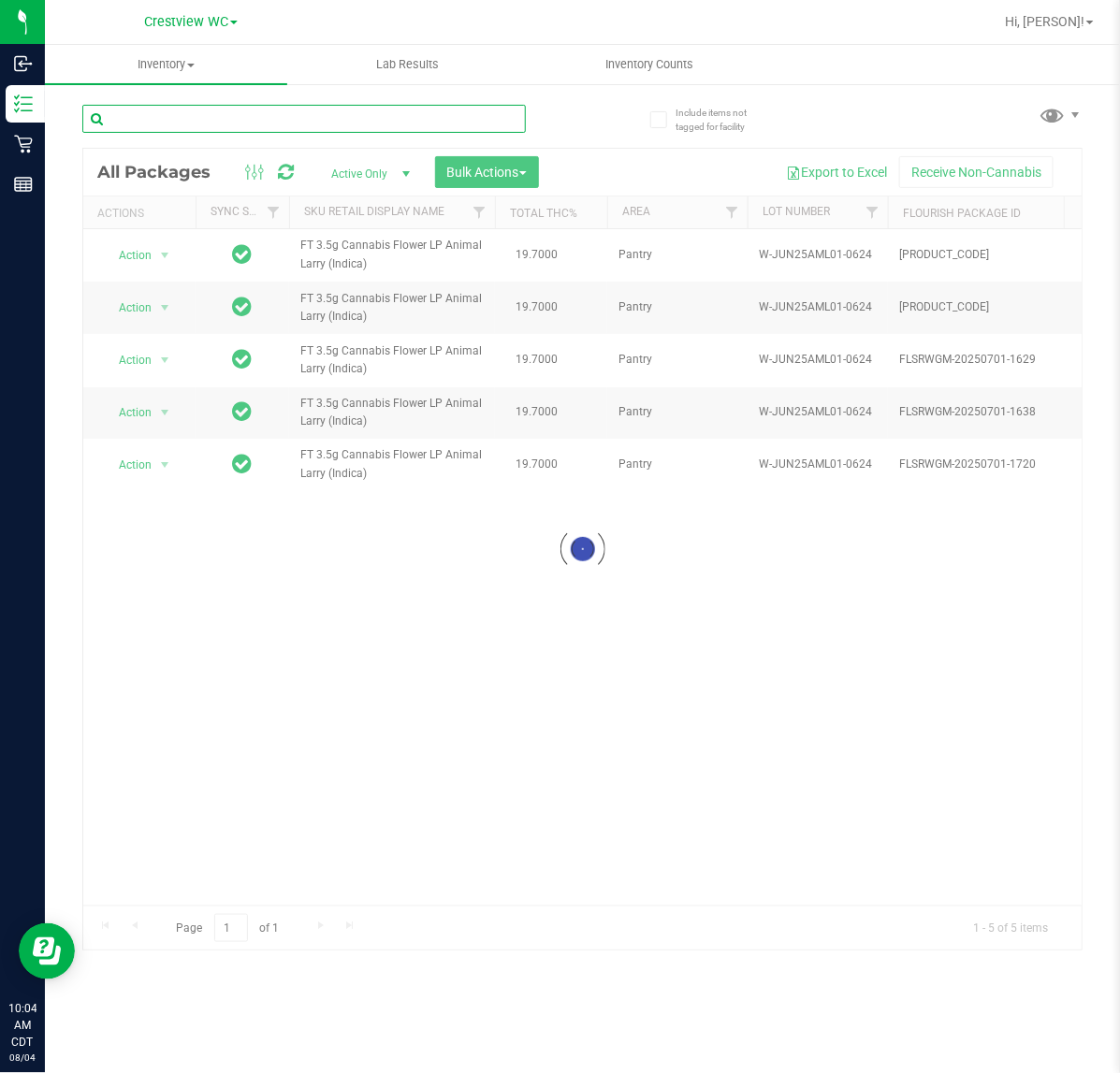 click at bounding box center [304, 119] 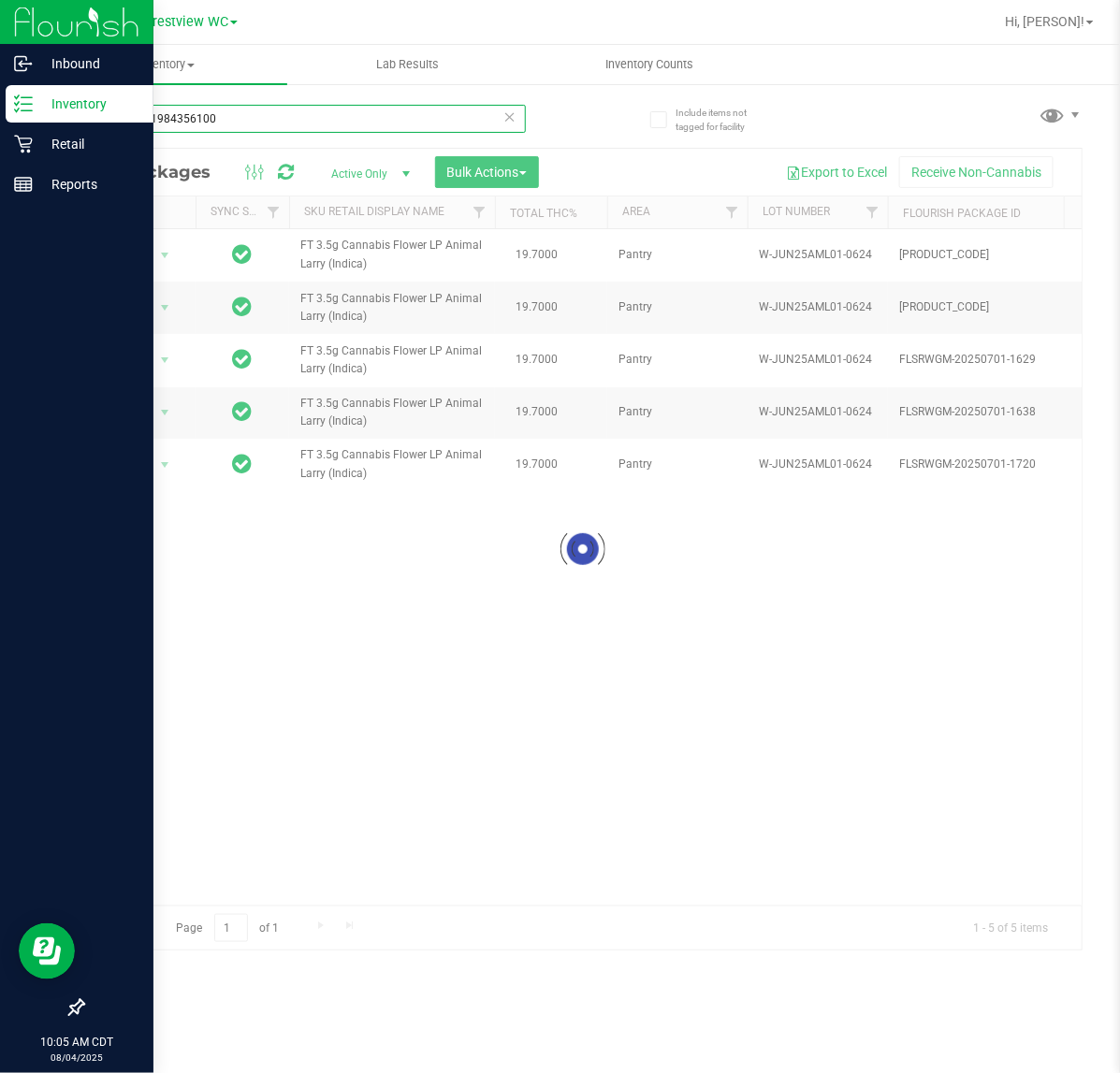 type on "5331181984356100" 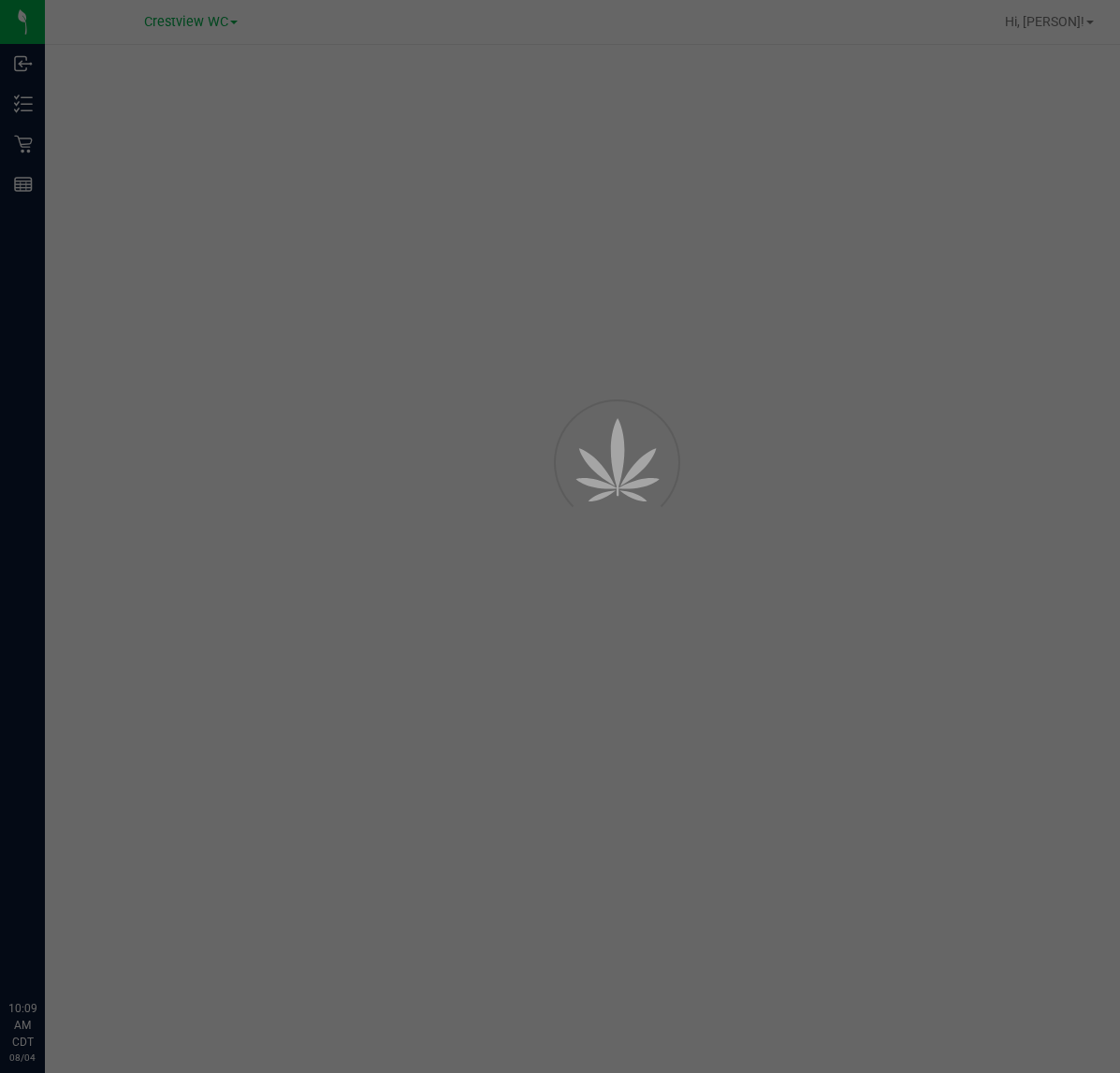 scroll, scrollTop: 0, scrollLeft: 0, axis: both 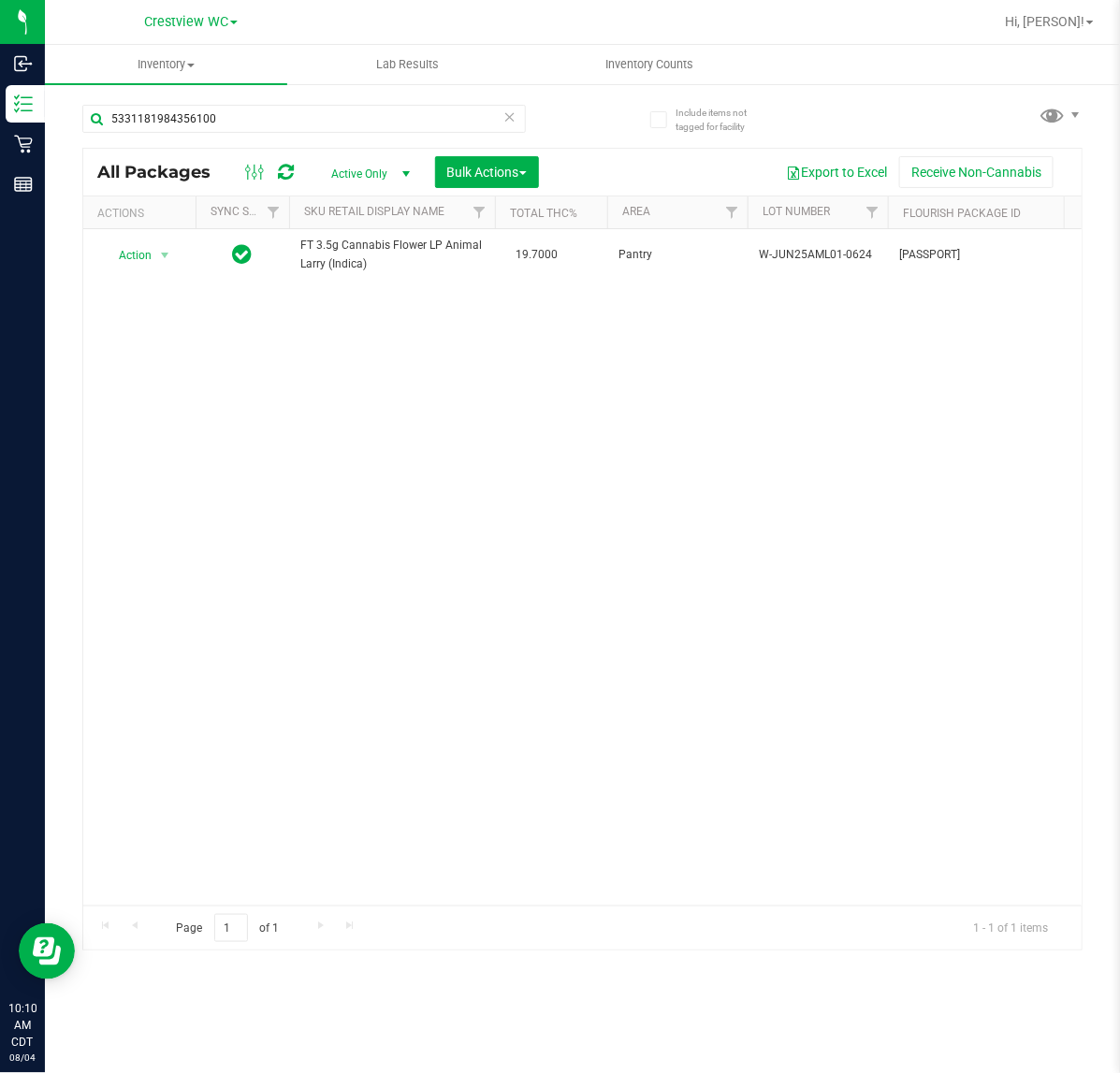 click at bounding box center [510, 116] 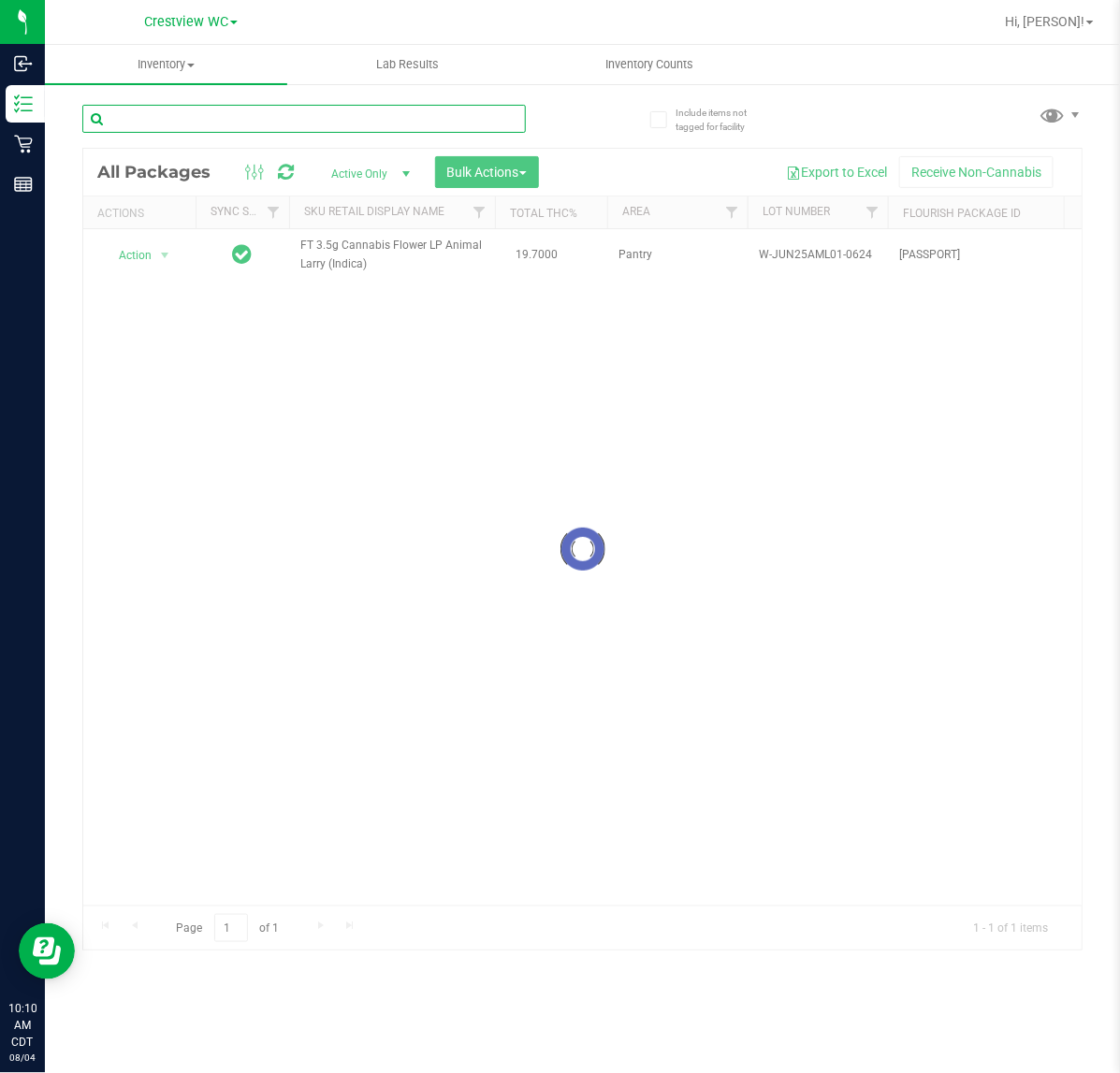 click at bounding box center (304, 119) 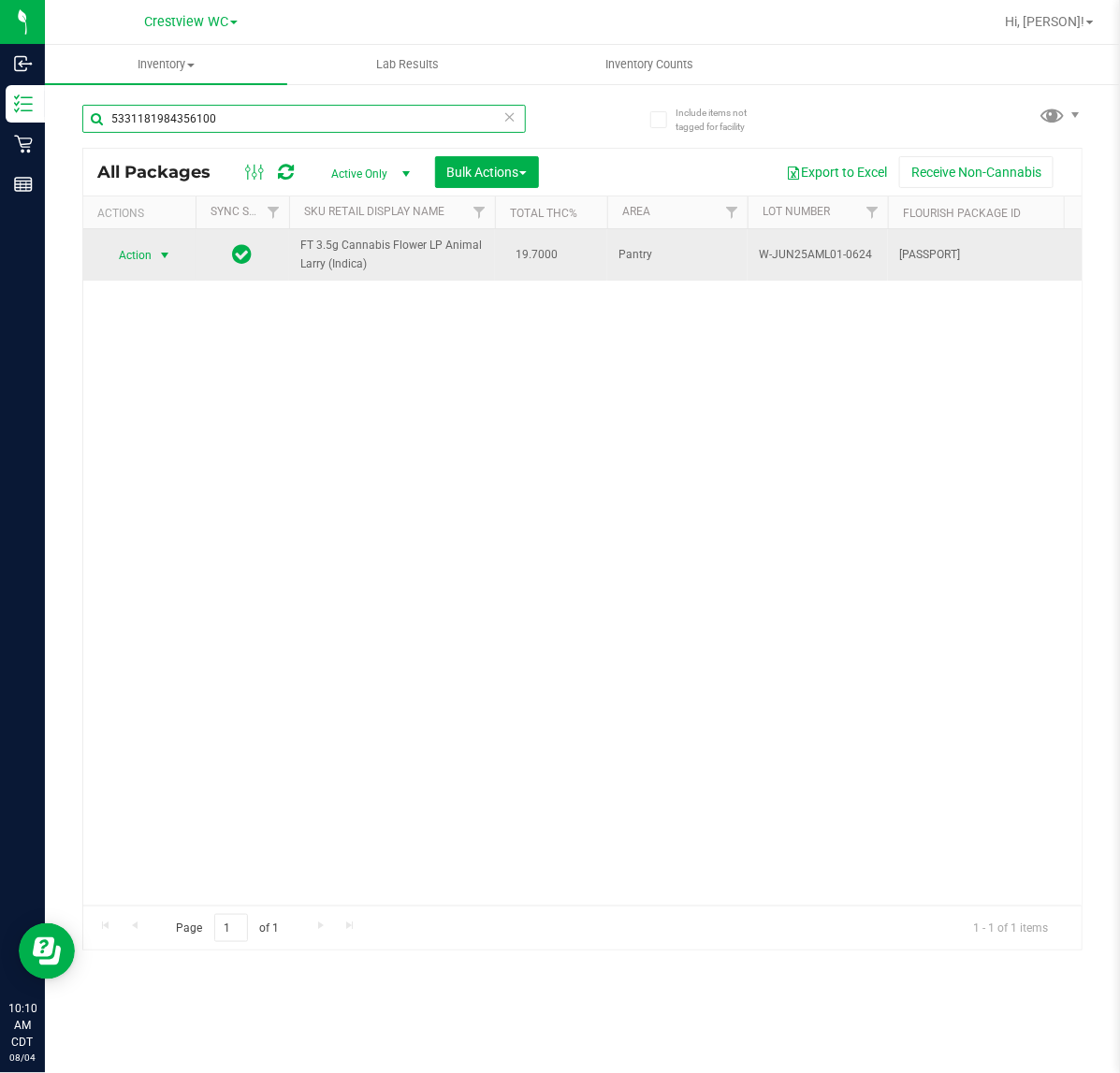 type on "5331181984356100" 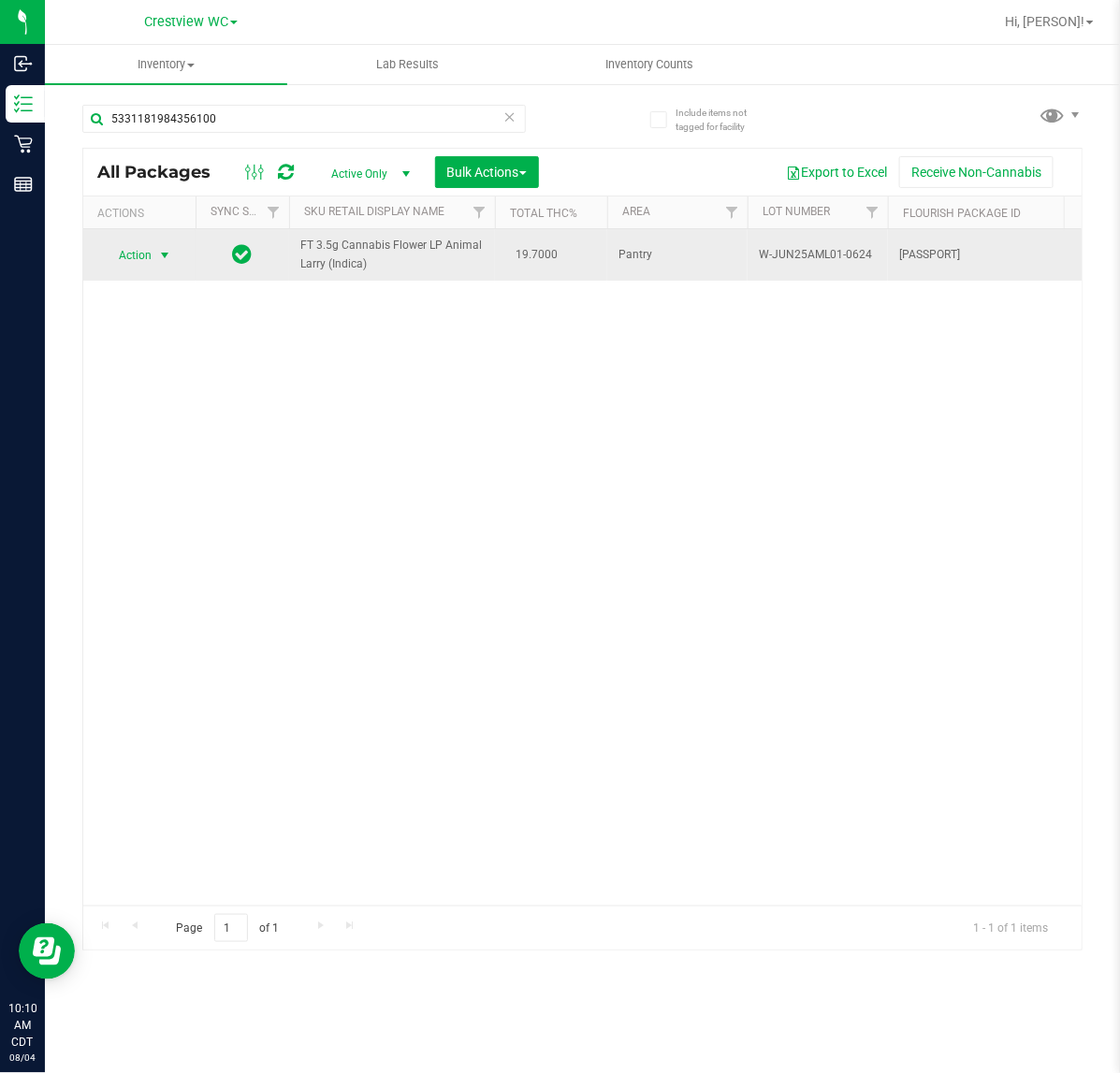 click at bounding box center (165, 255) 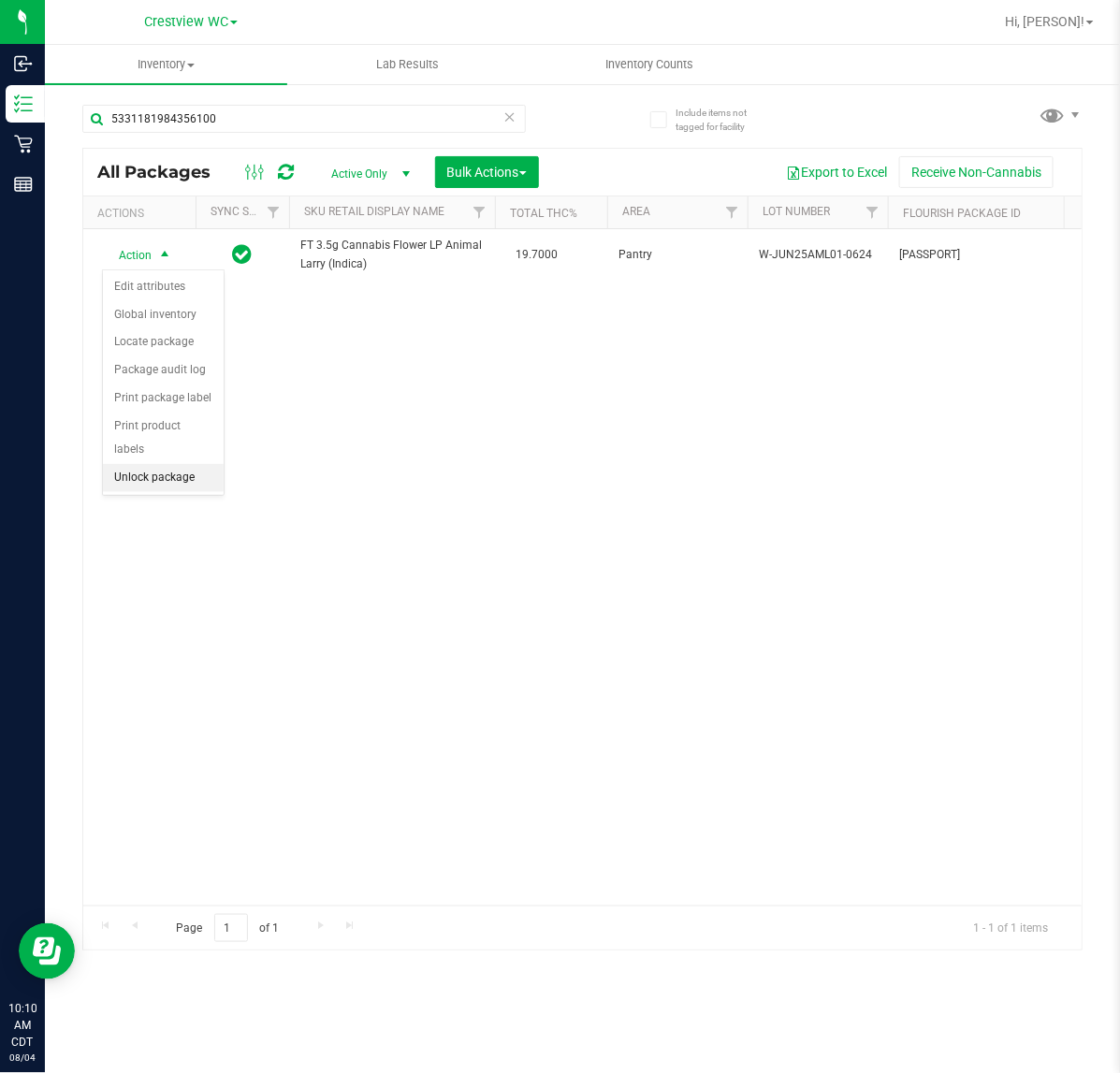 click on "Unlock package" at bounding box center (163, 478) 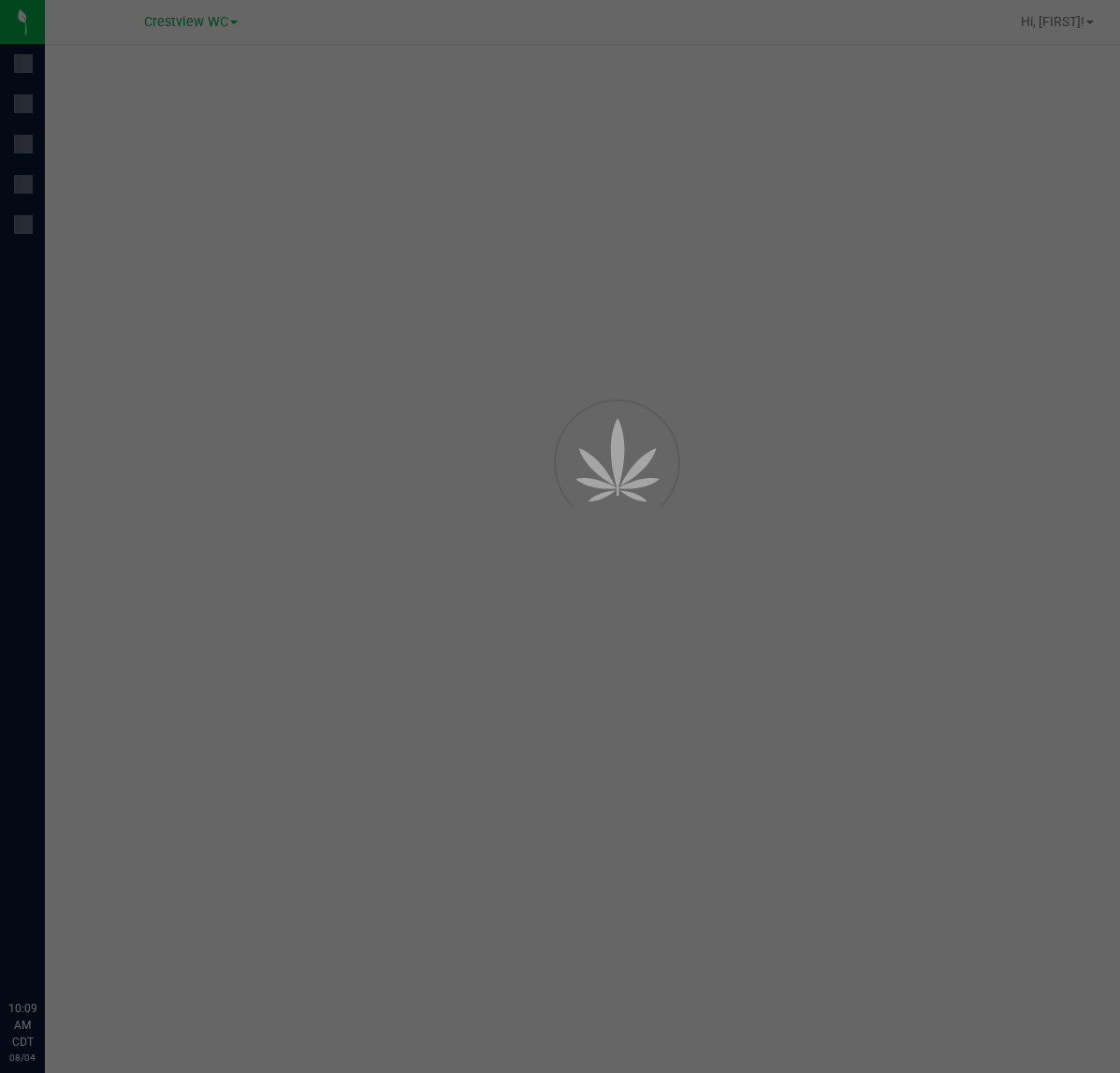 scroll, scrollTop: 0, scrollLeft: 0, axis: both 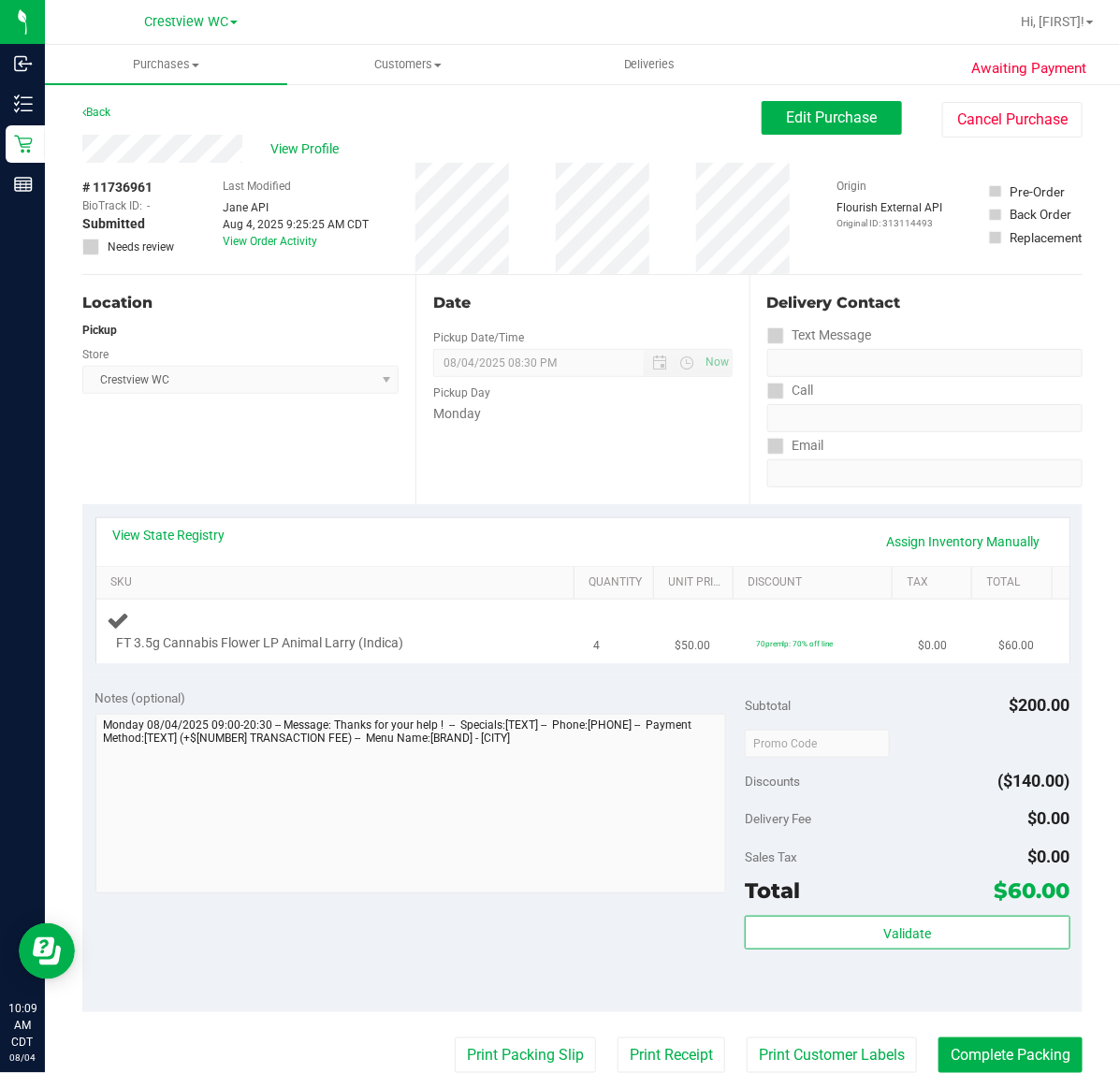 click on "FT 3.5g Cannabis Flower LP Animal Larry (Indica)" at bounding box center (260, 643) 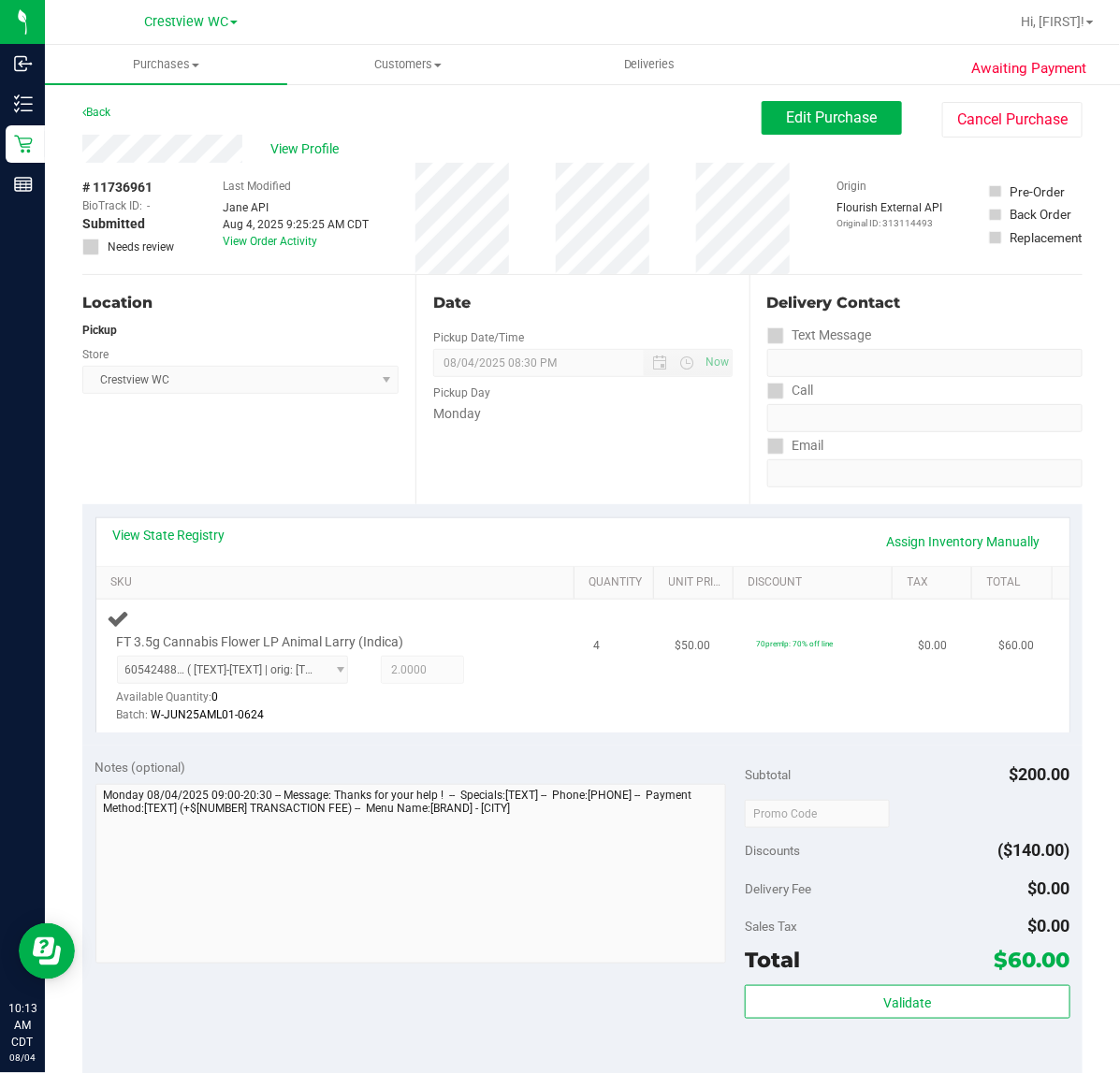 click on "2.0000 2" at bounding box center (422, 670) 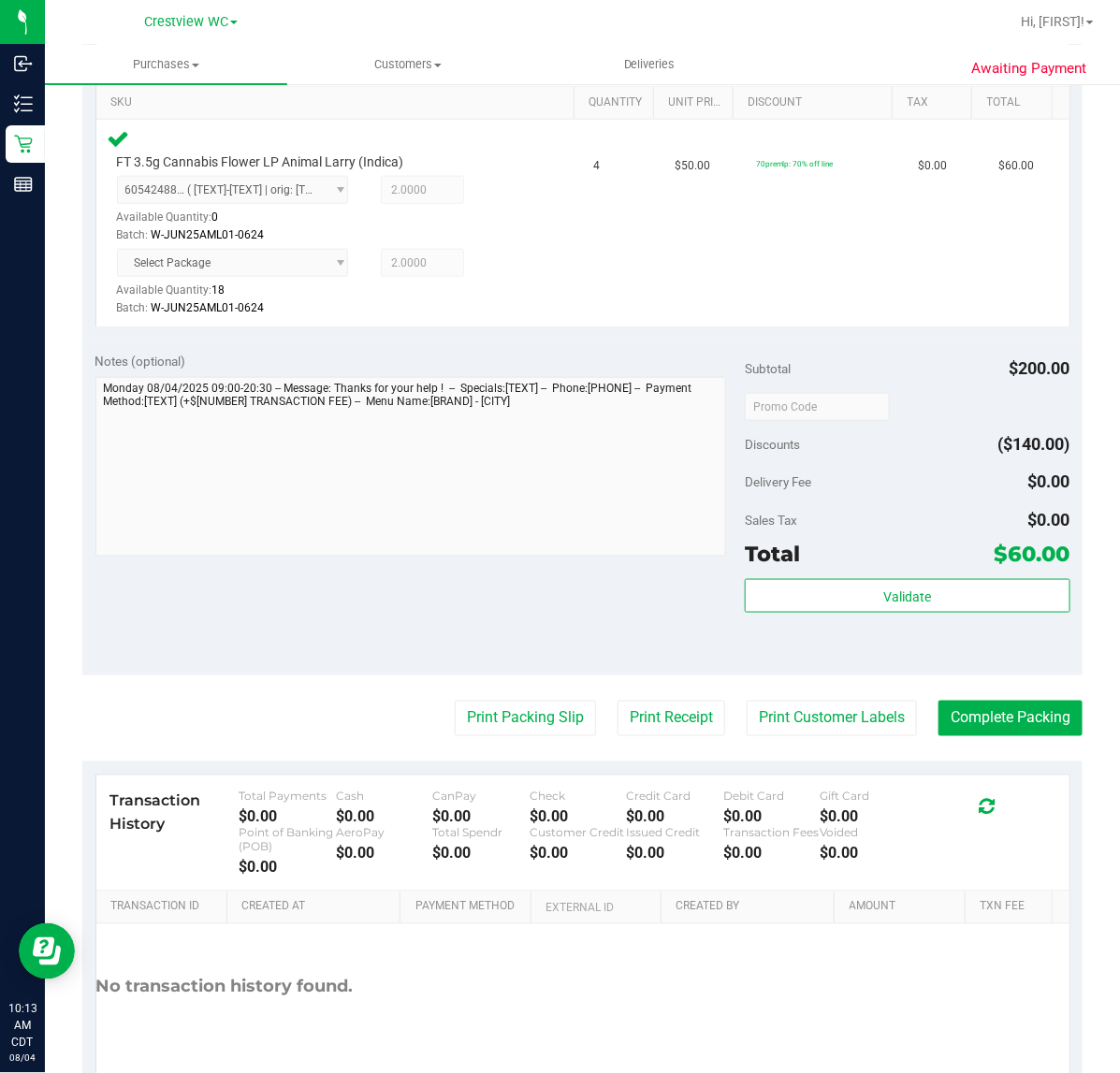 scroll, scrollTop: 469, scrollLeft: 0, axis: vertical 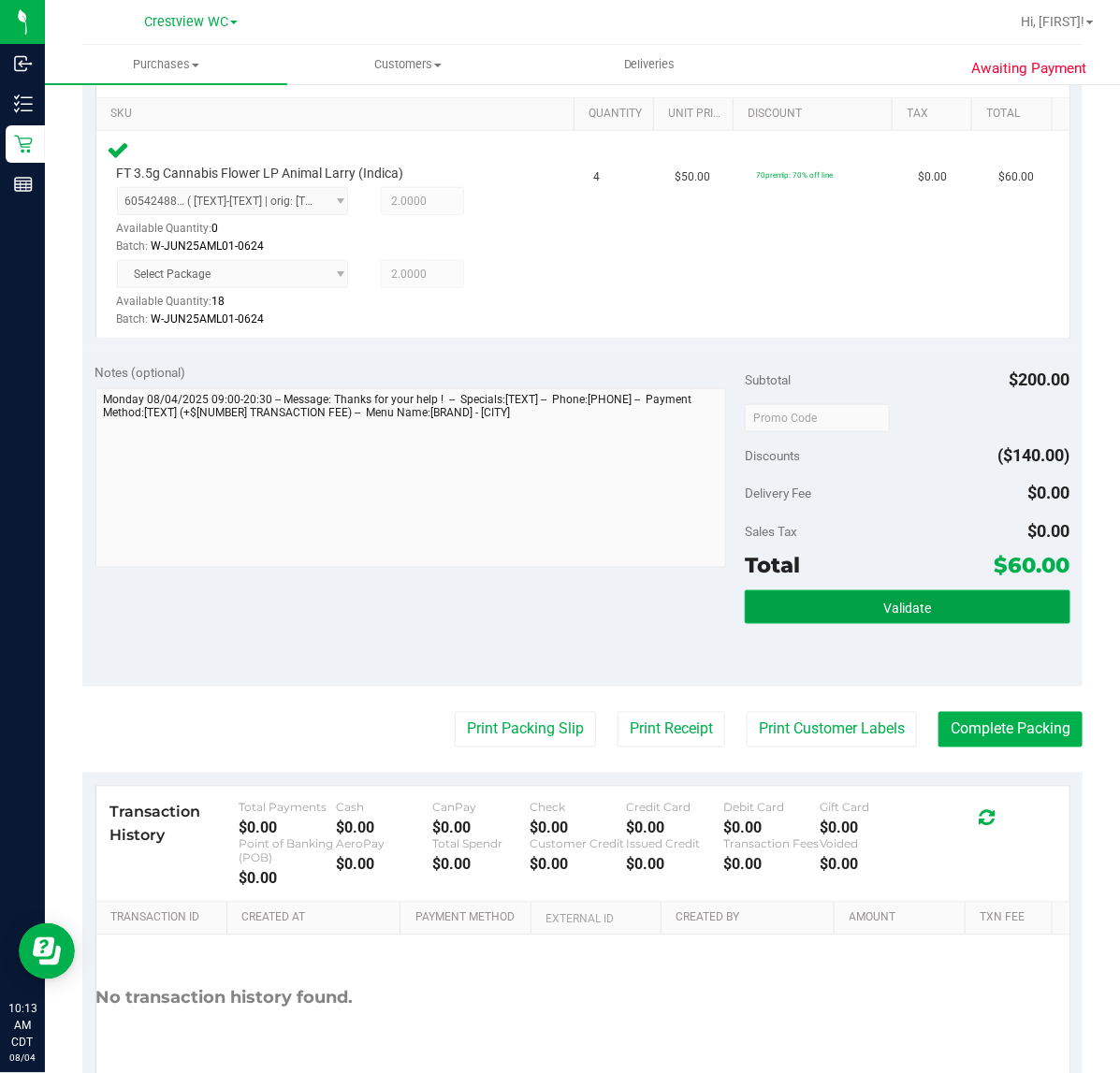 click on "Validate" at bounding box center (907, 607) 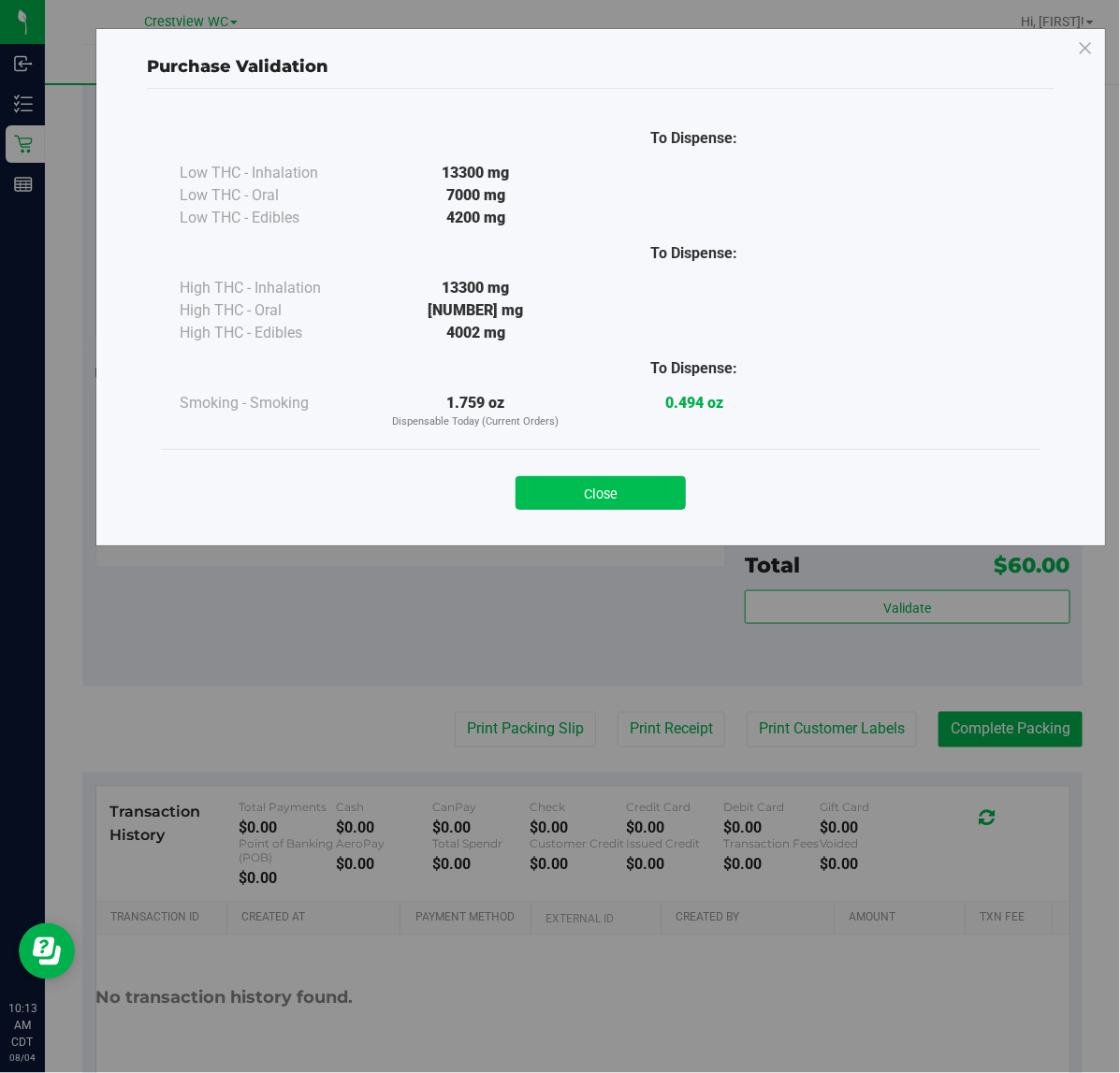 click on "Close" at bounding box center (601, 493) 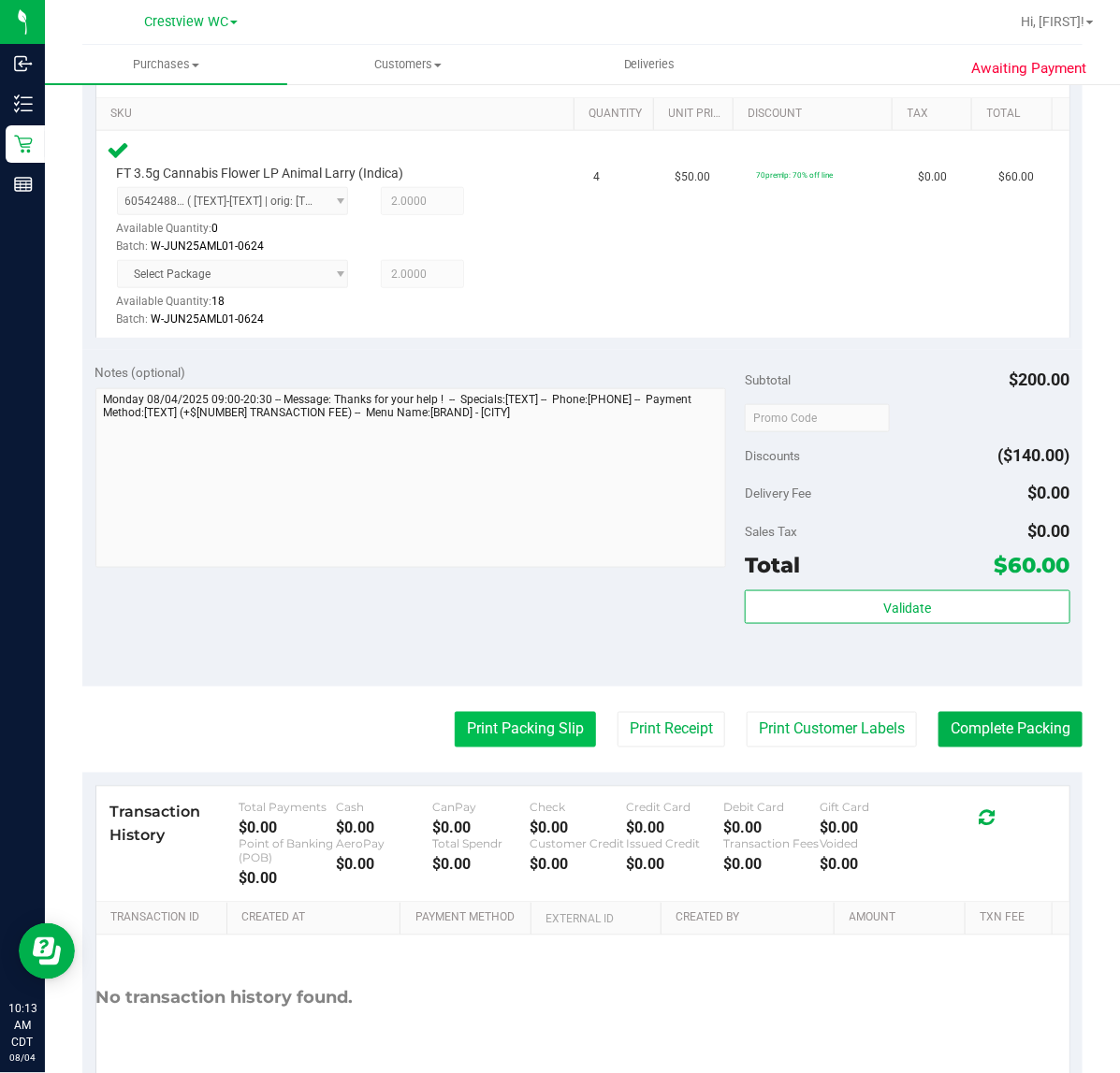 click on "Print Packing Slip" at bounding box center (525, 730) 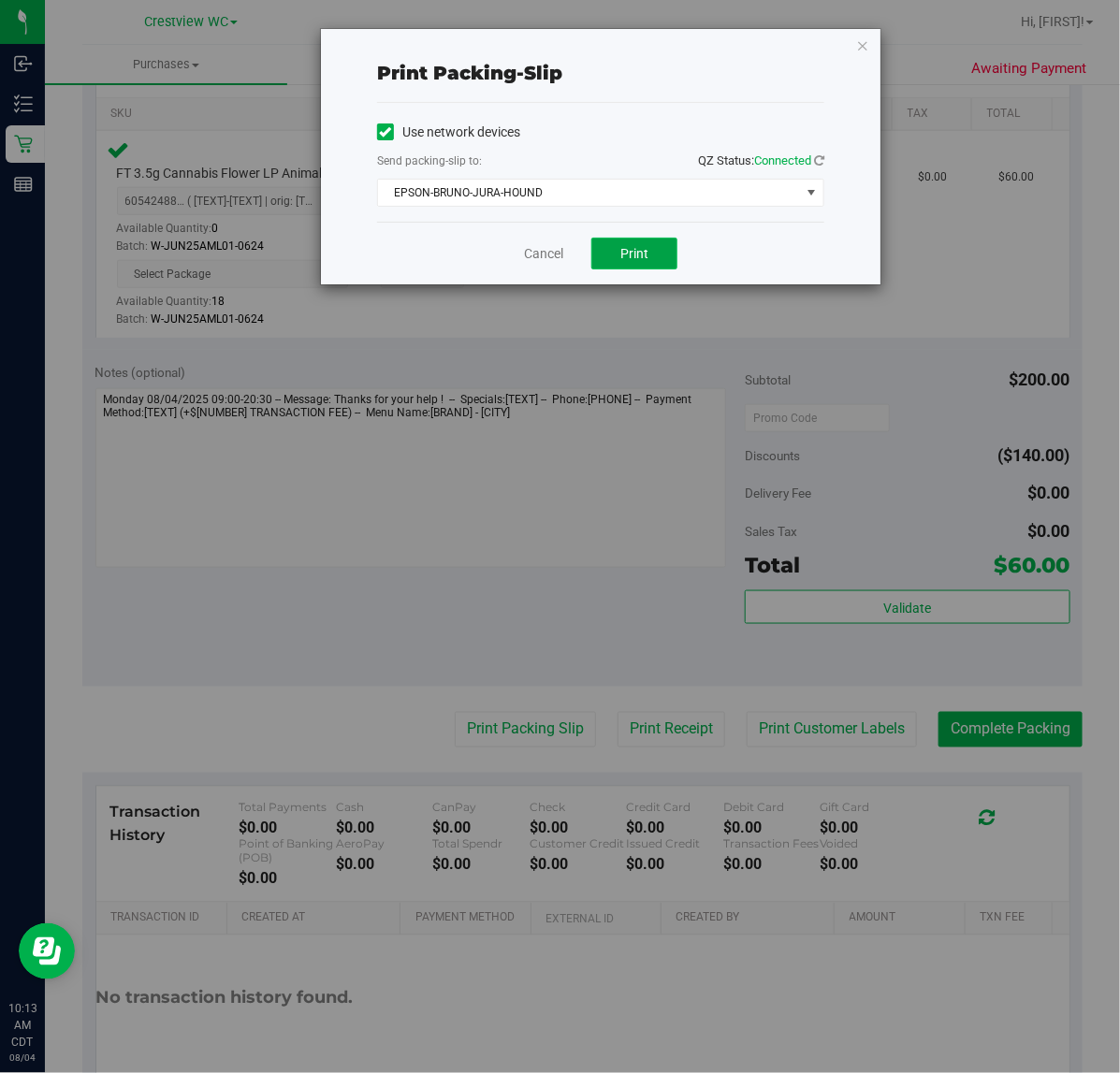 click on "Print" at bounding box center [634, 254] 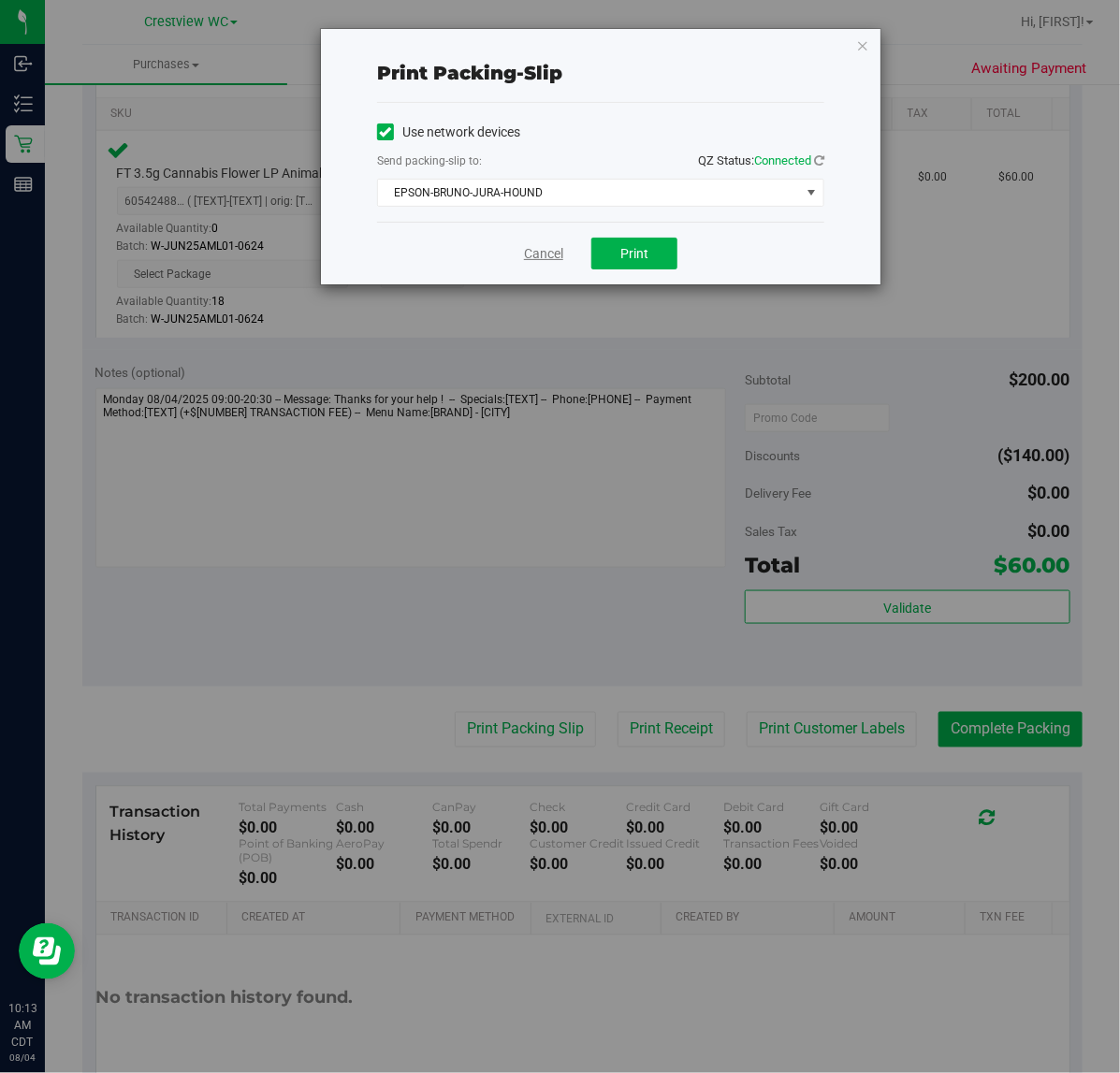 click on "Cancel" at bounding box center [544, 254] 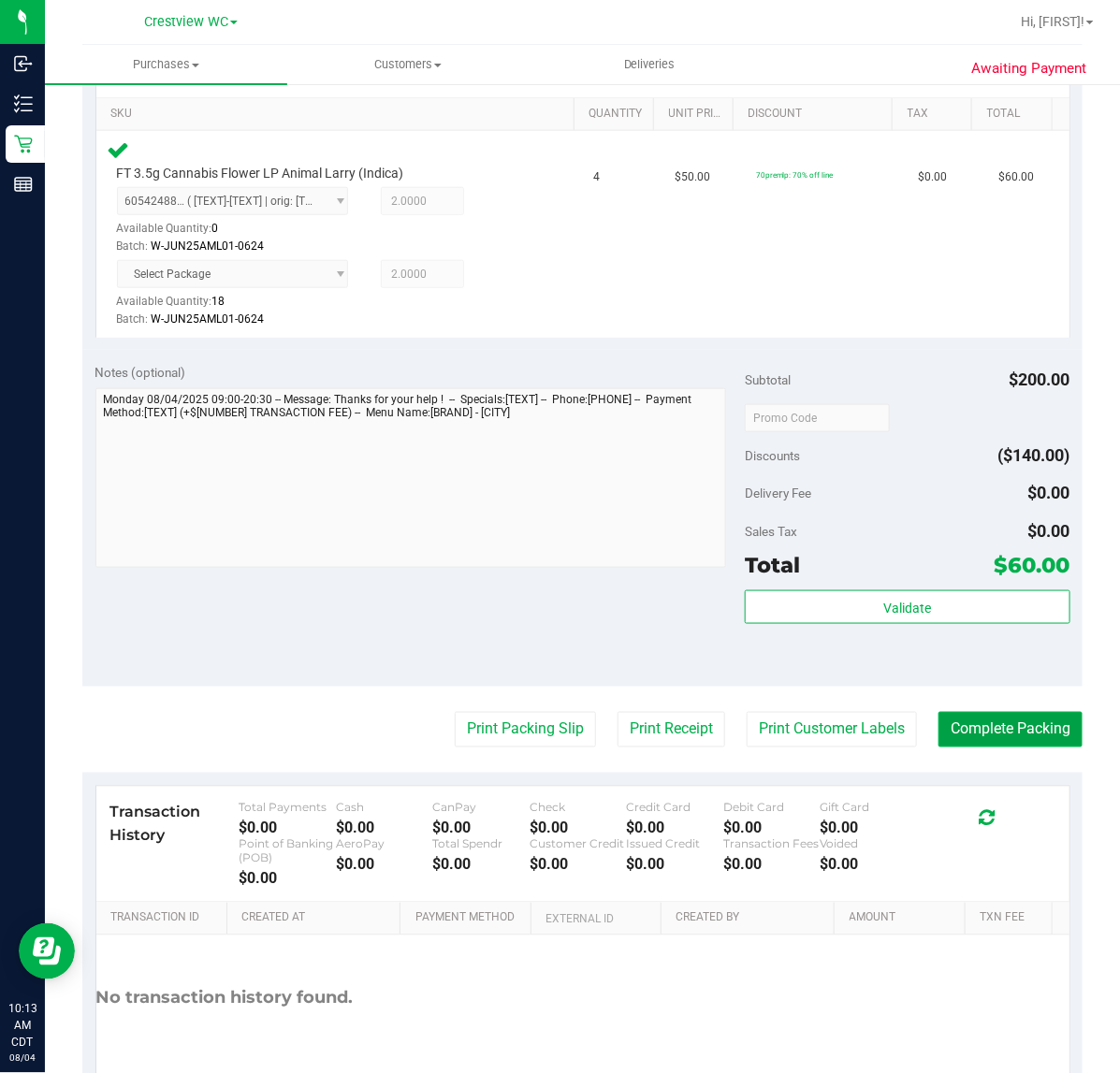 click on "Complete Packing" at bounding box center [1011, 730] 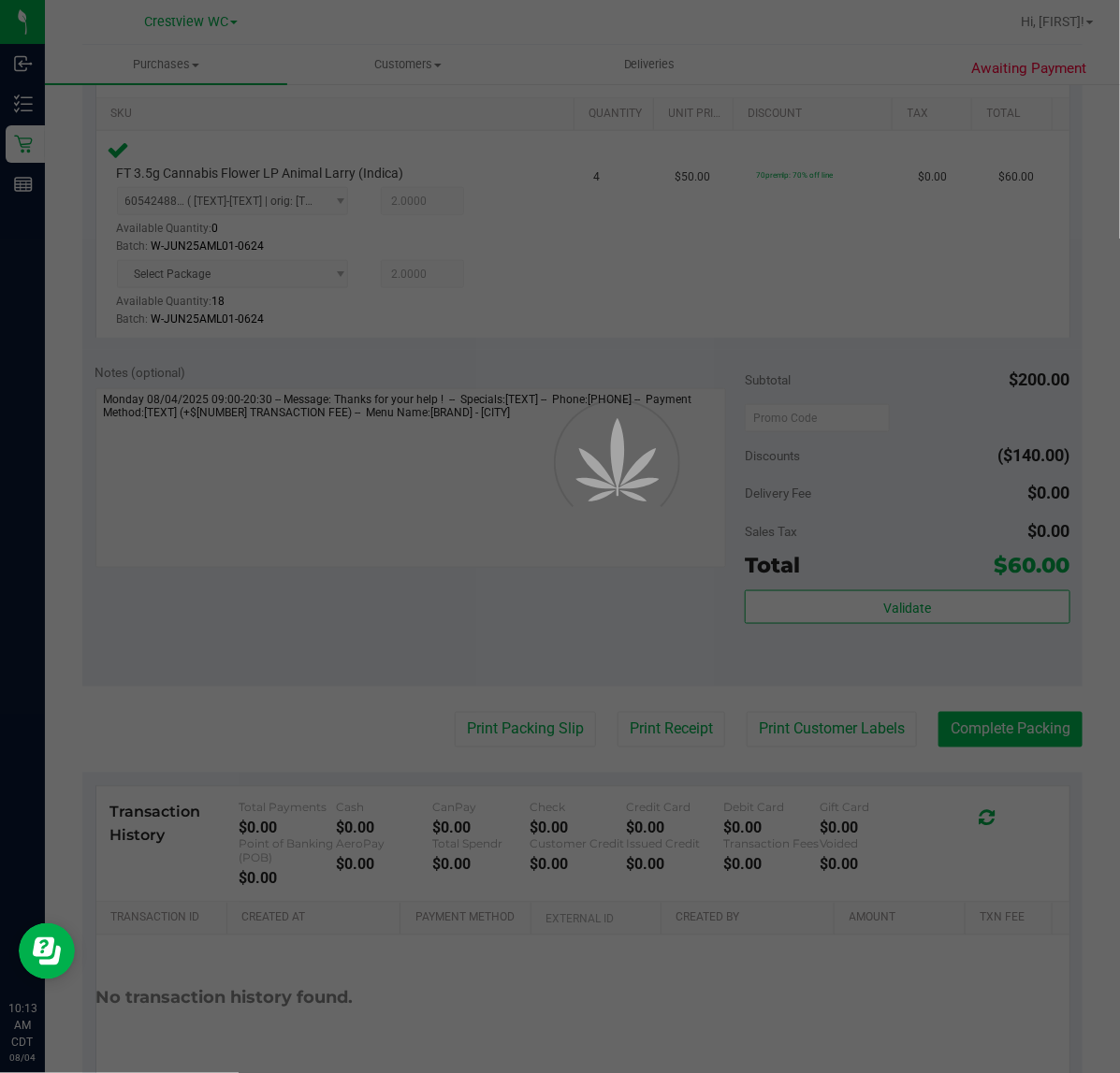 scroll, scrollTop: 0, scrollLeft: 0, axis: both 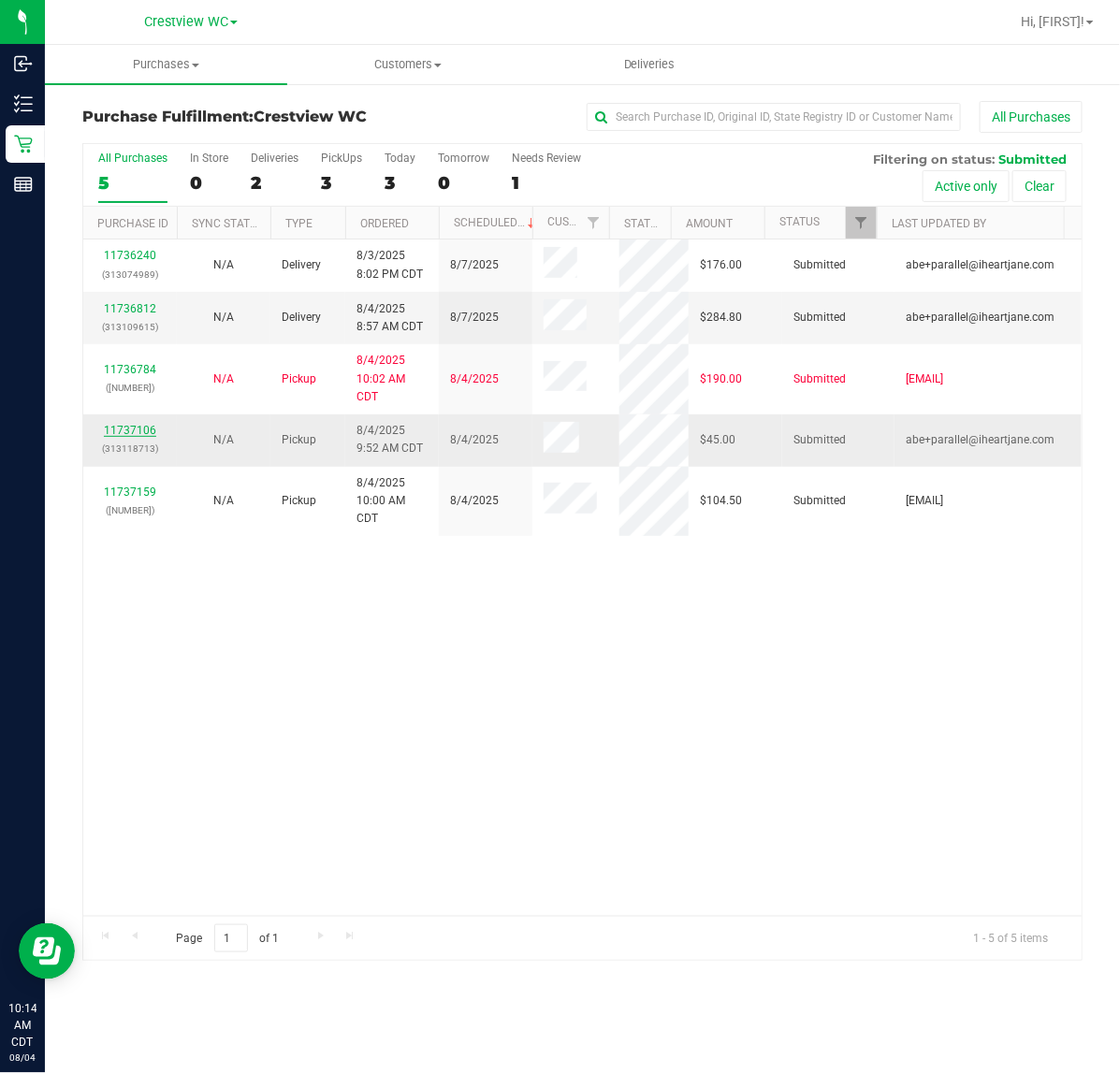 click on "11737106" at bounding box center (130, 430) 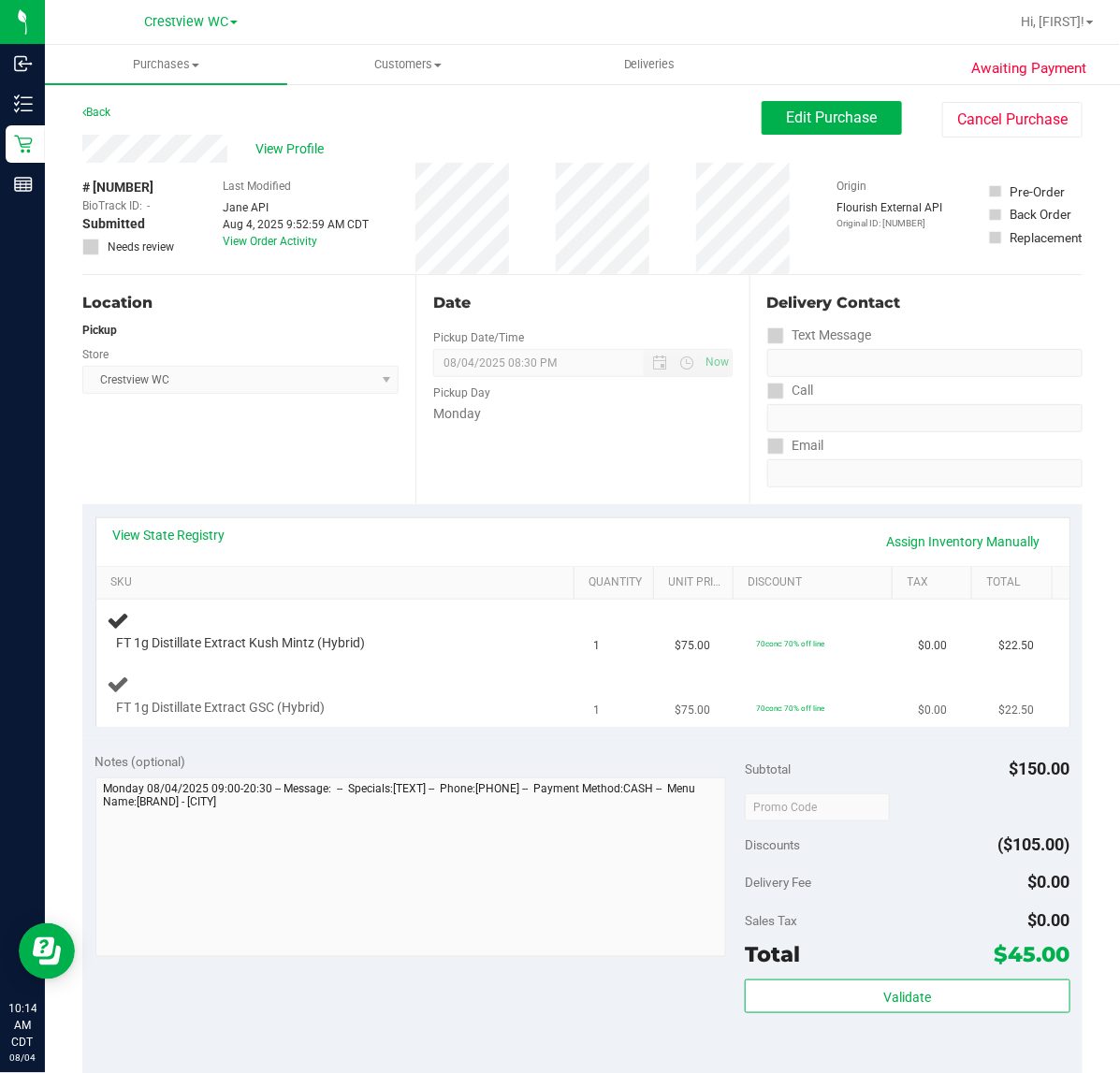 click on "FT 1g Distillate Extract GSC (Hybrid)" at bounding box center [340, 694] 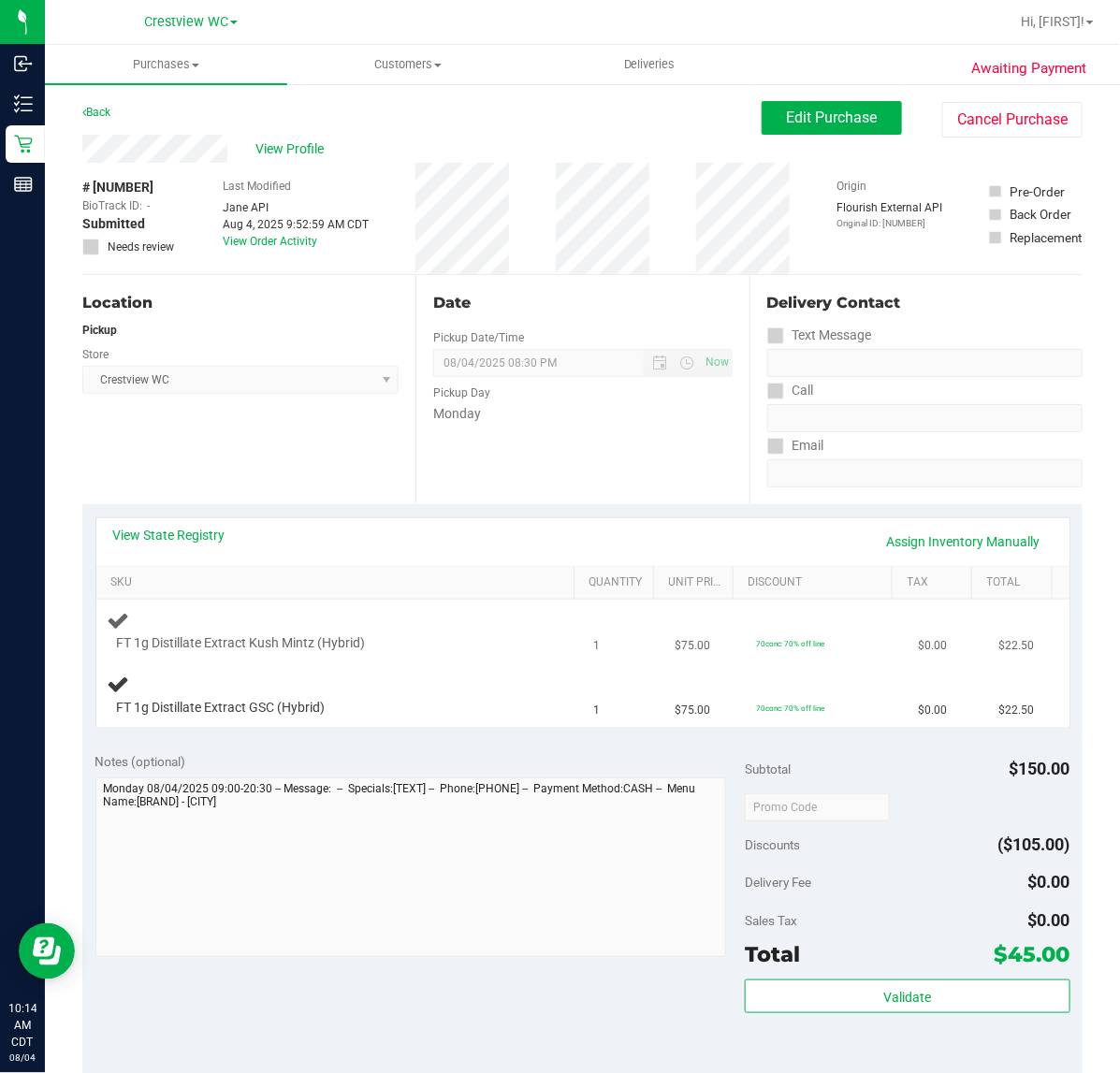 click at bounding box center [326, 653] 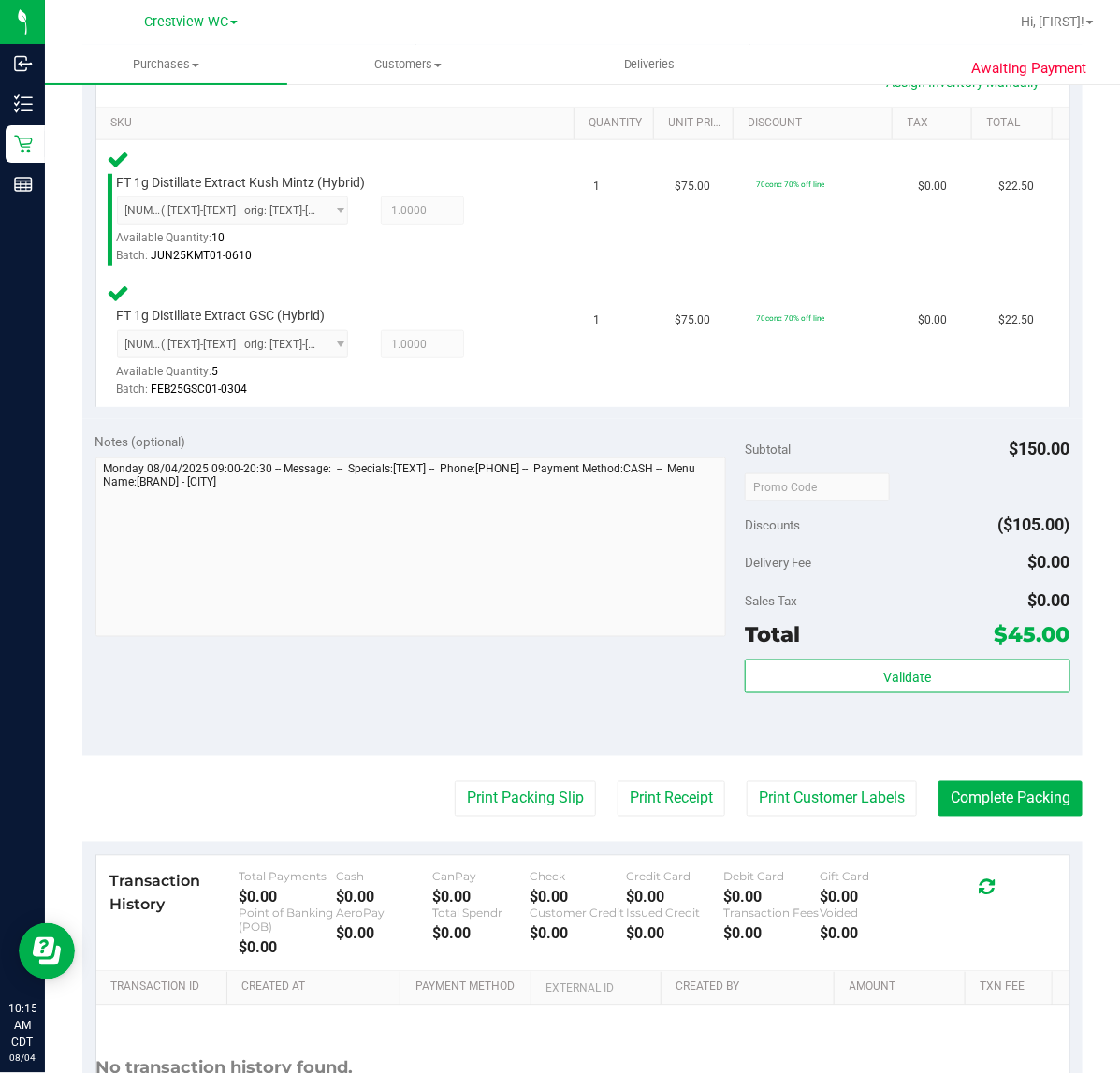 scroll, scrollTop: 455, scrollLeft: 0, axis: vertical 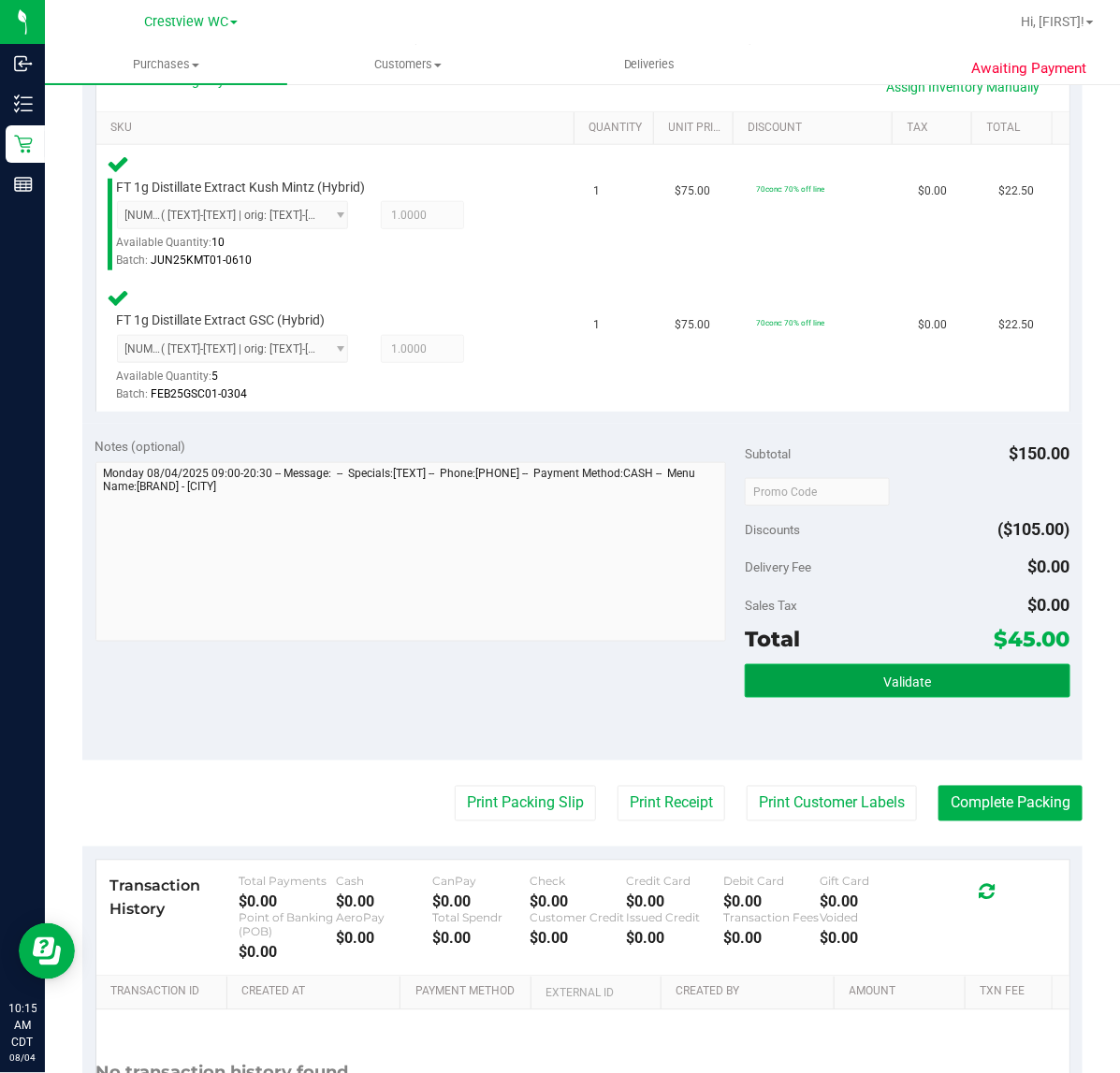 click on "Validate" at bounding box center (907, 681) 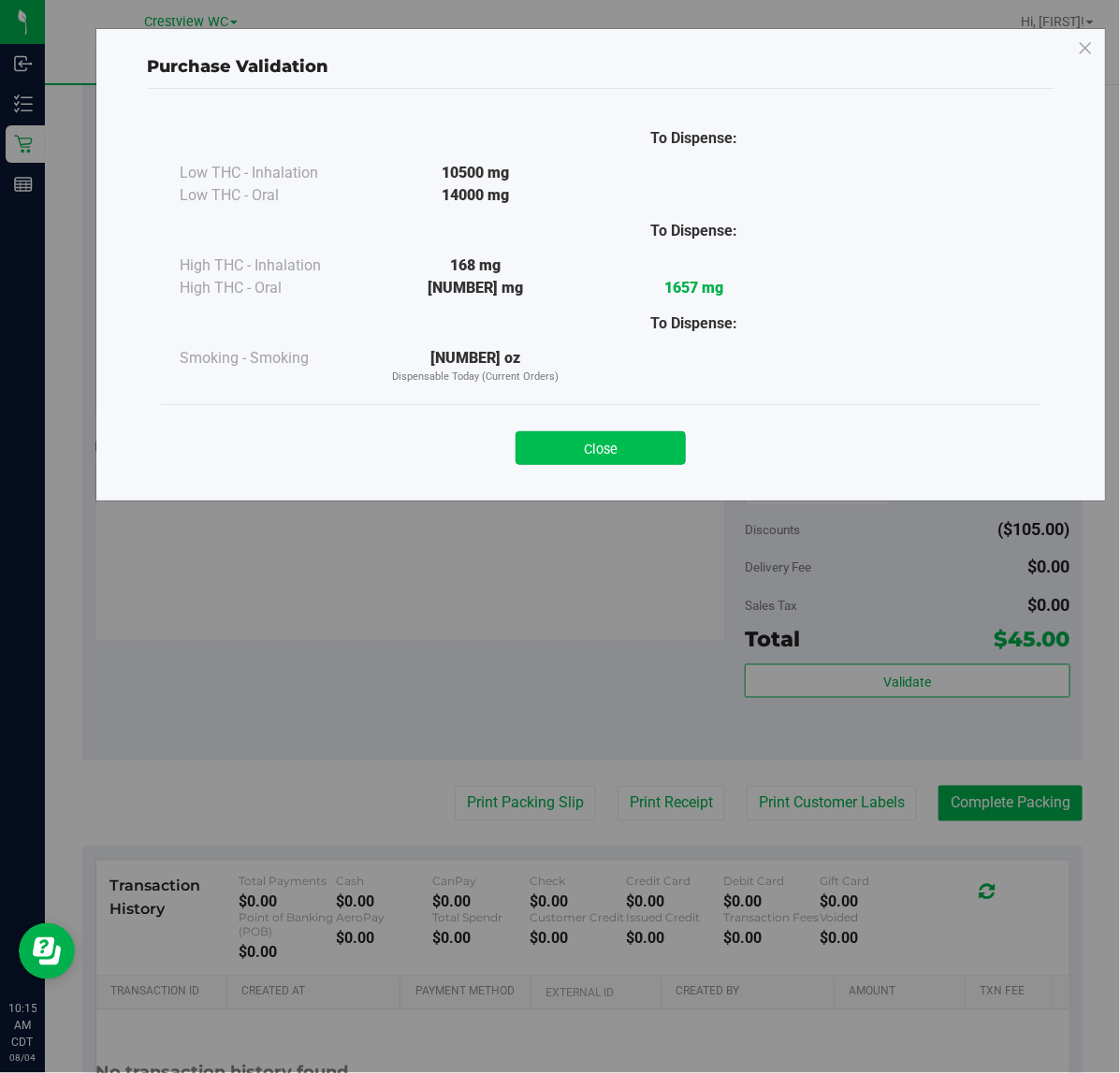 click on "Close" at bounding box center [601, 448] 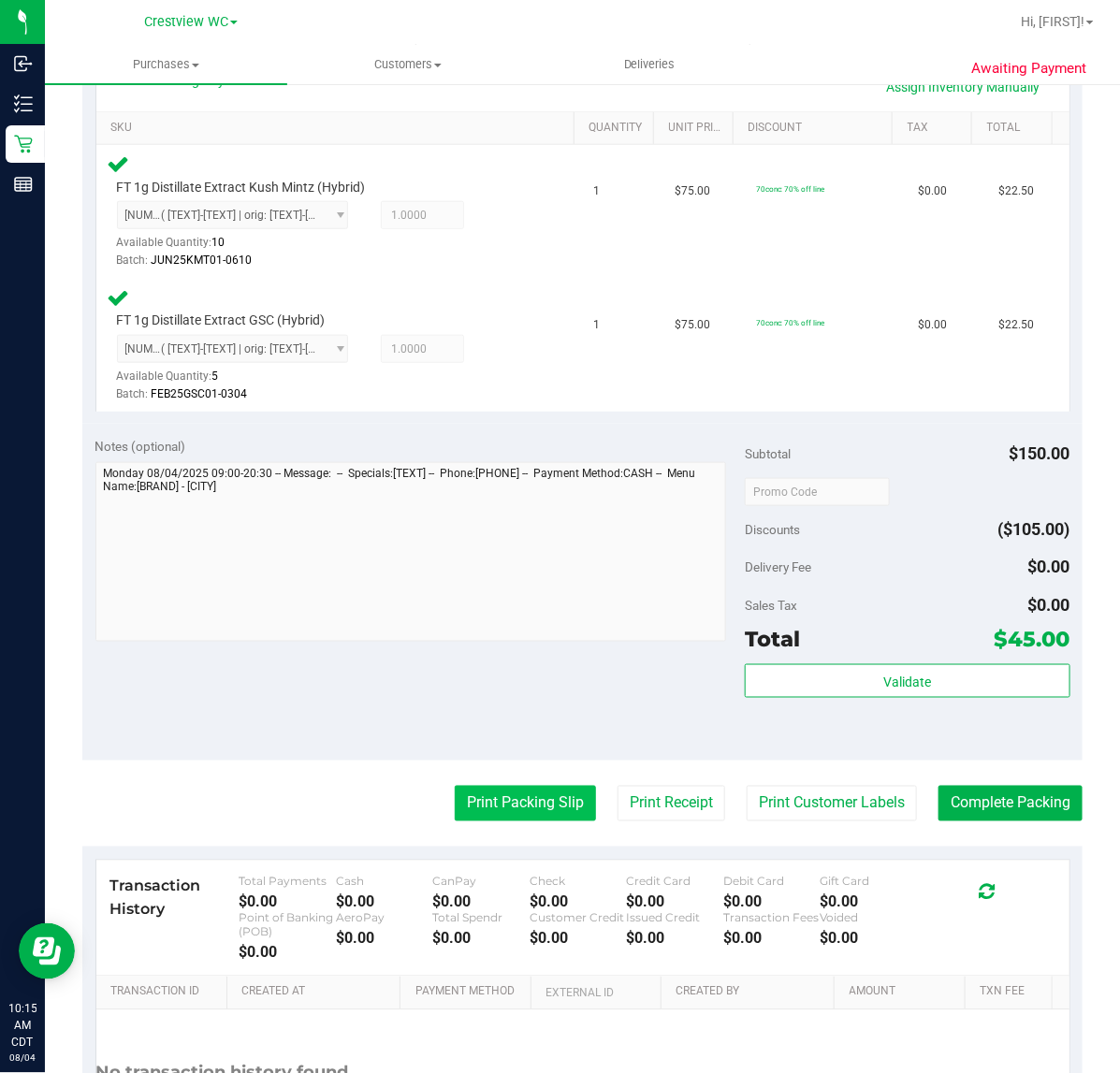 click on "Print Packing Slip" at bounding box center [525, 804] 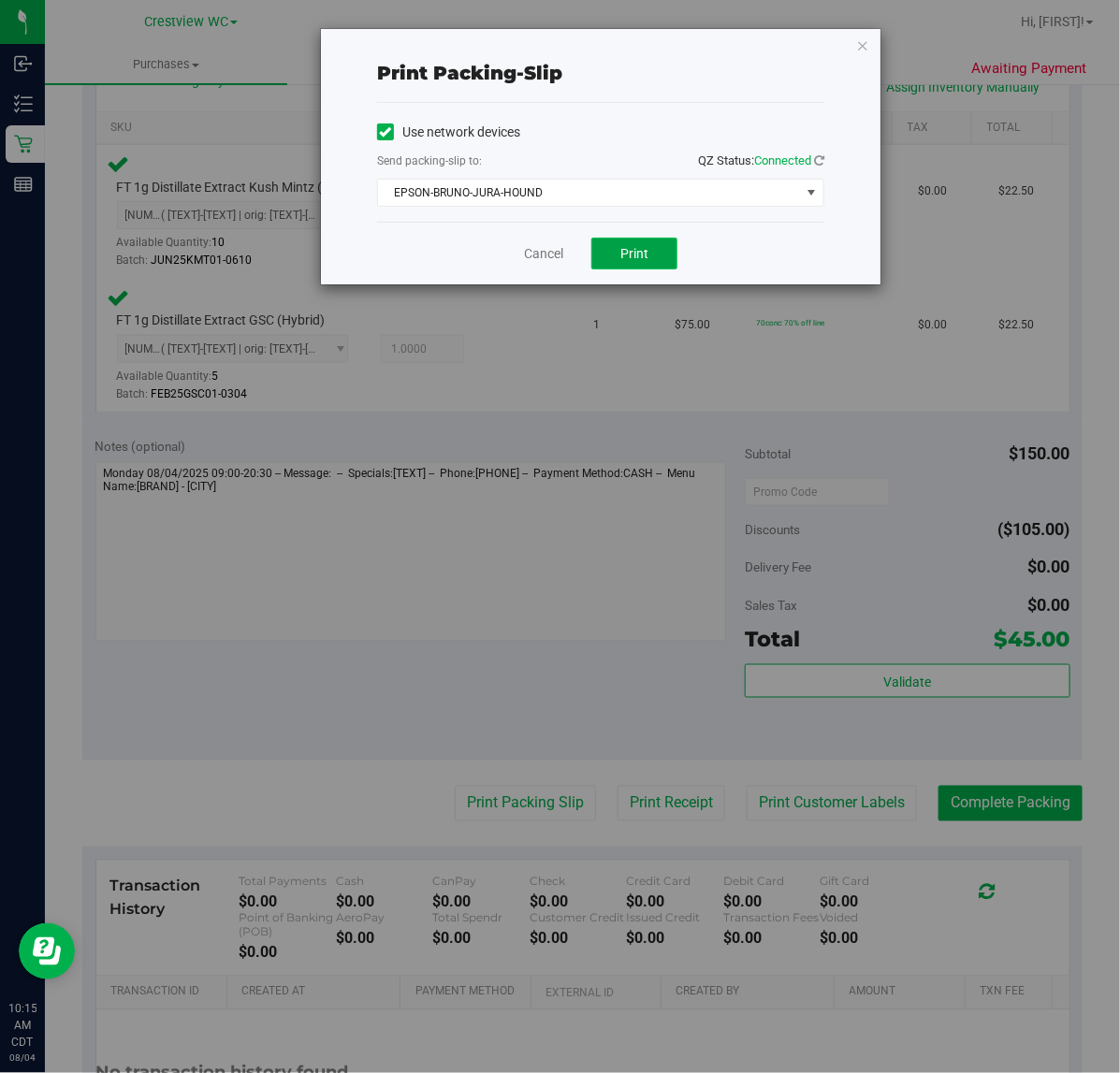 click on "Print" at bounding box center (634, 254) 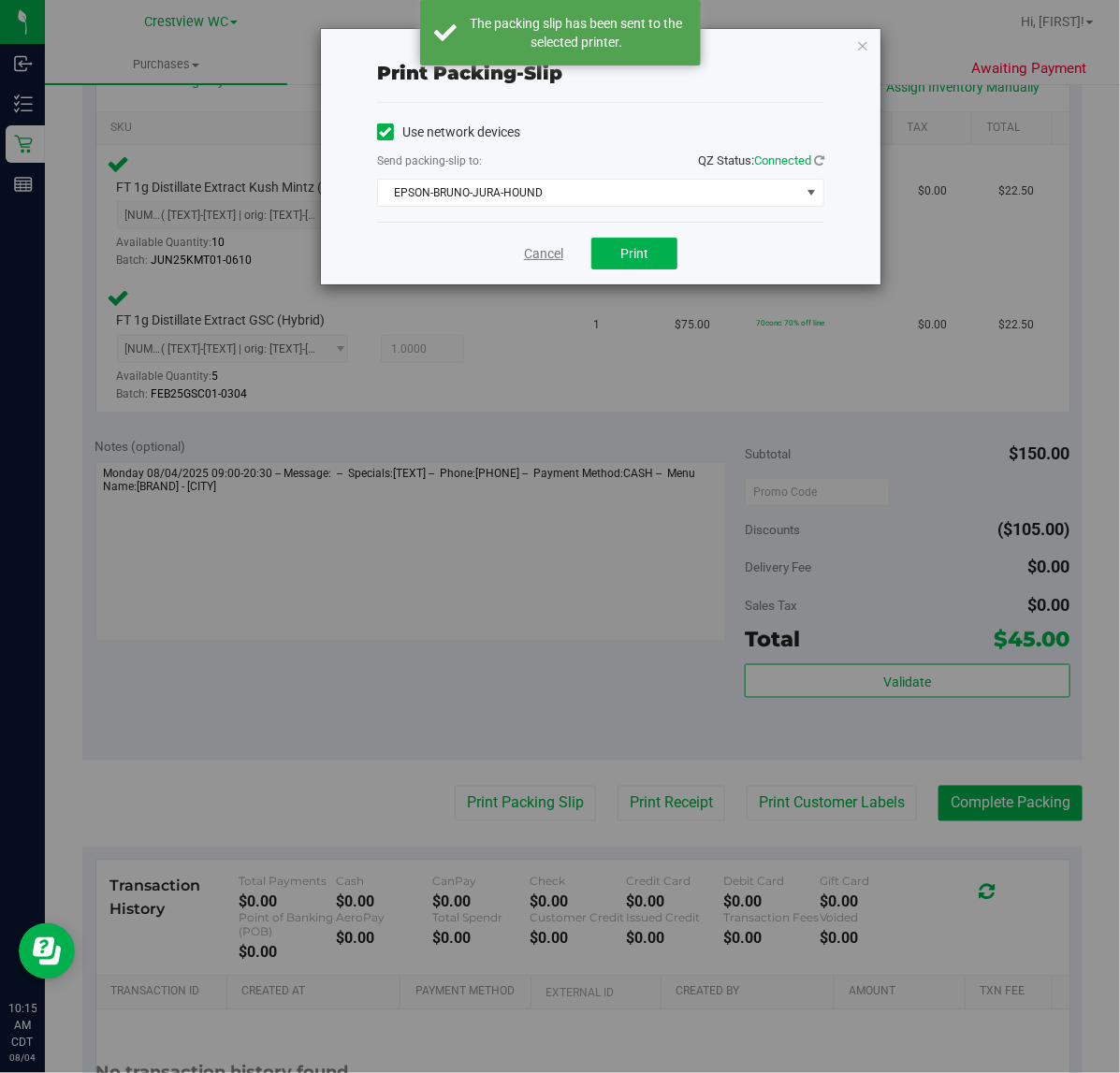 click on "Cancel" at bounding box center (544, 254) 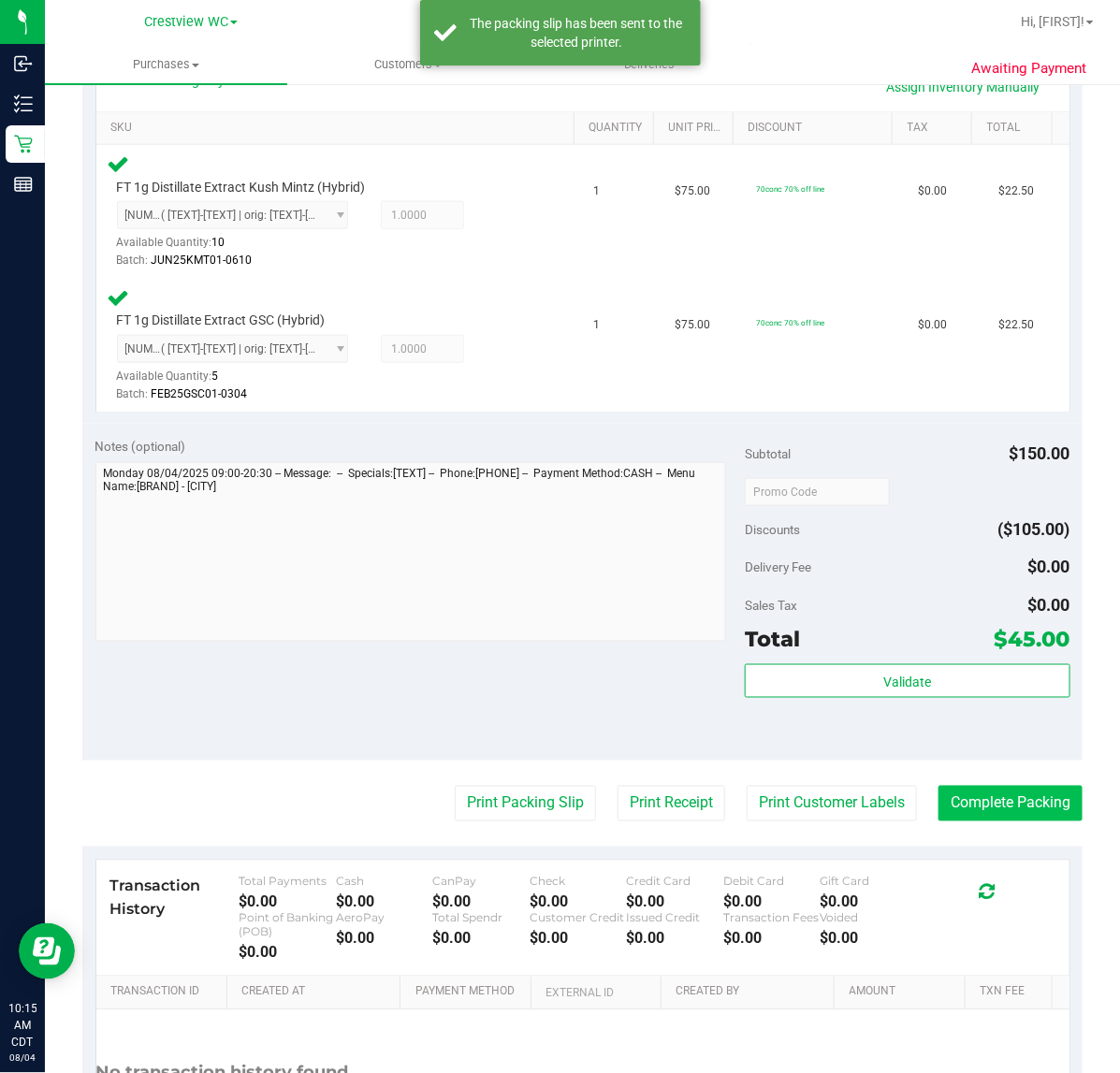 click on "Complete Packing" at bounding box center (1011, 804) 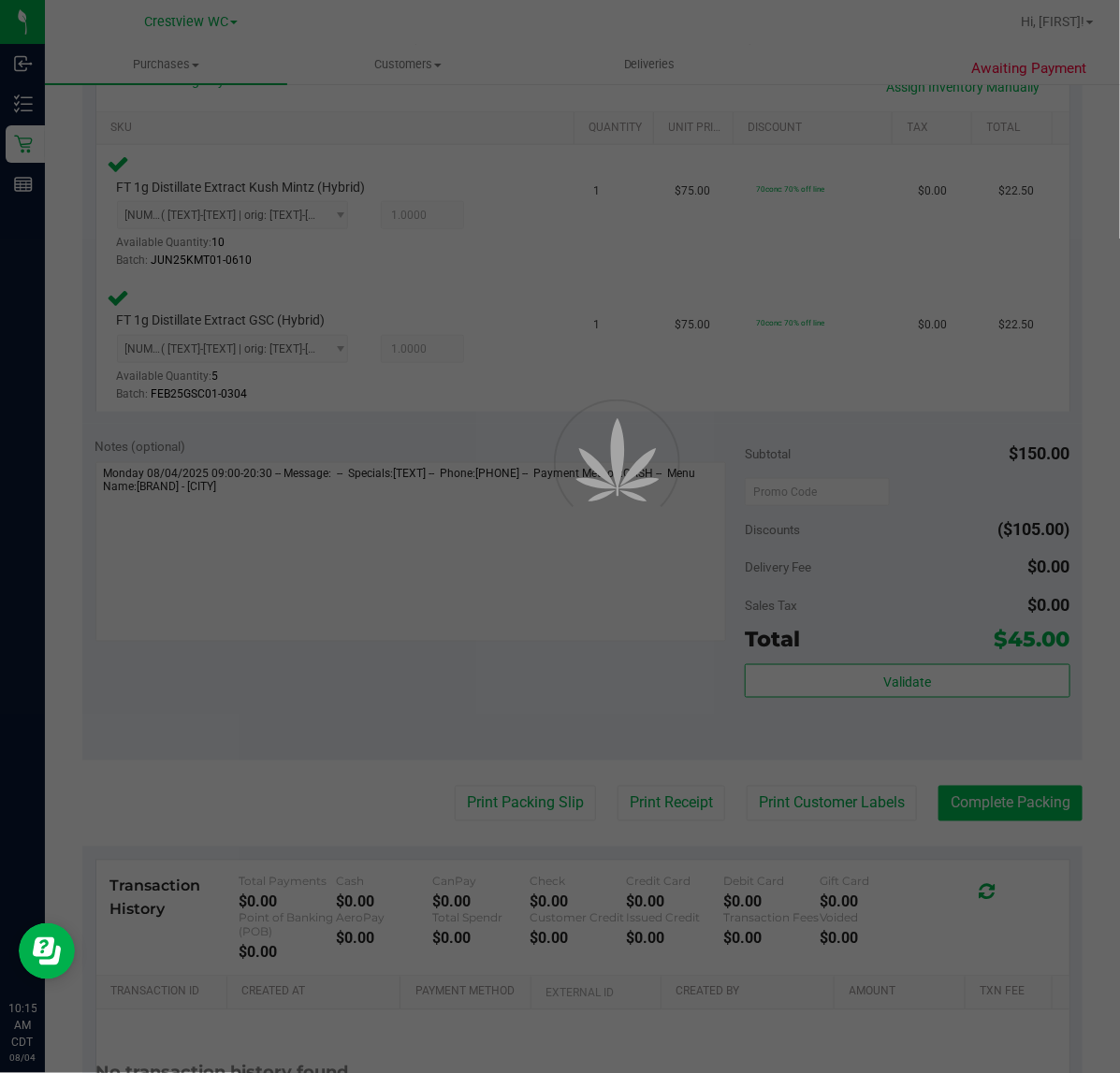 scroll, scrollTop: 0, scrollLeft: 0, axis: both 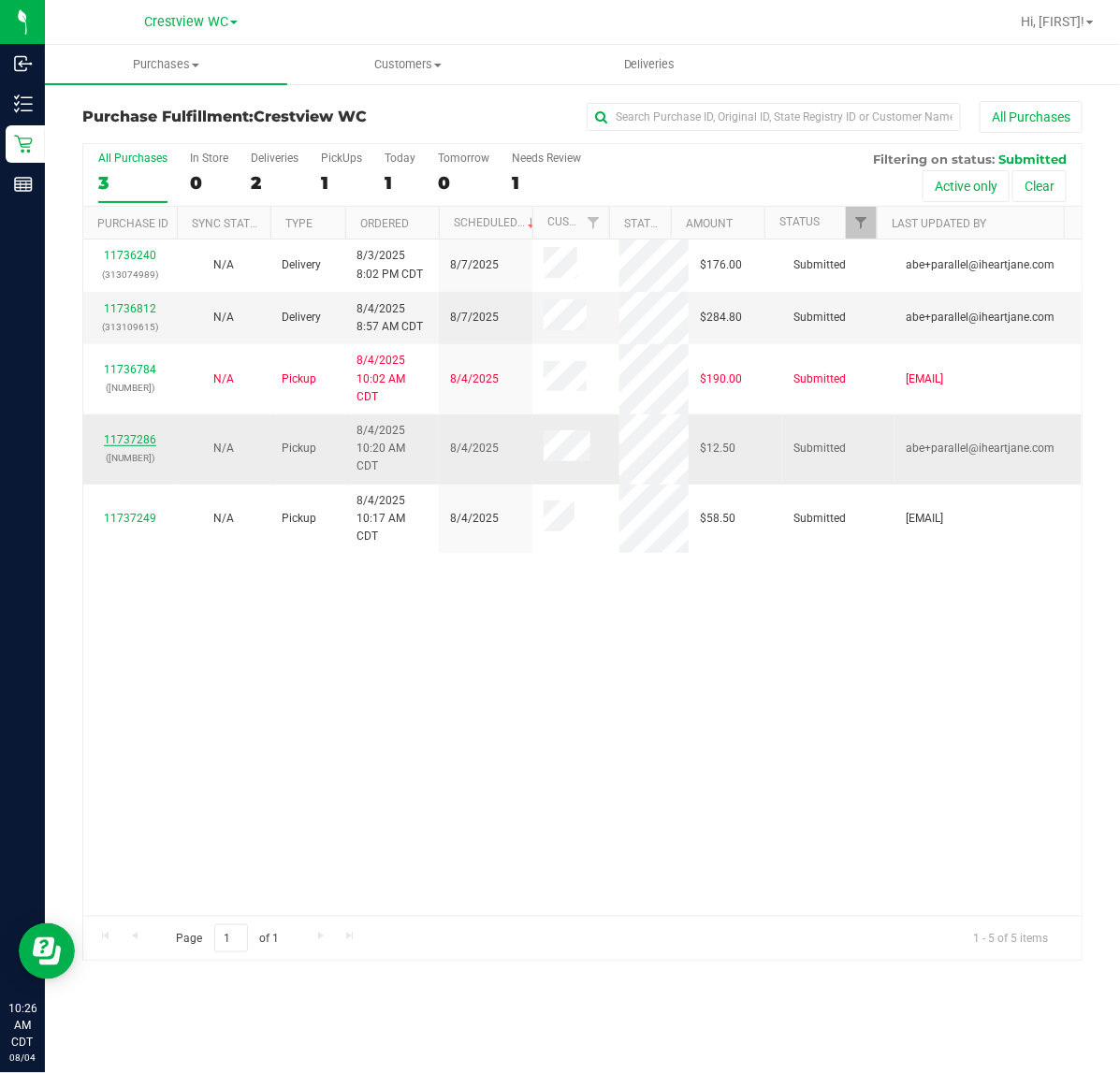click on "11737286" at bounding box center (130, 440) 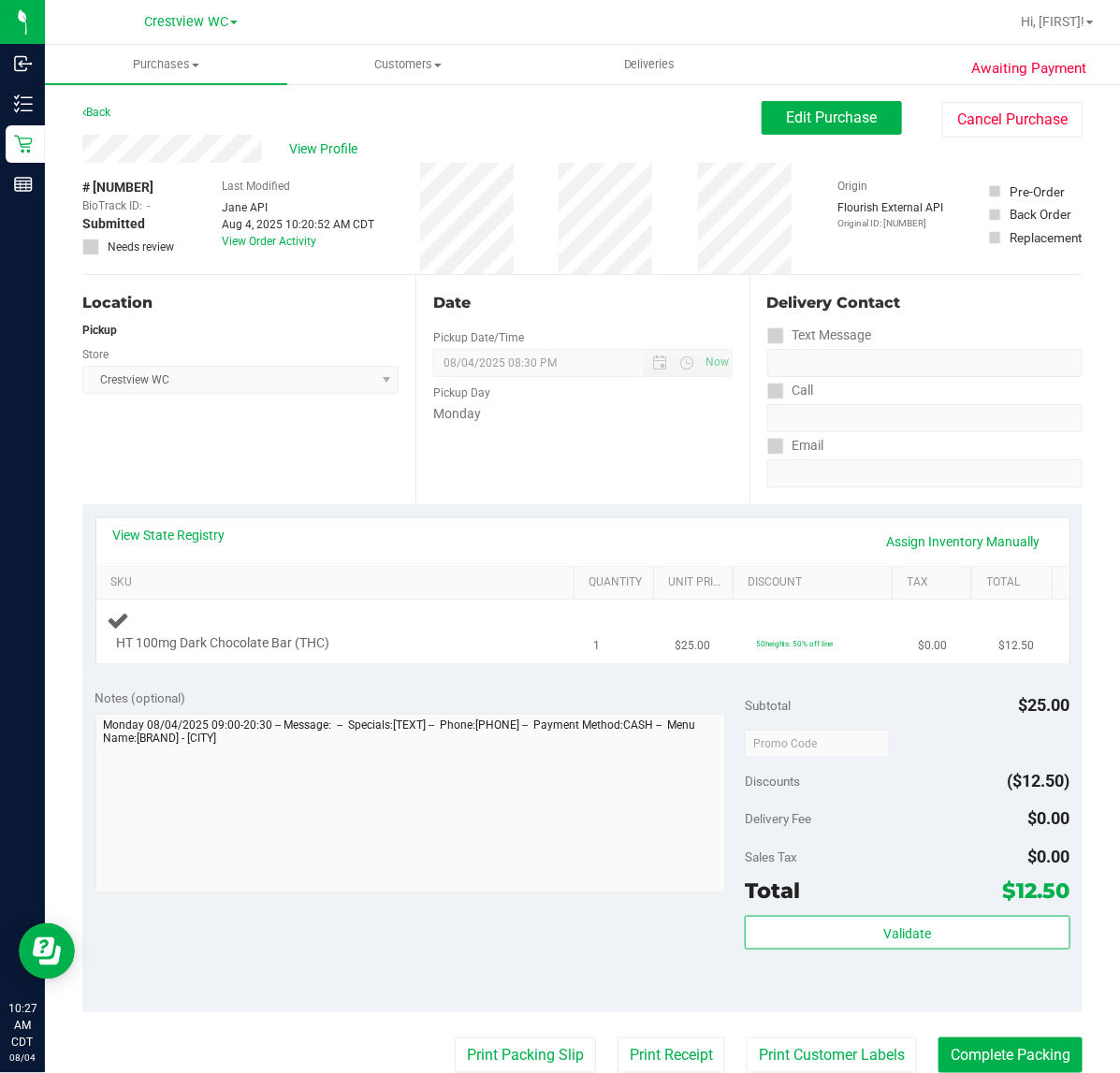 click on "HT 100mg Dark Chocolate Bar (THC)" at bounding box center (340, 631) 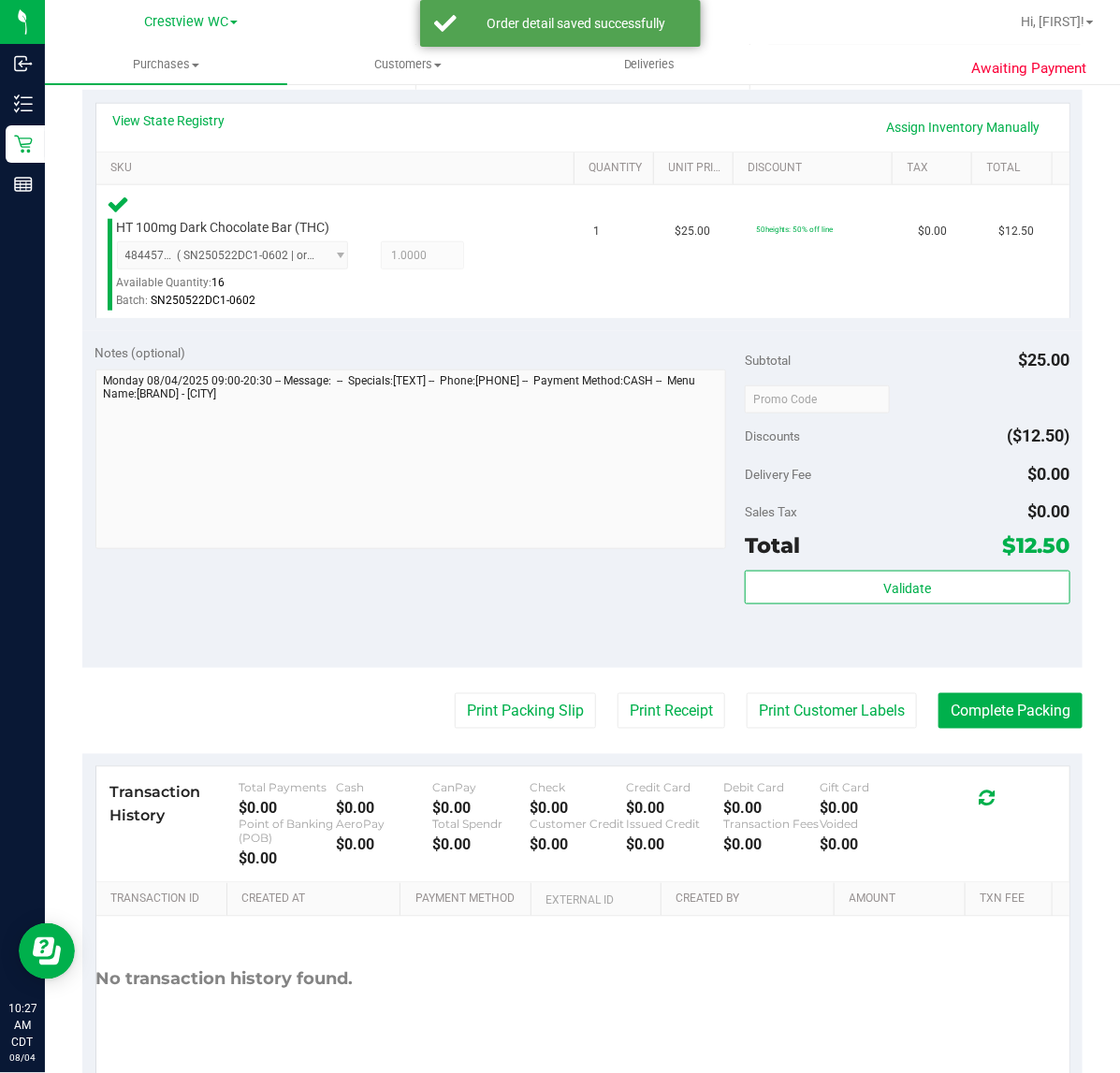 scroll, scrollTop: 428, scrollLeft: 0, axis: vertical 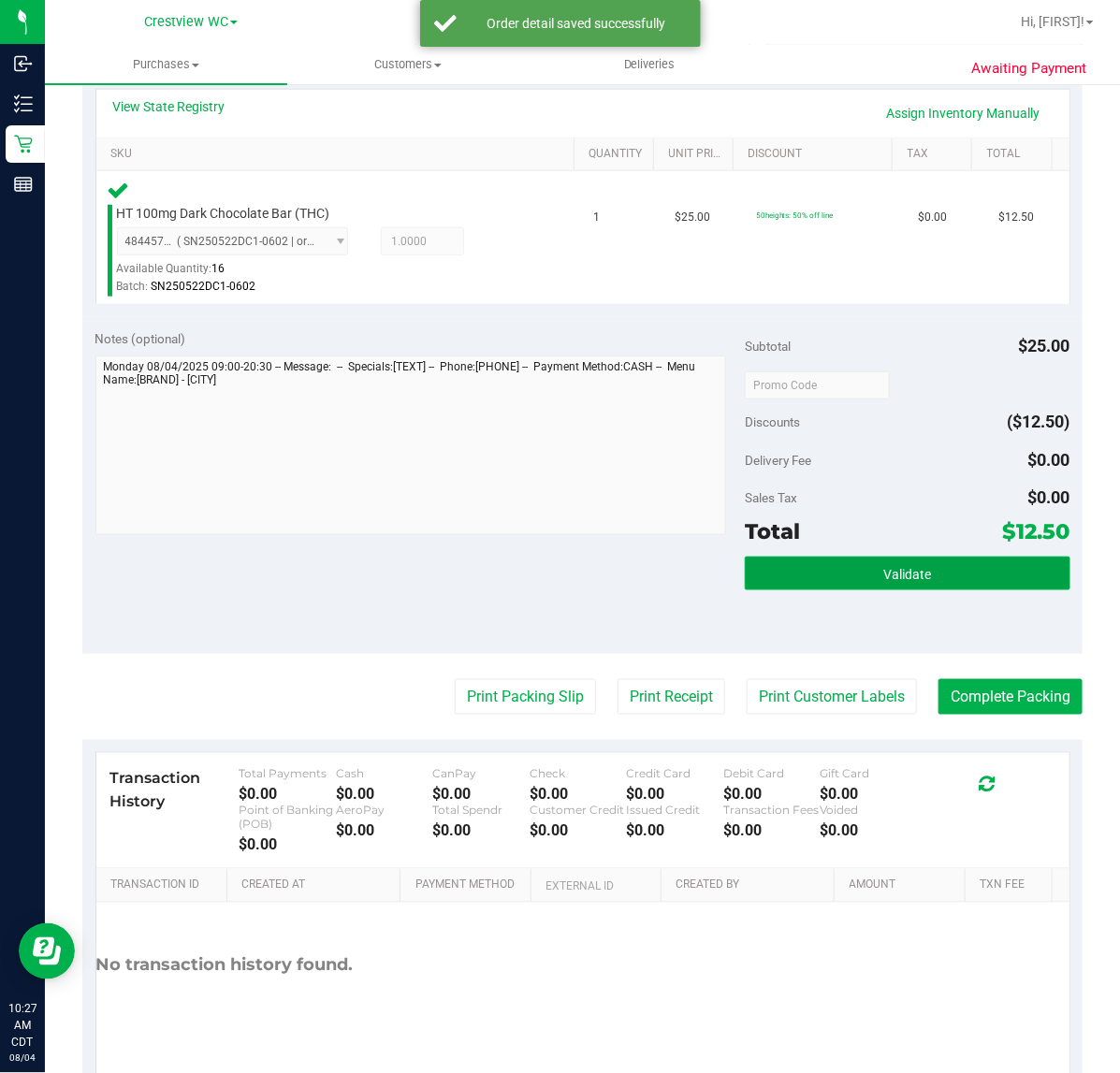 click on "Validate" at bounding box center [907, 574] 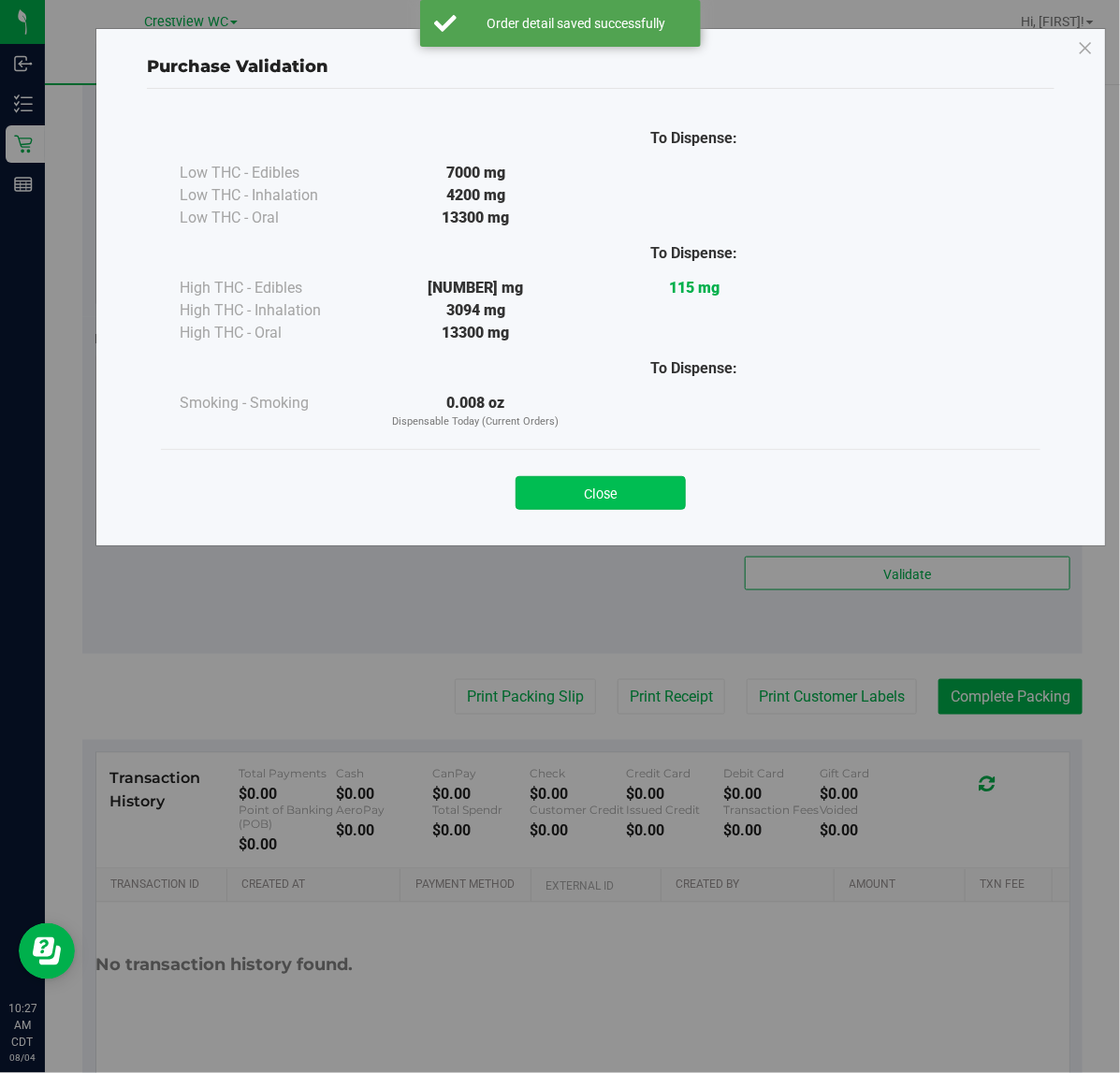 click on "Close" at bounding box center (601, 493) 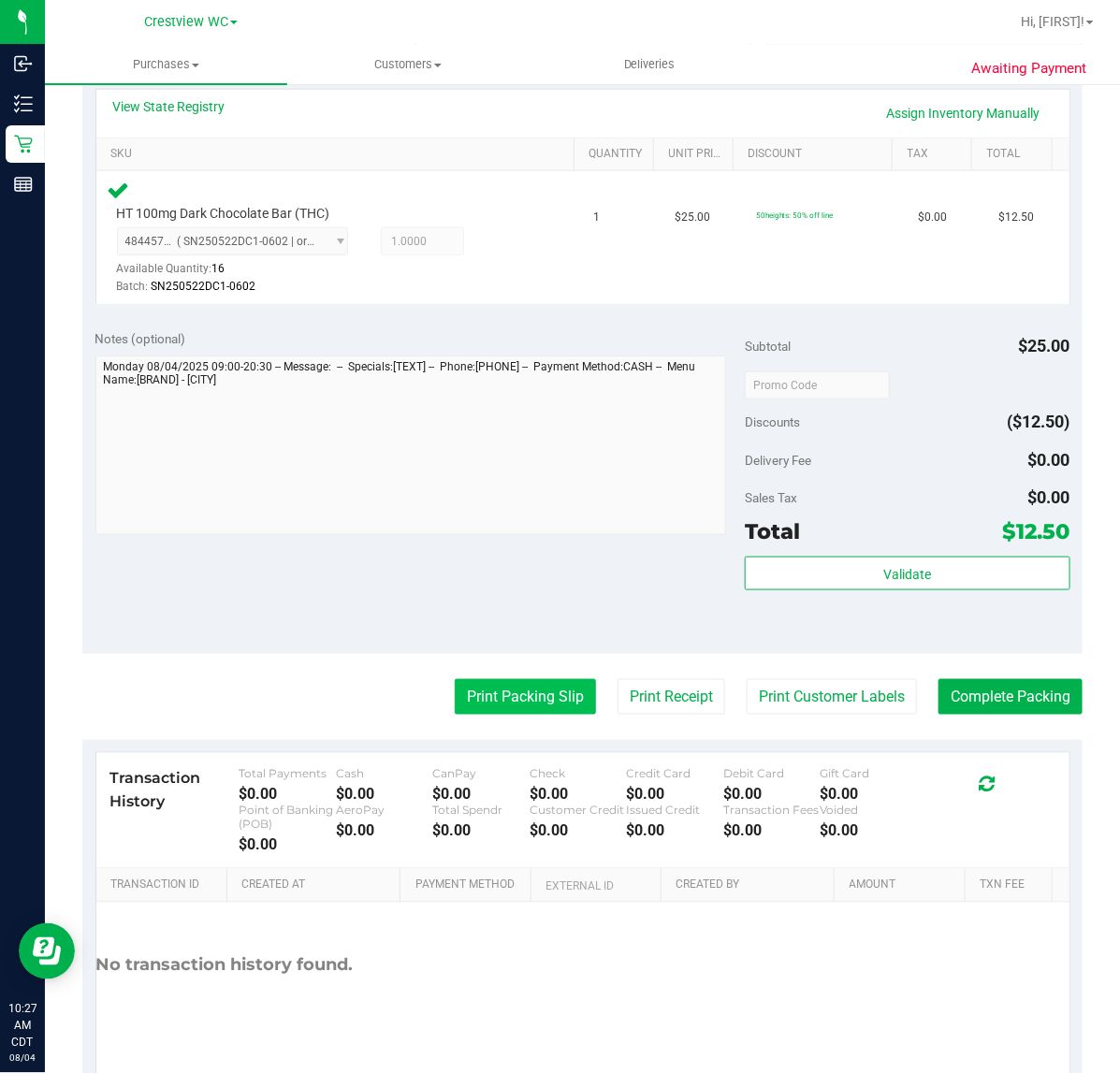 click on "Print Packing Slip" at bounding box center [525, 697] 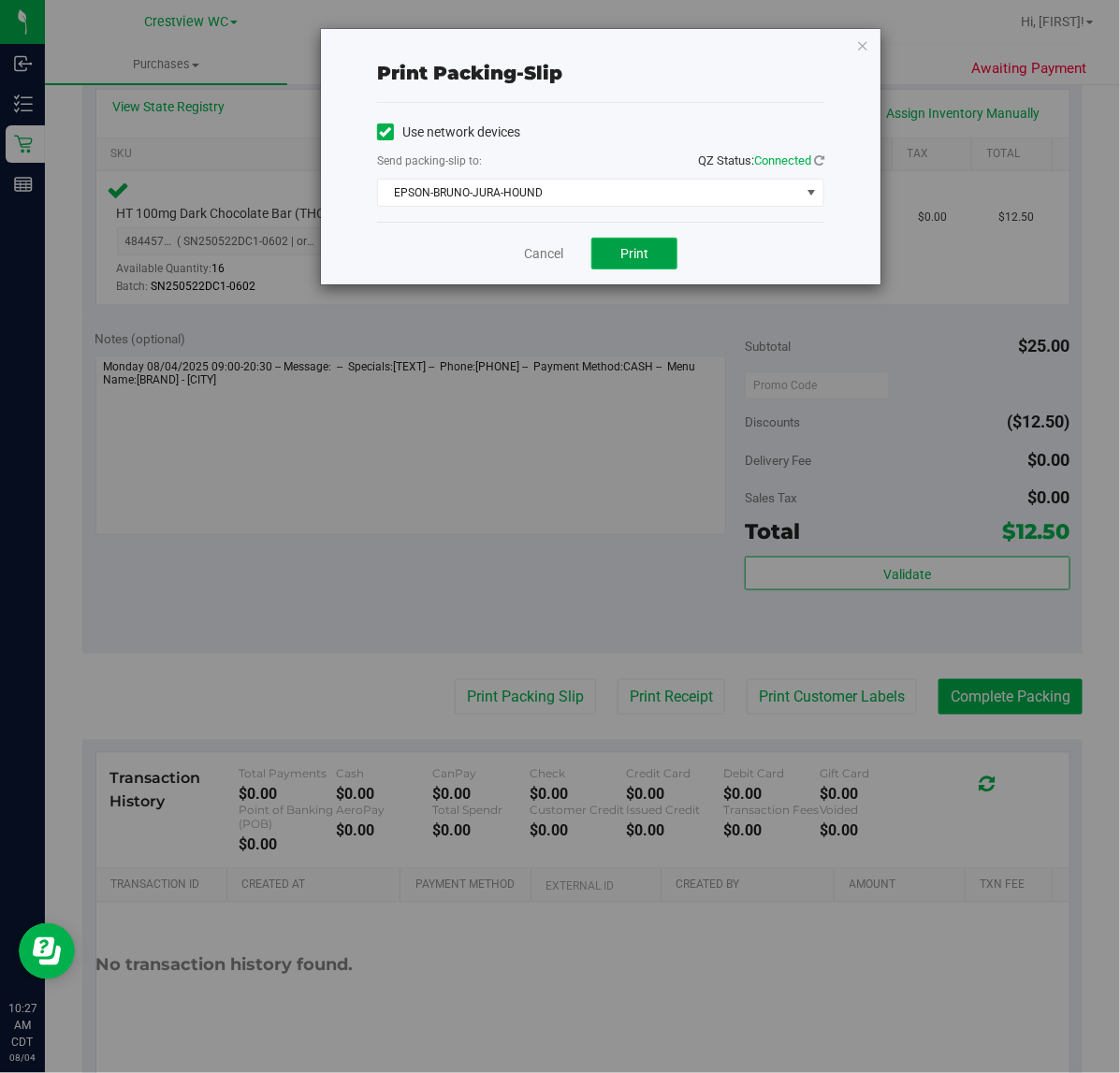 click on "Print" at bounding box center (634, 254) 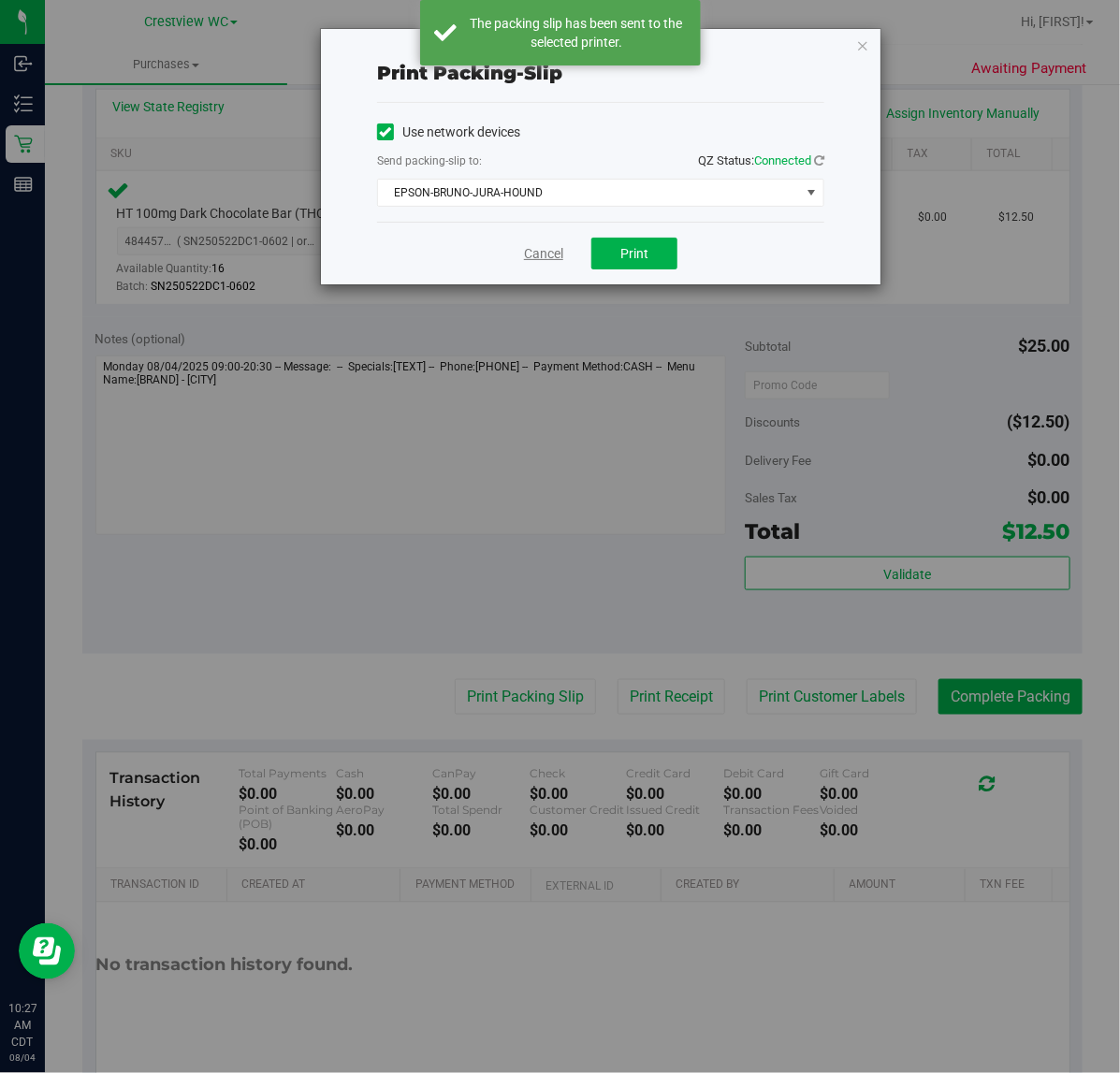 click on "Cancel" at bounding box center [544, 254] 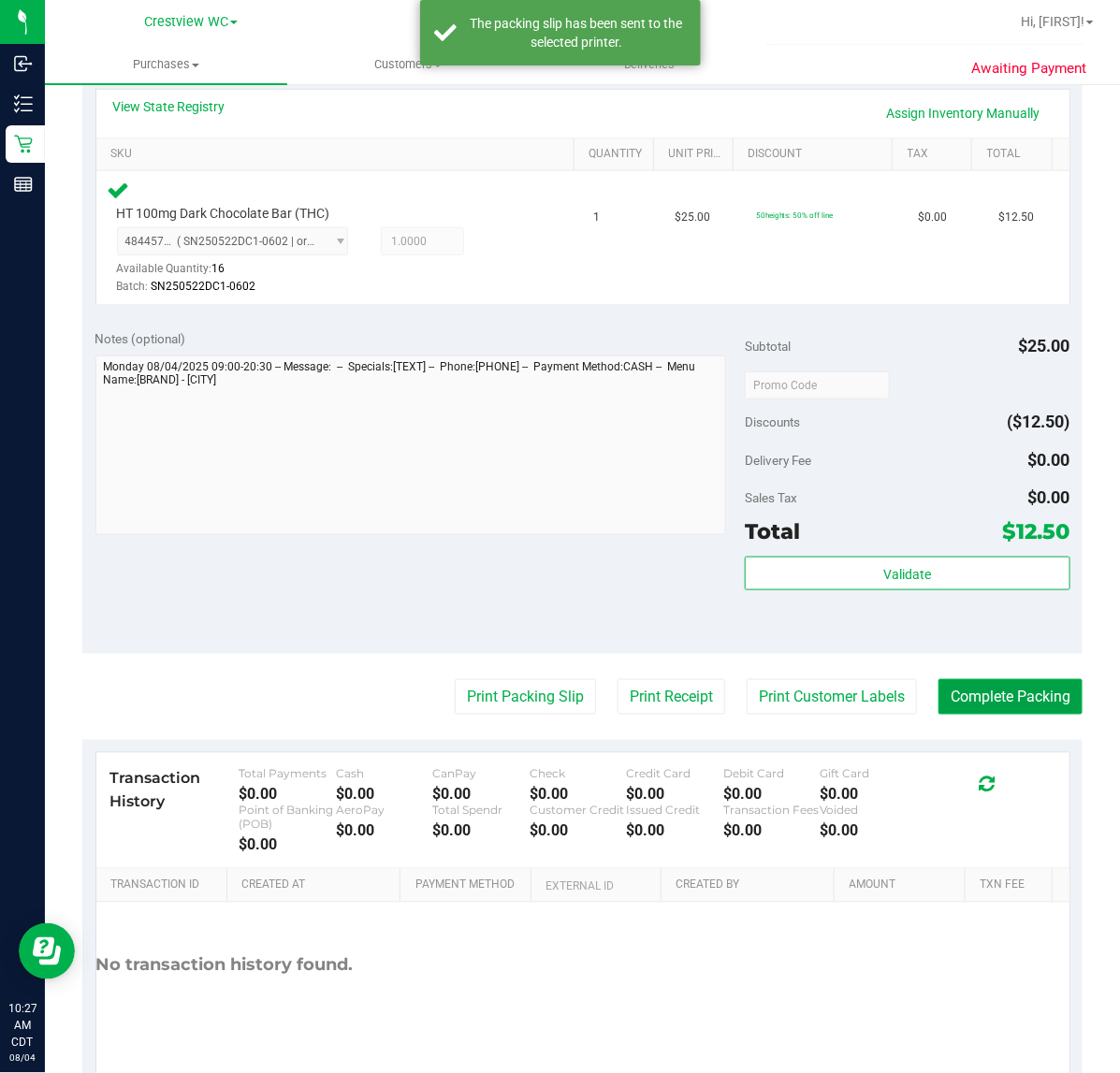 click on "Complete Packing" at bounding box center [1011, 697] 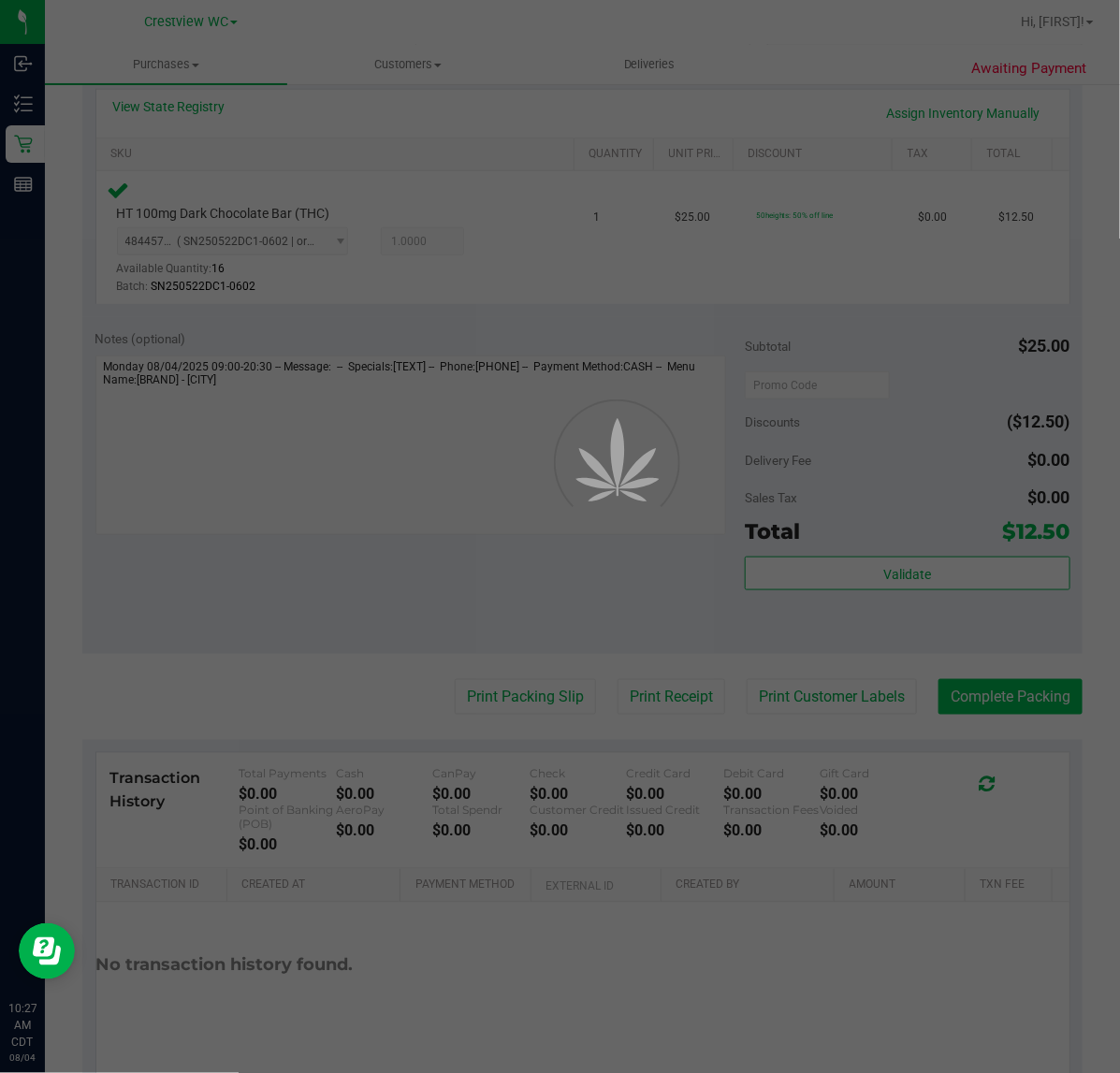 scroll, scrollTop: 0, scrollLeft: 0, axis: both 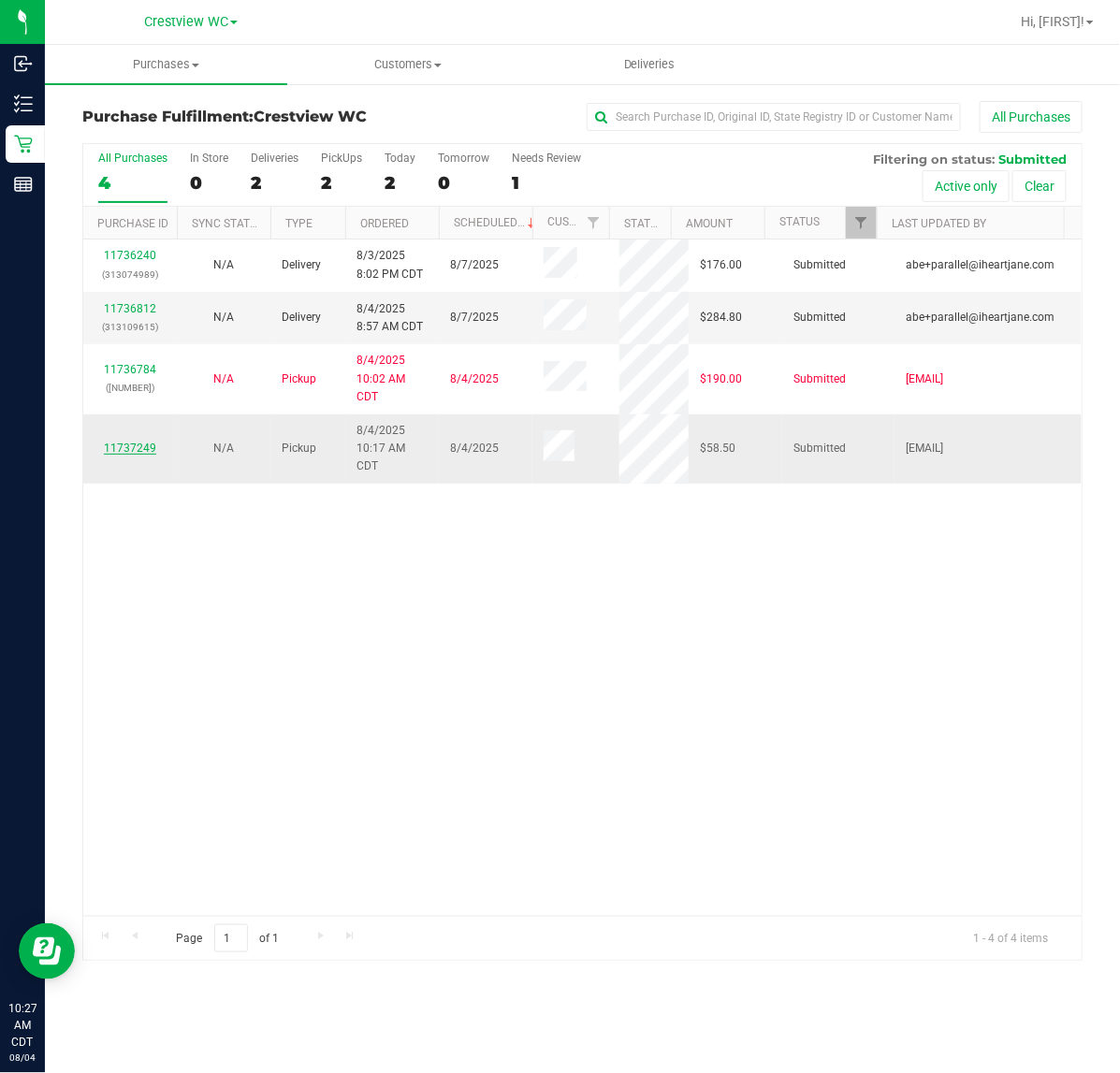 click on "11737249" at bounding box center (130, 448) 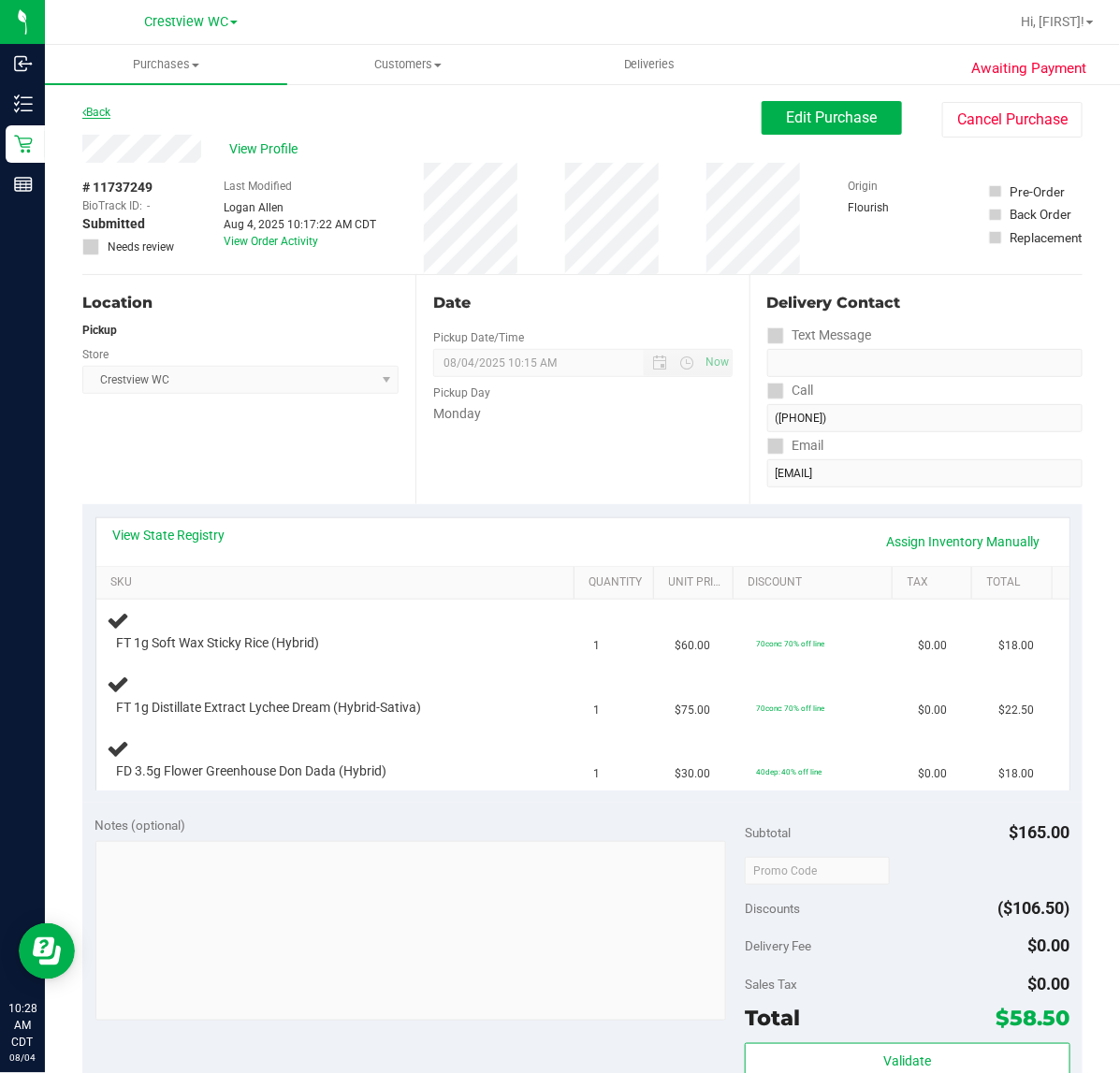 click on "Back" at bounding box center (96, 112) 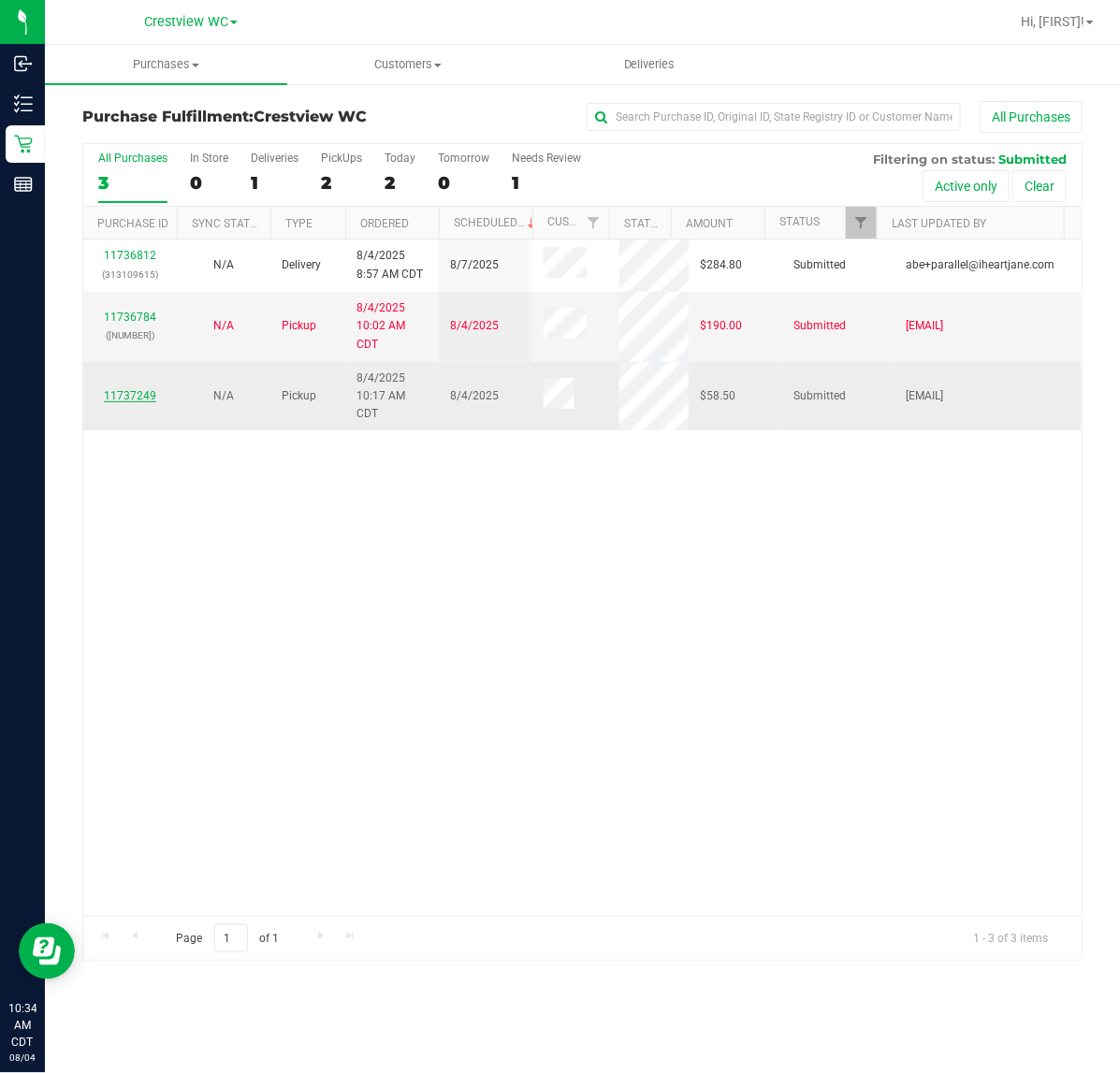 click on "11737249" at bounding box center (130, 396) 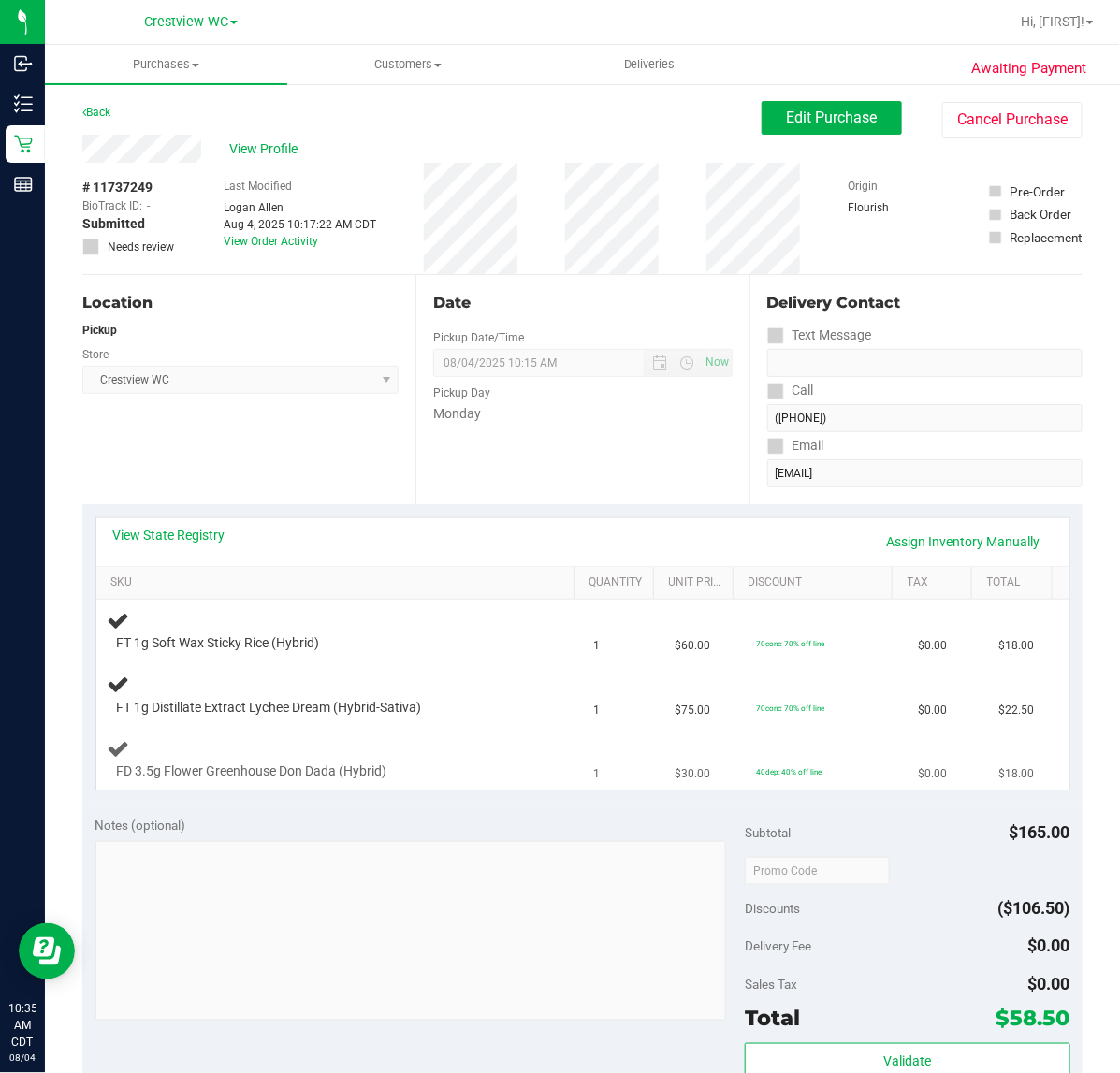 click on "FD 3.5g Flower Greenhouse Don Dada (Hybrid)" at bounding box center (340, 759) 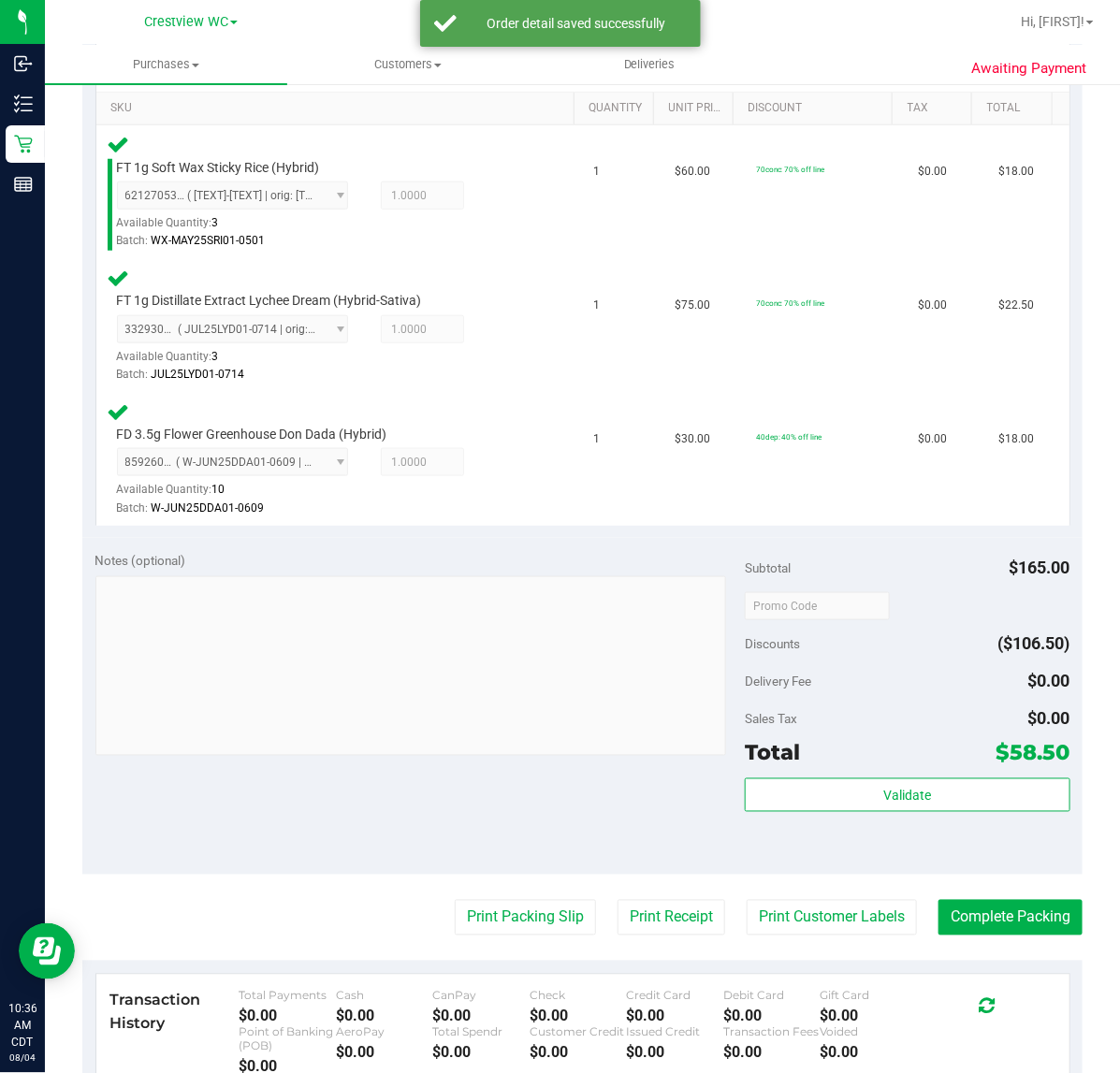 scroll, scrollTop: 549, scrollLeft: 0, axis: vertical 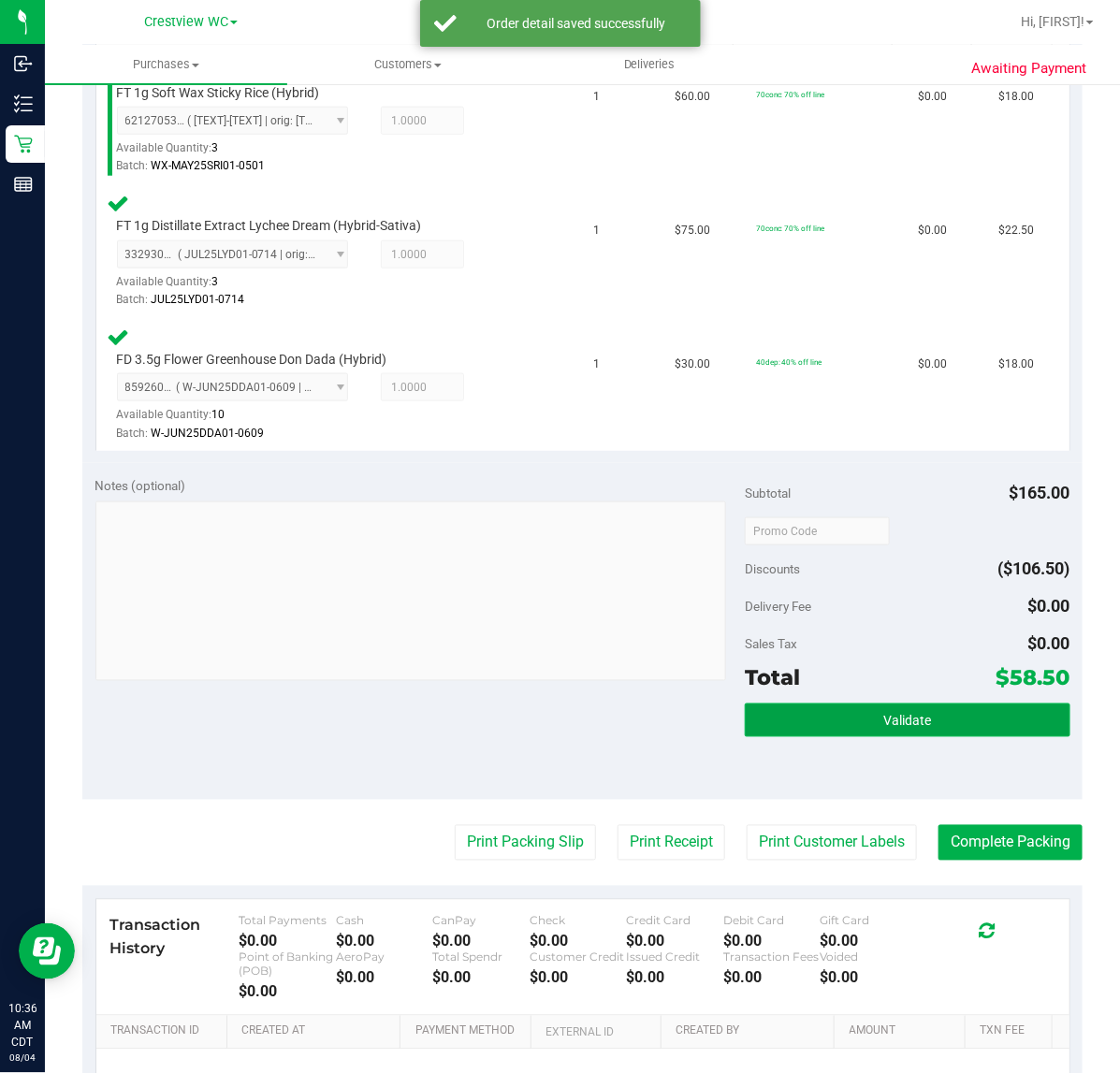 click on "Validate" at bounding box center (907, 720) 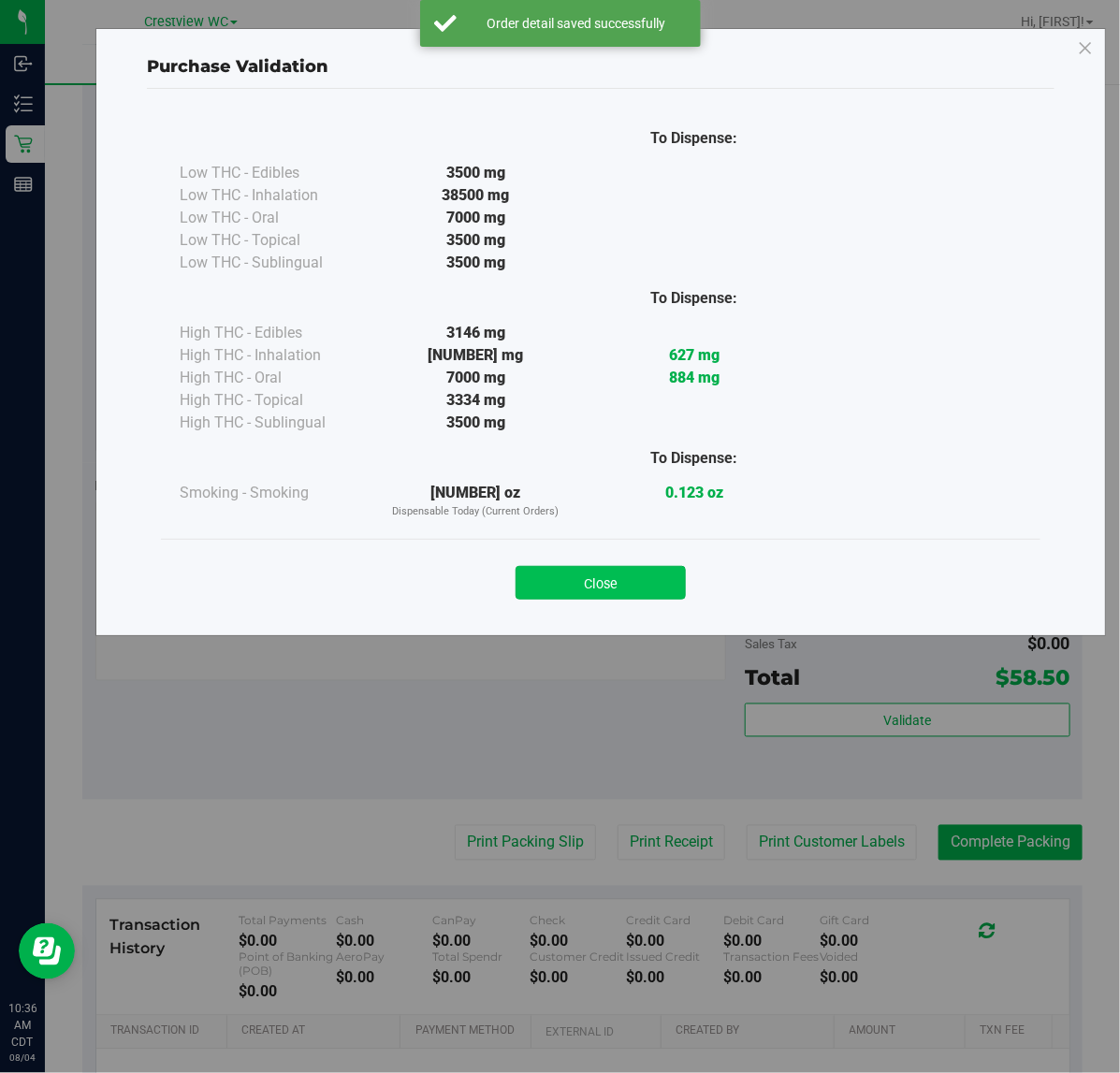 click on "Close" at bounding box center (601, 583) 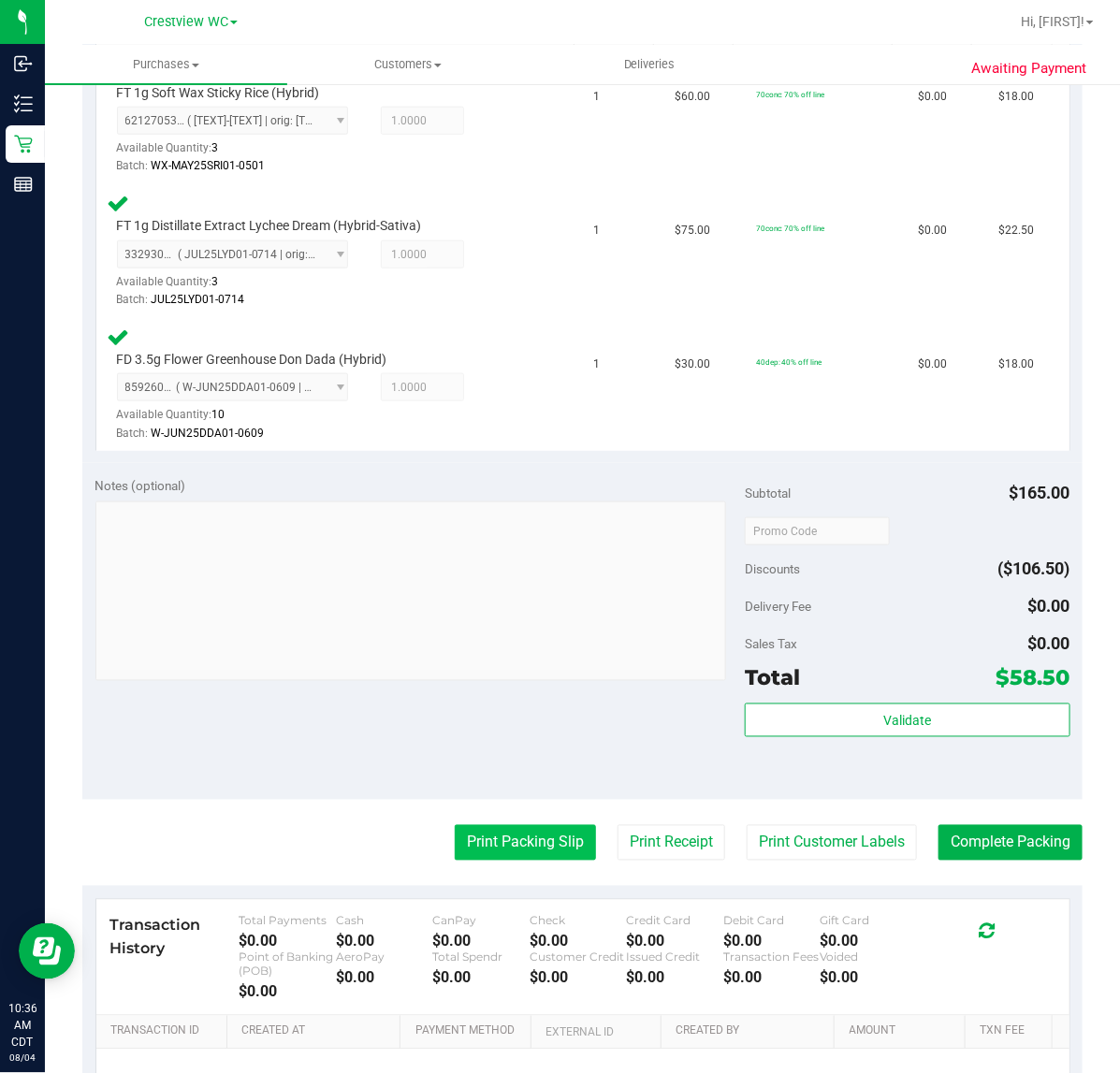 click on "Print Packing Slip" at bounding box center [525, 843] 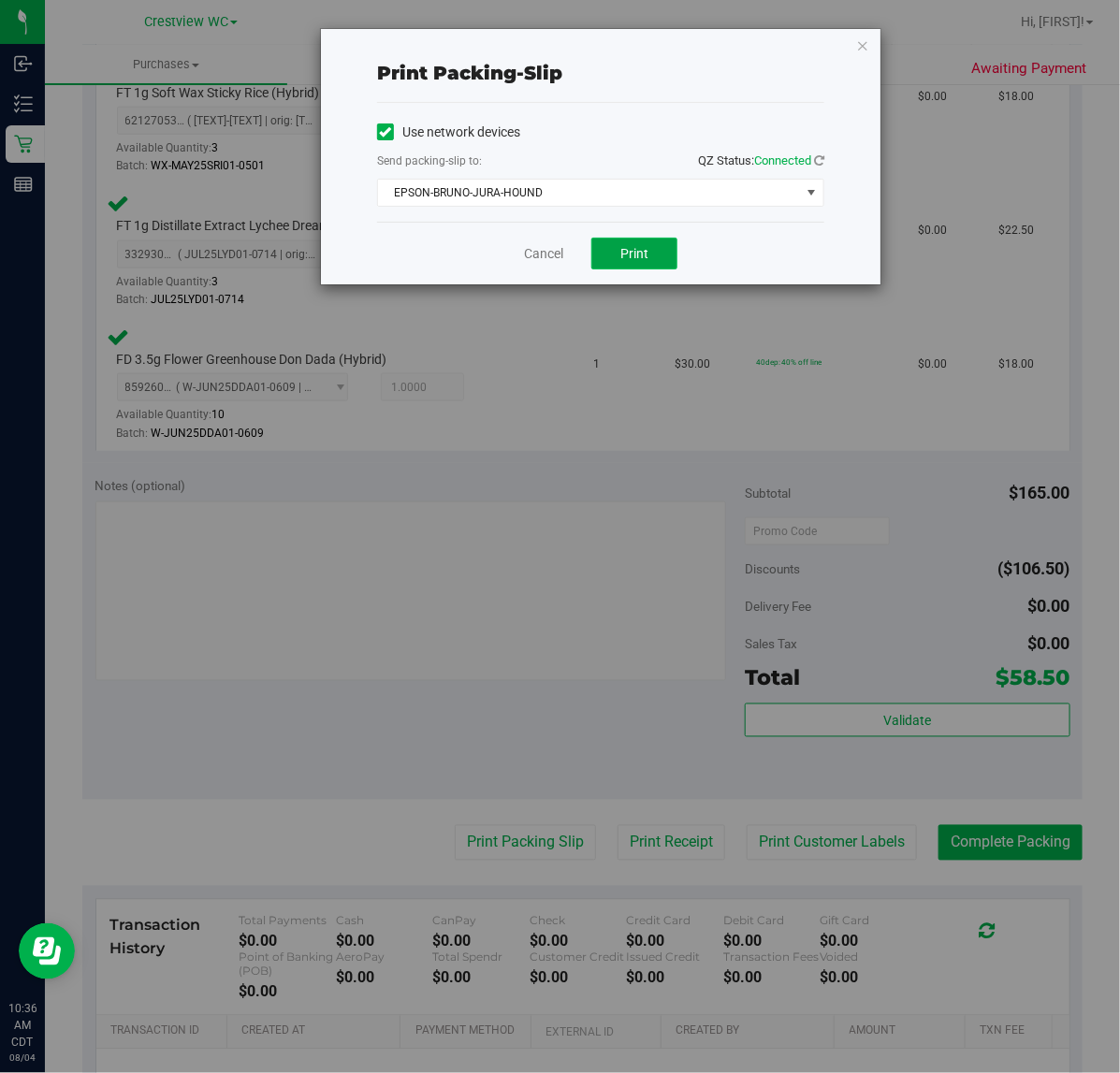 click on "Print" at bounding box center (634, 254) 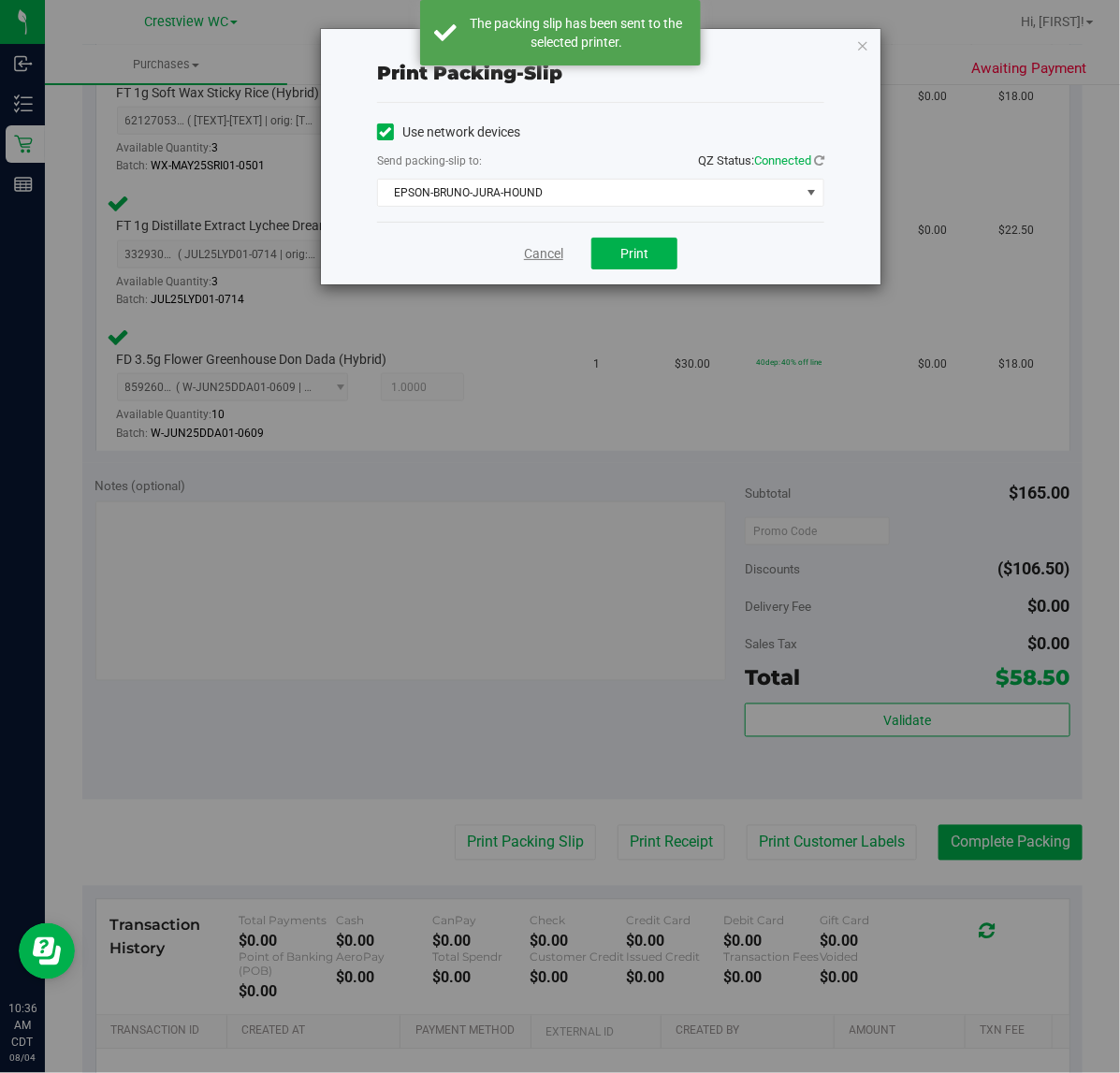 click on "Cancel" at bounding box center [544, 254] 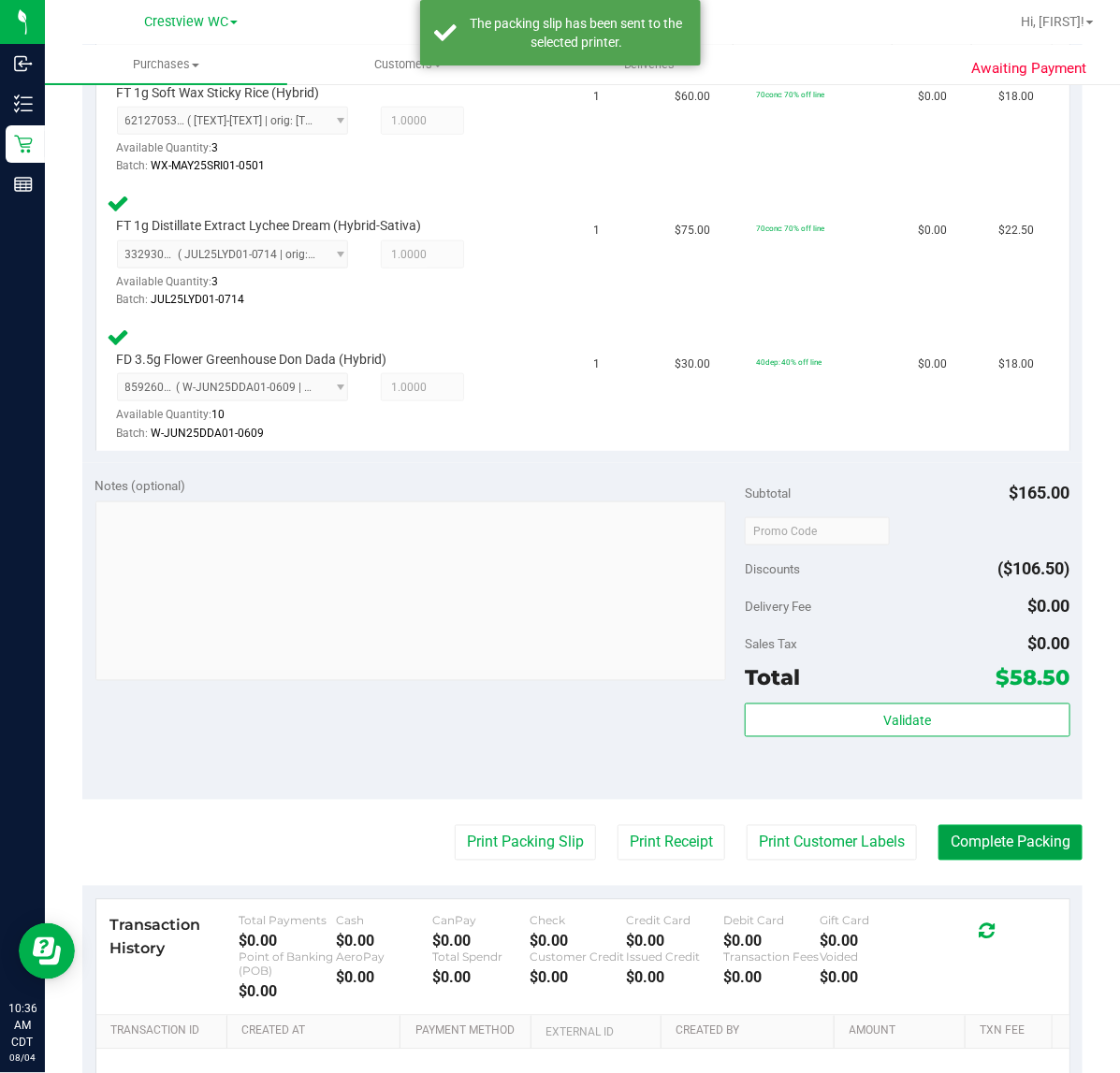 click on "Complete Packing" at bounding box center [1011, 843] 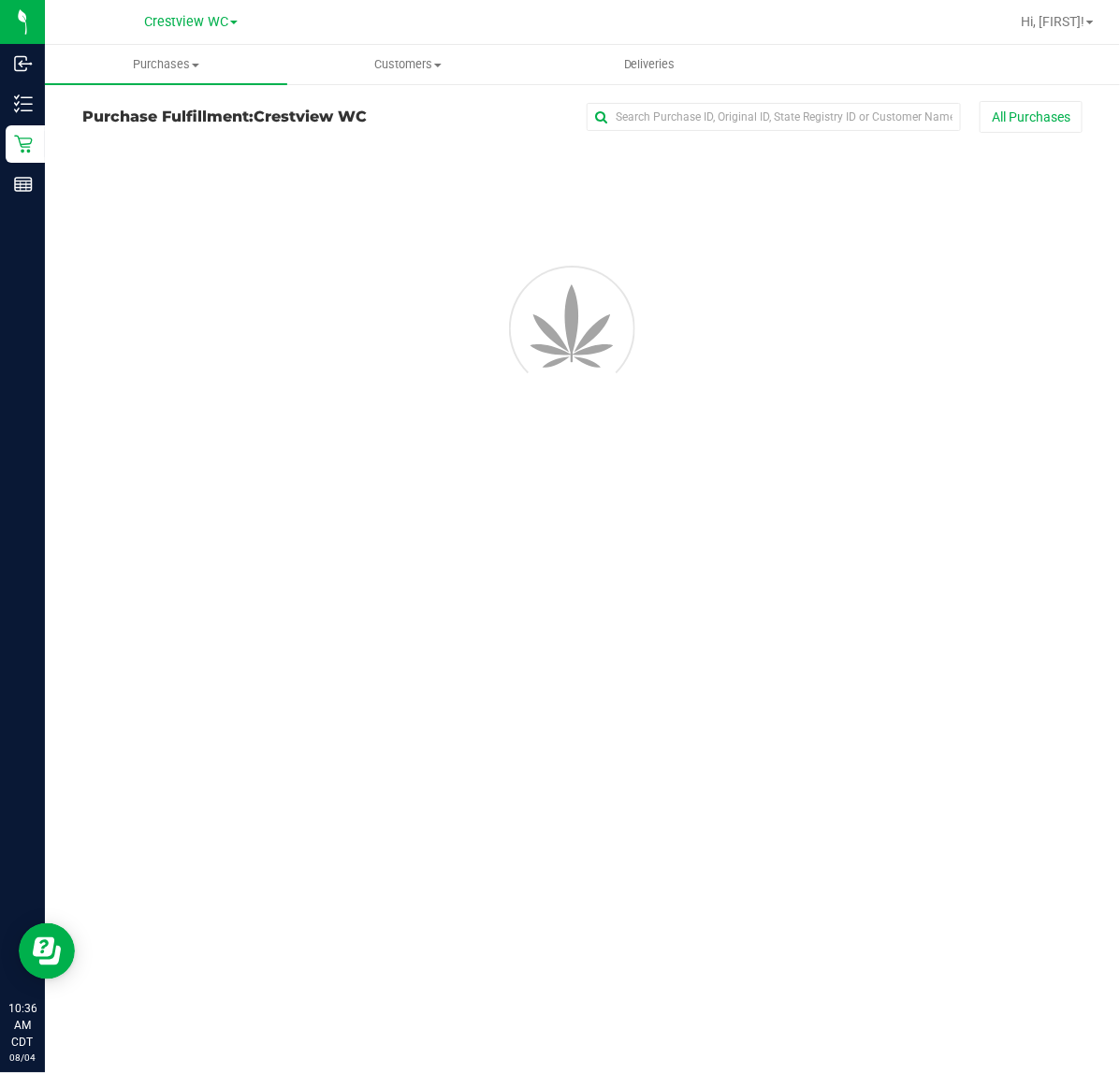 scroll, scrollTop: 0, scrollLeft: 0, axis: both 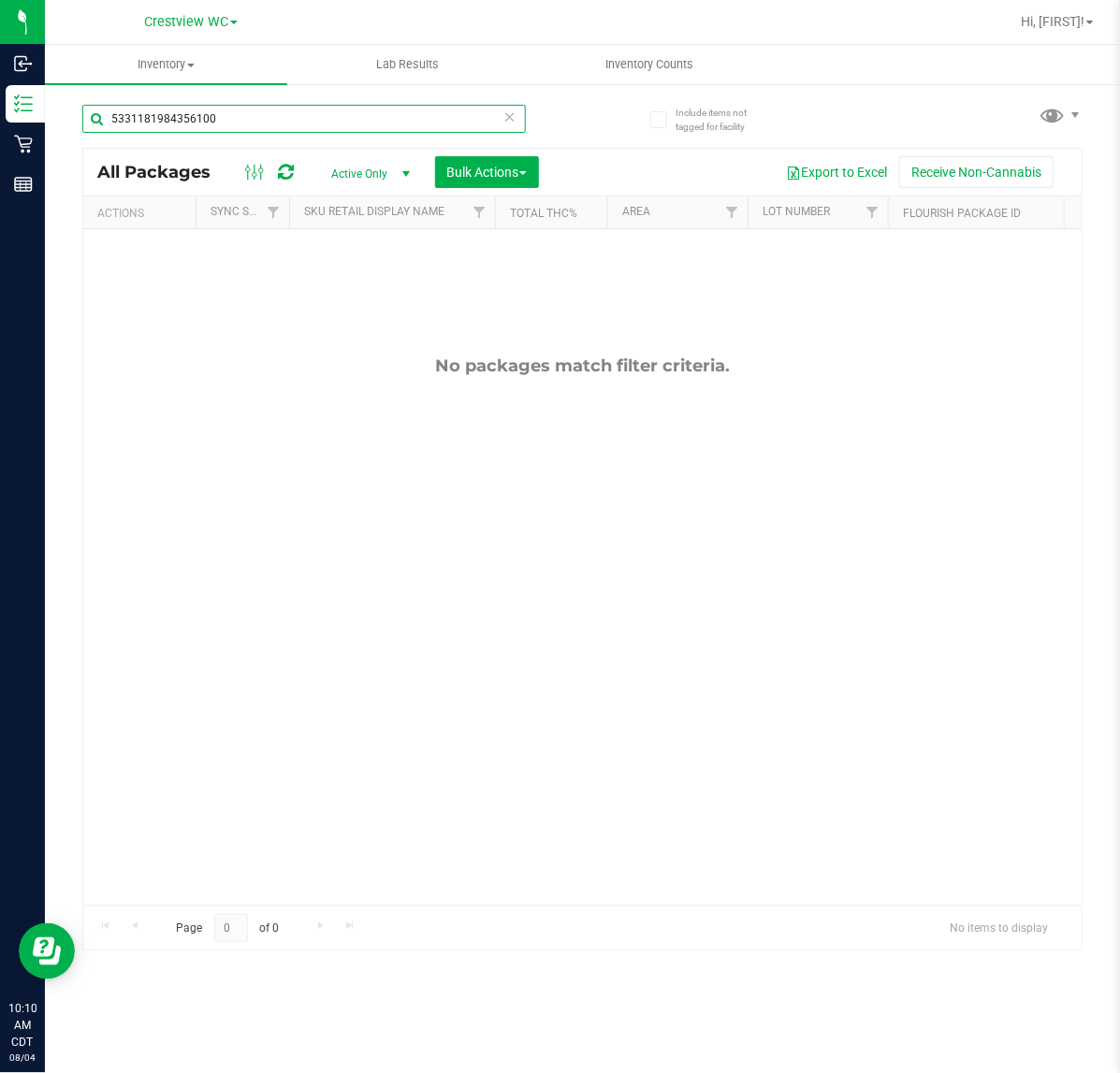click on "5331181984356100" at bounding box center (304, 119) 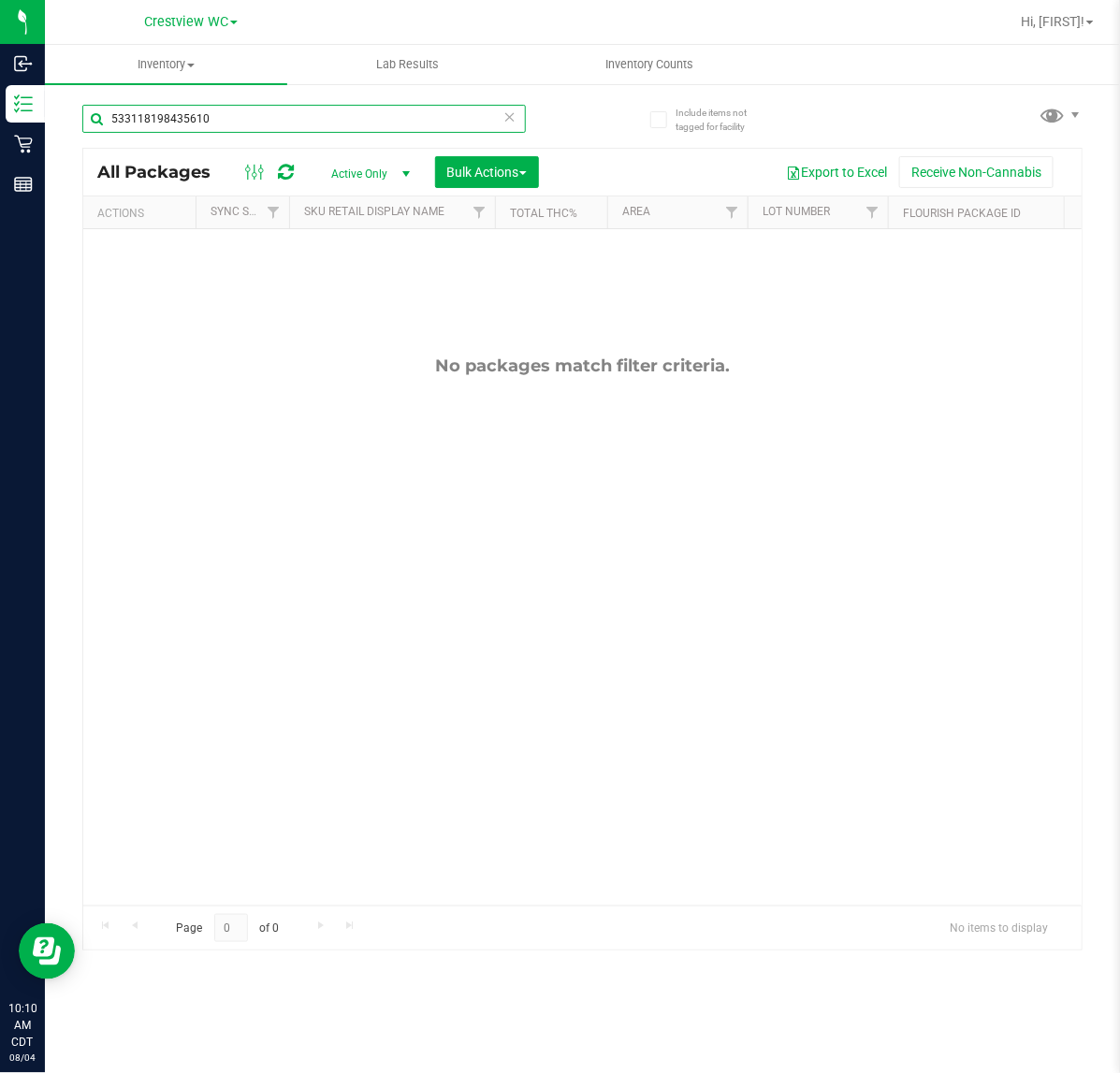 type on "5331181984356100" 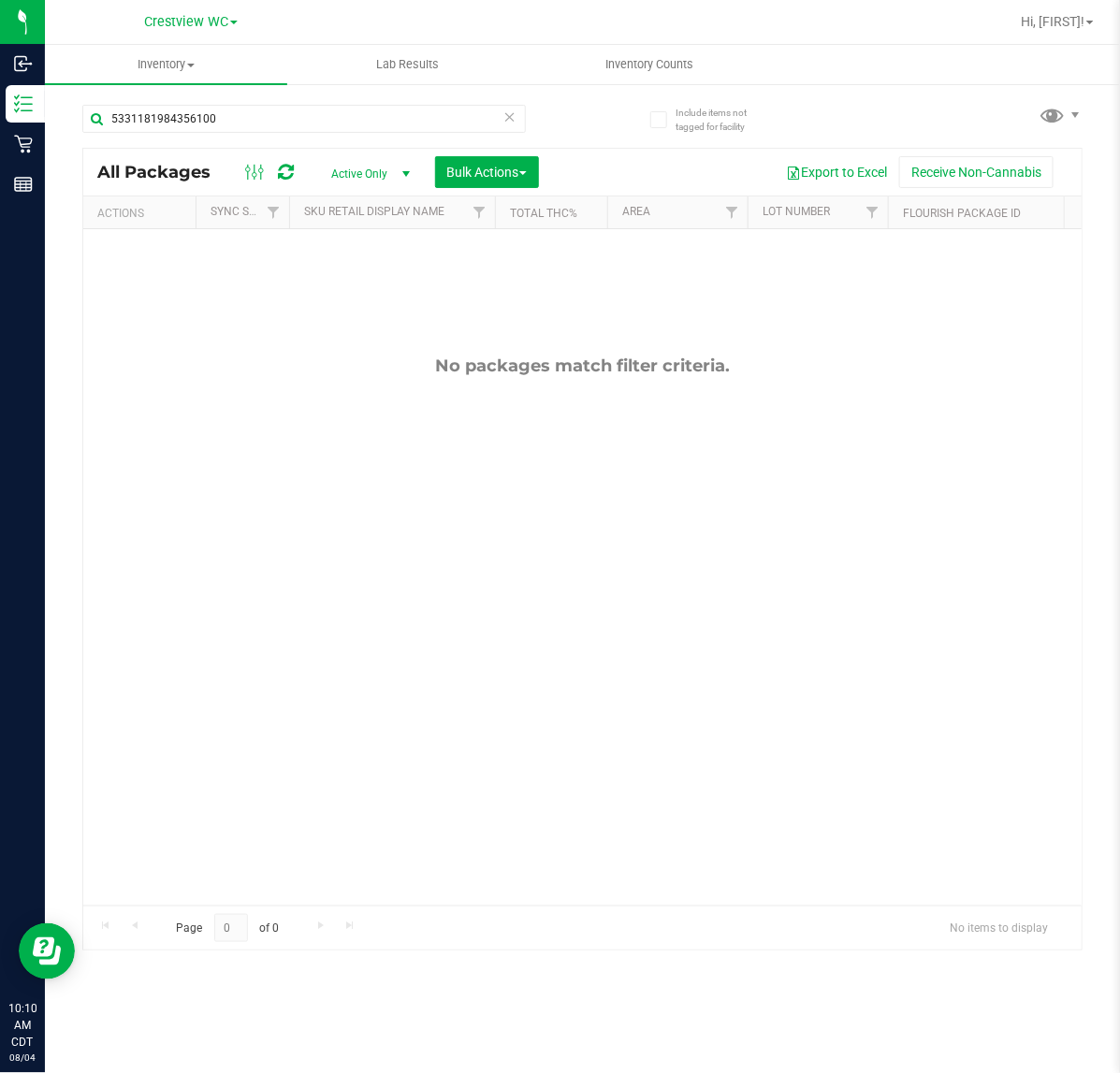 click at bounding box center (405, 174) 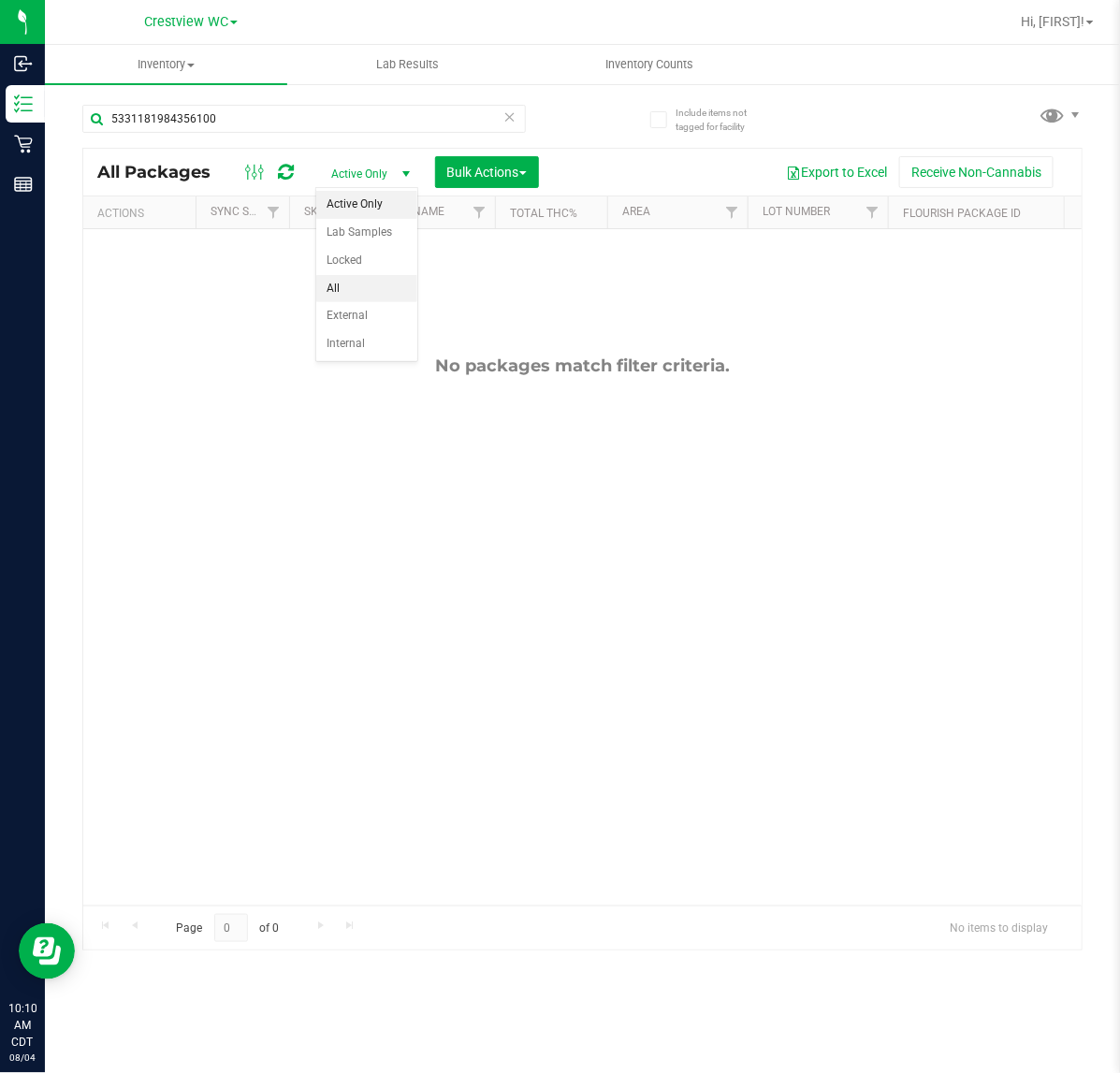 click on "All" at bounding box center [367, 289] 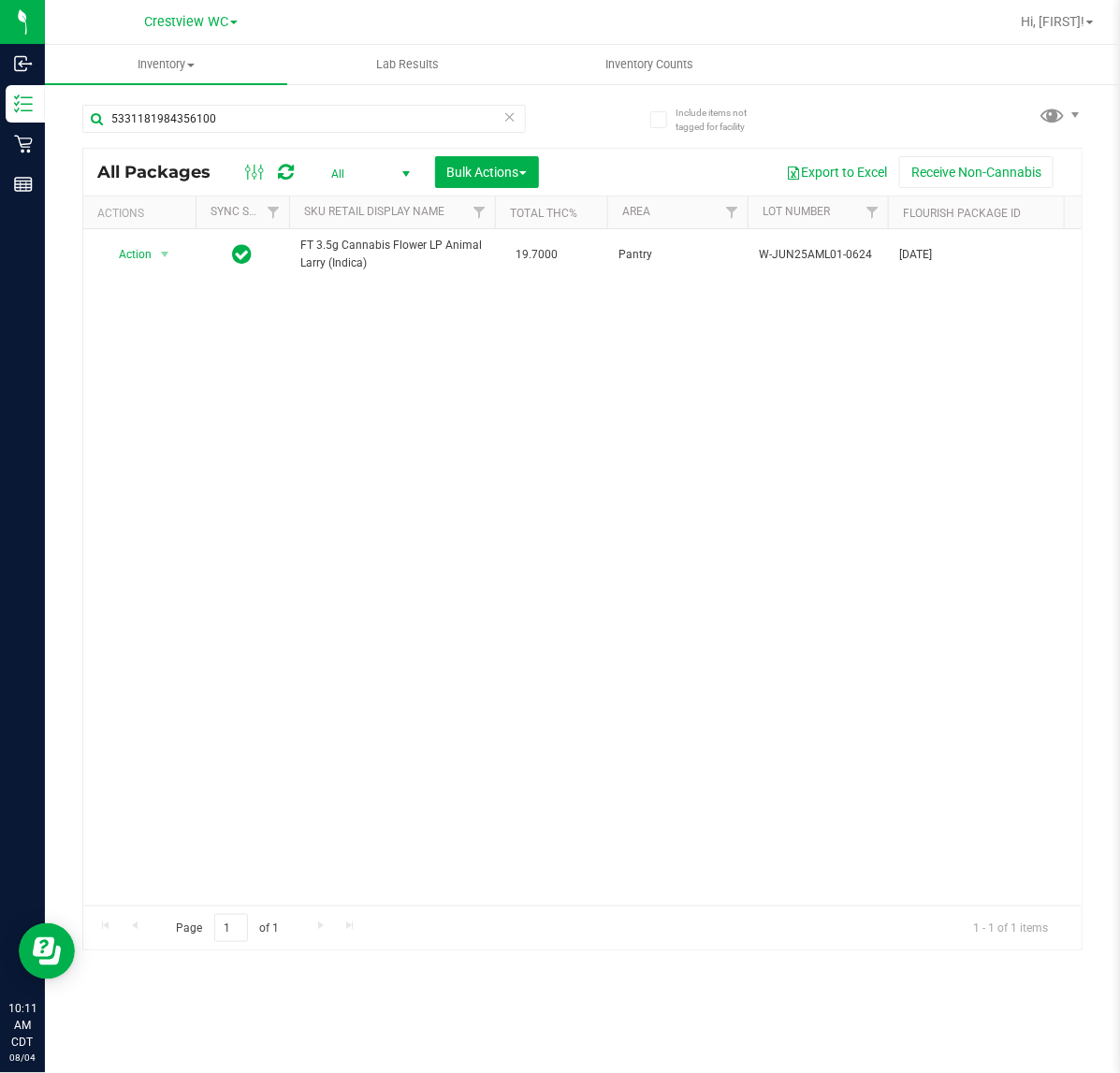 scroll, scrollTop: 0, scrollLeft: 267, axis: horizontal 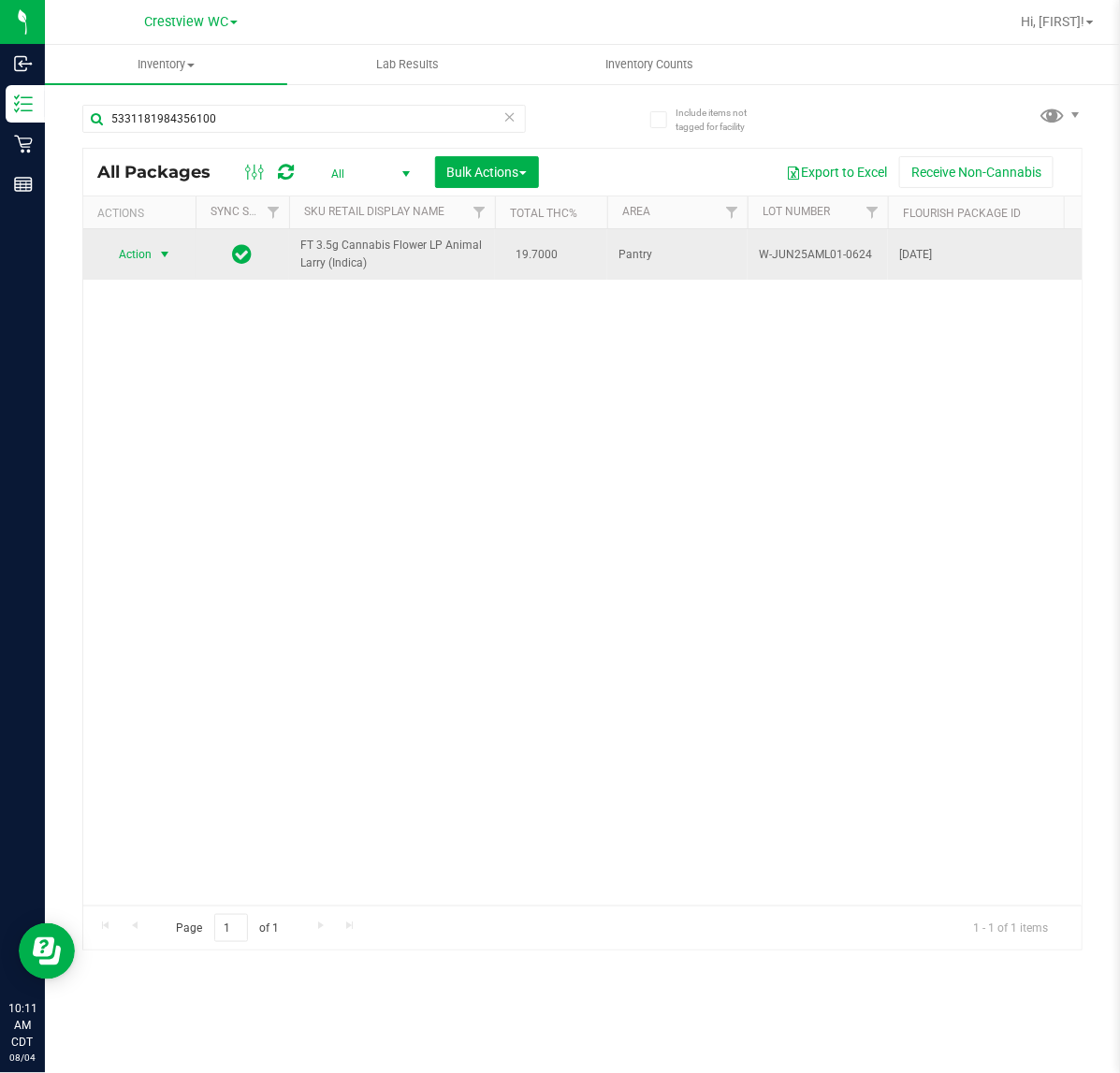 click at bounding box center [165, 254] 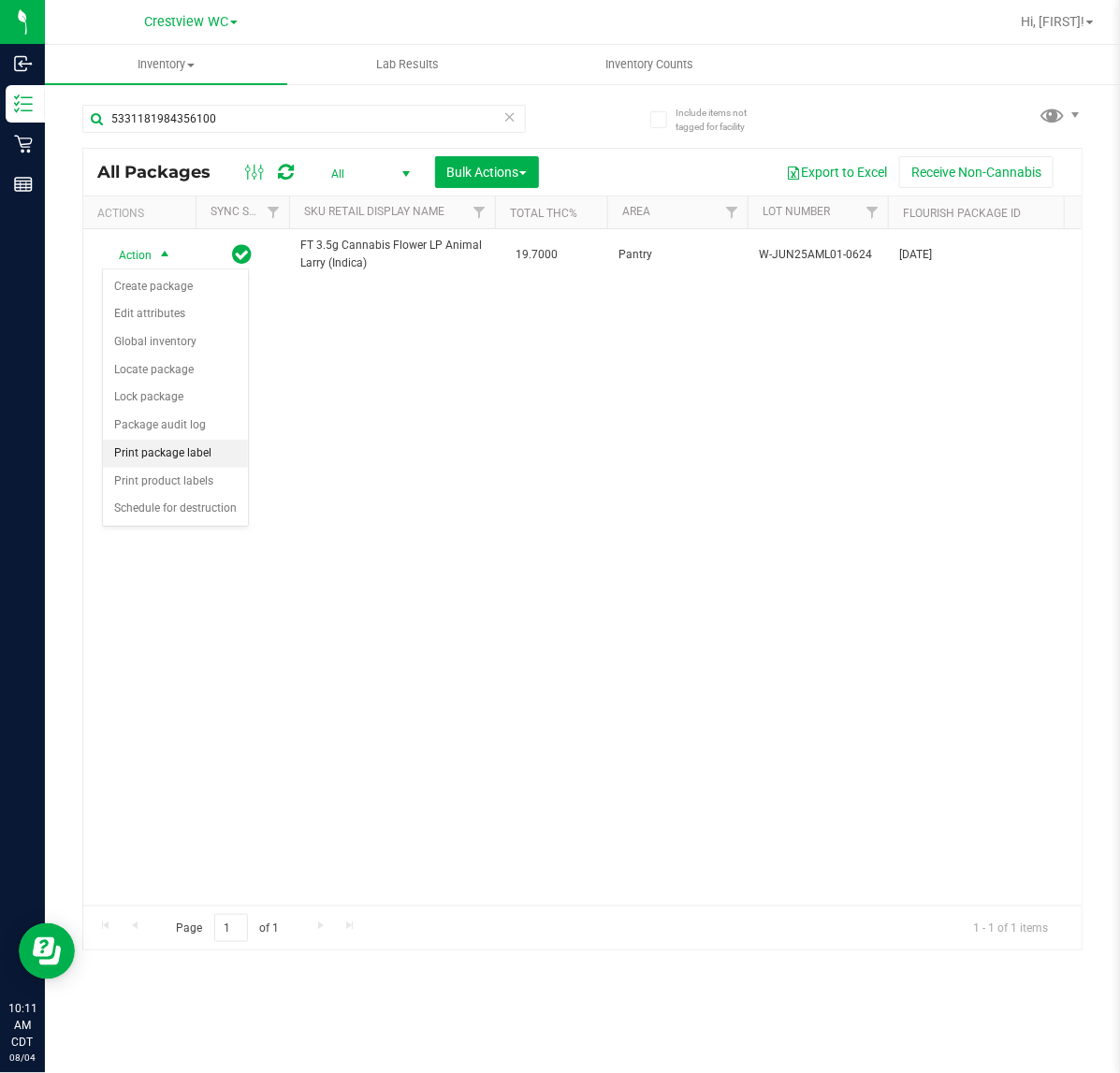 click on "Print package label" at bounding box center (175, 454) 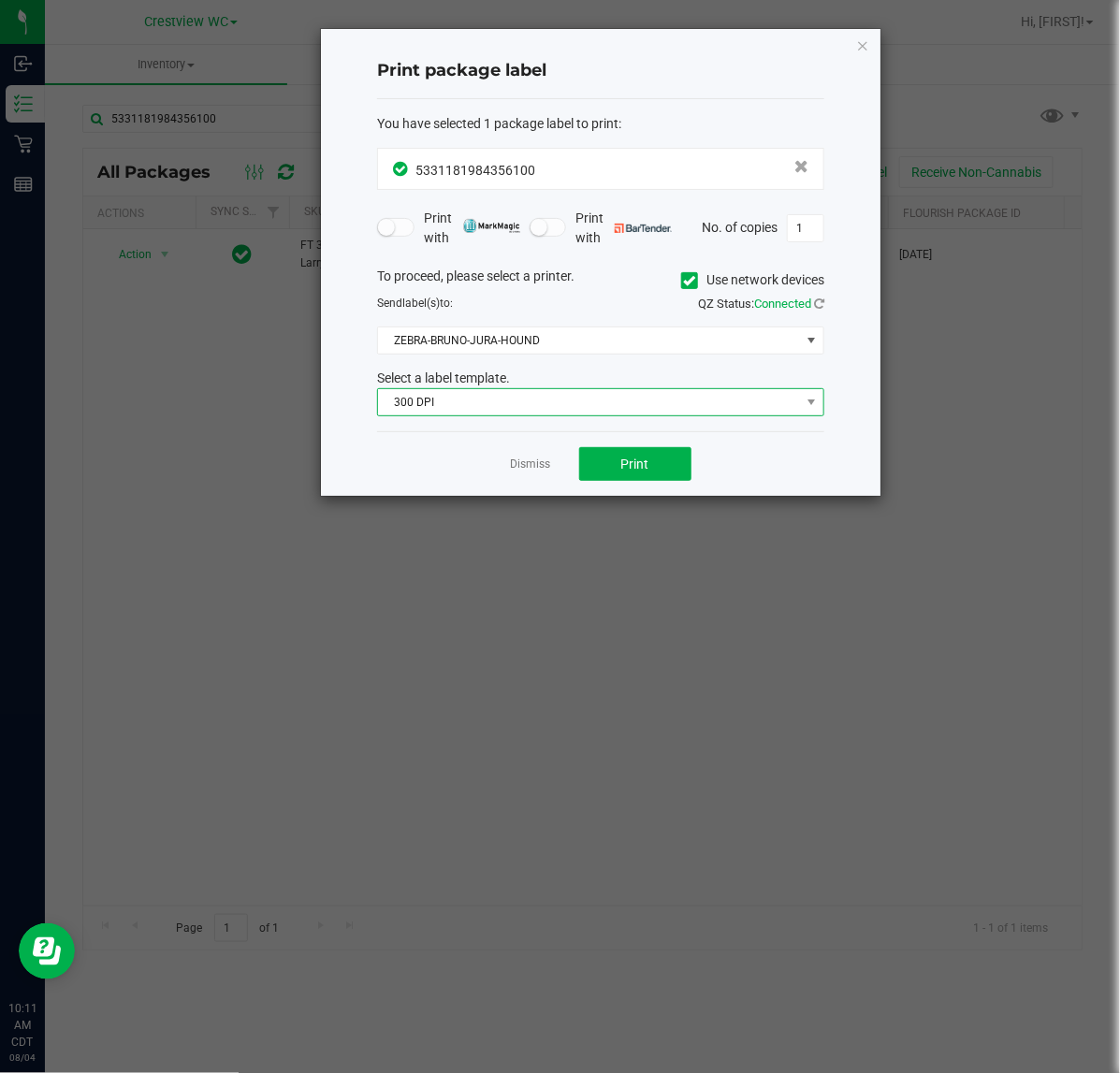 click on "300 DPI" at bounding box center (589, 402) 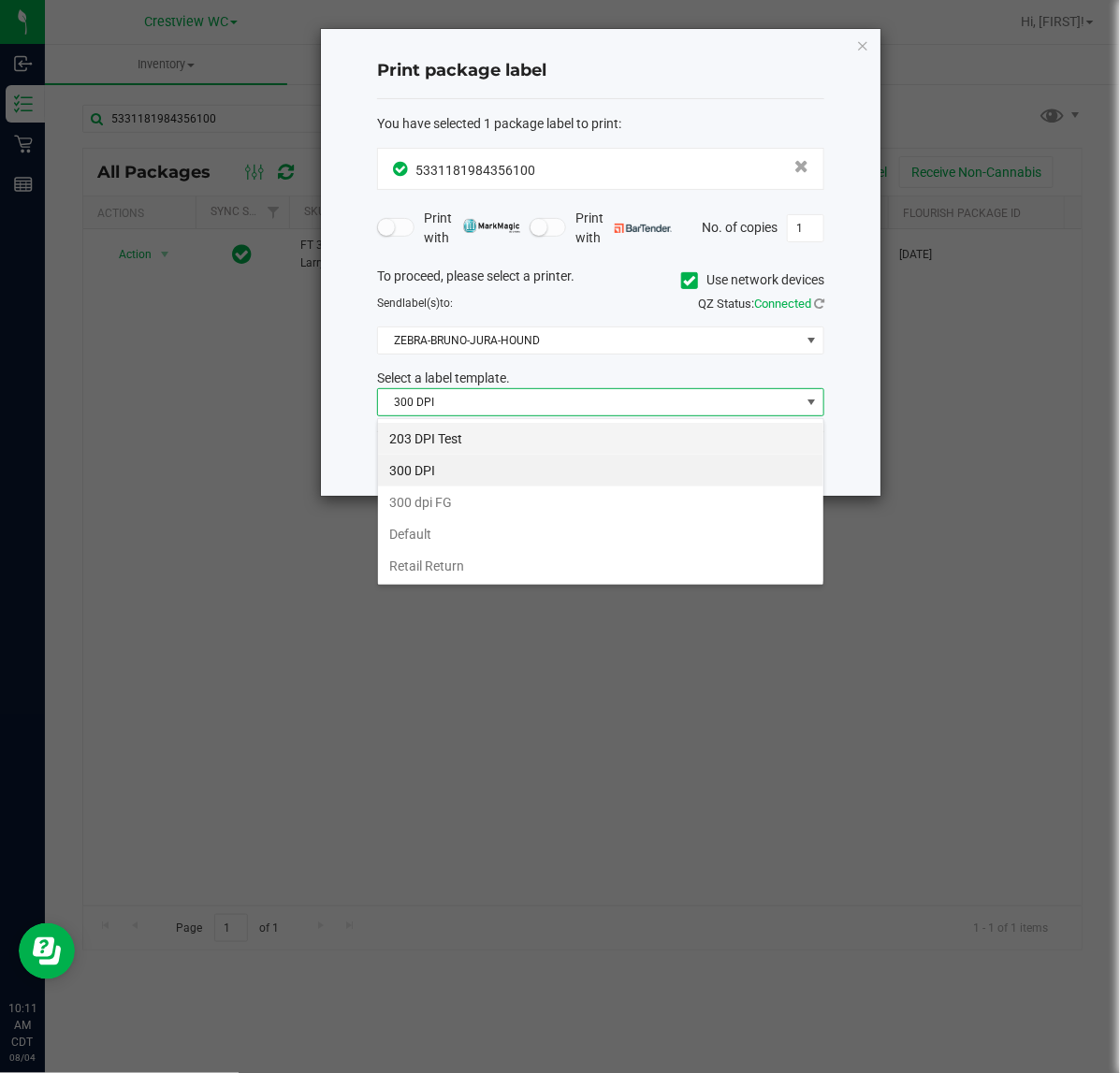 click on "203 DPI Test" at bounding box center [601, 439] 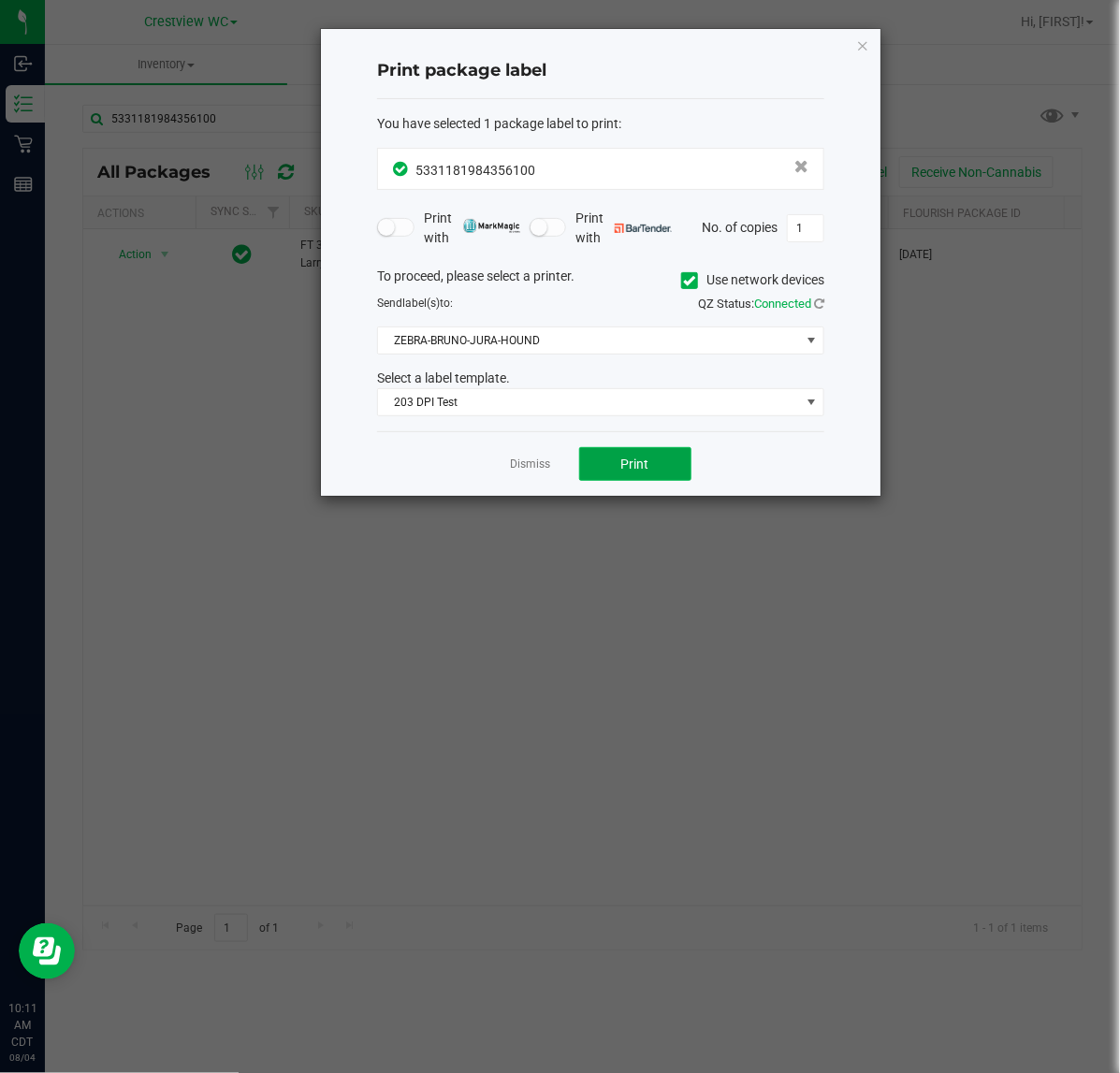 click on "Print" 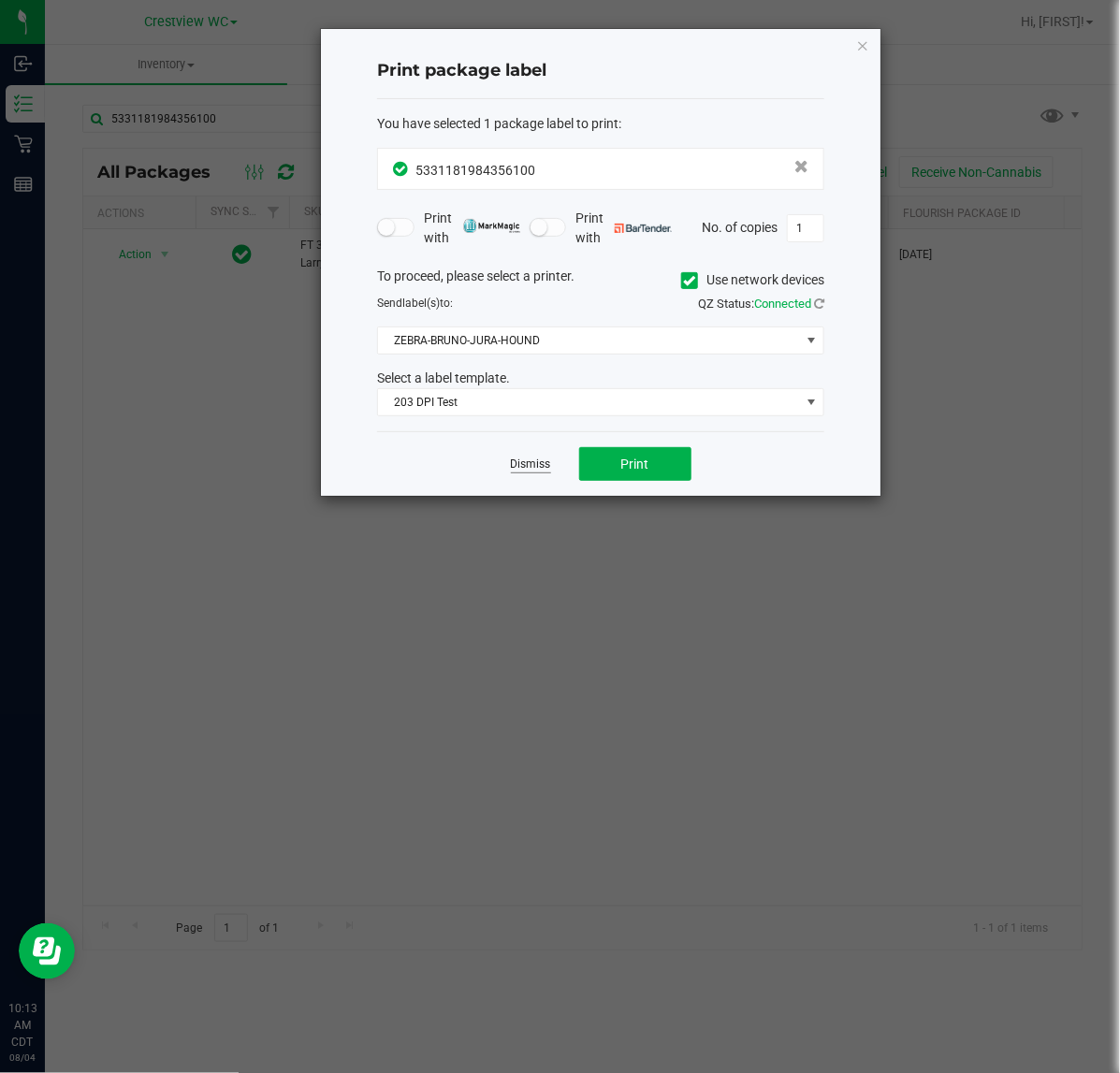 click on "Dismiss" 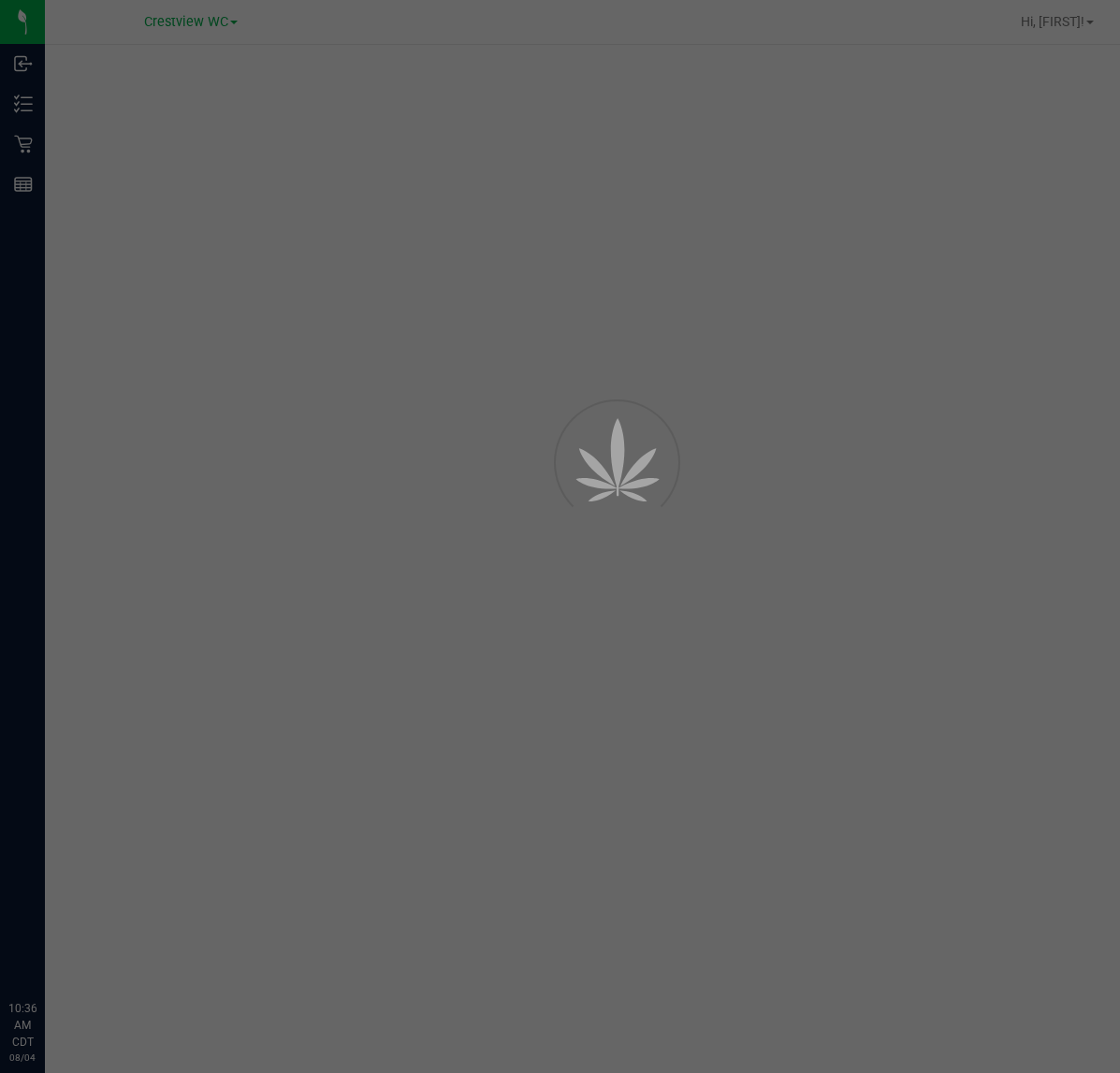 scroll, scrollTop: 0, scrollLeft: 0, axis: both 